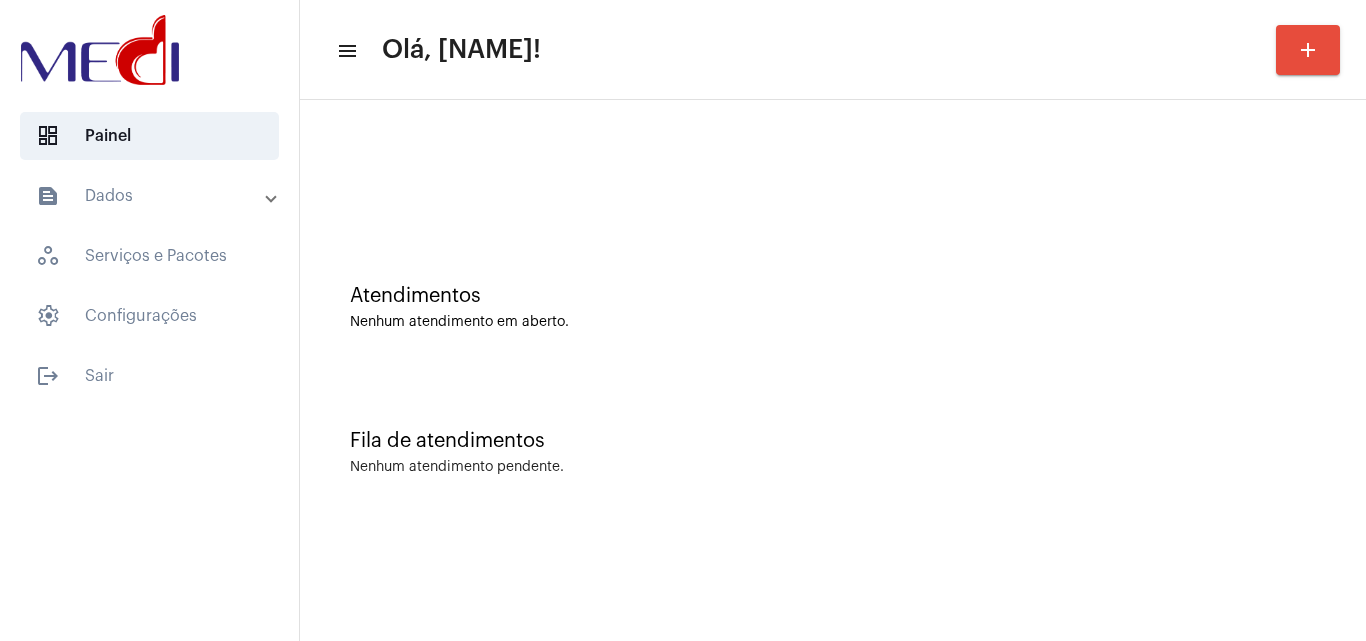 scroll, scrollTop: 0, scrollLeft: 0, axis: both 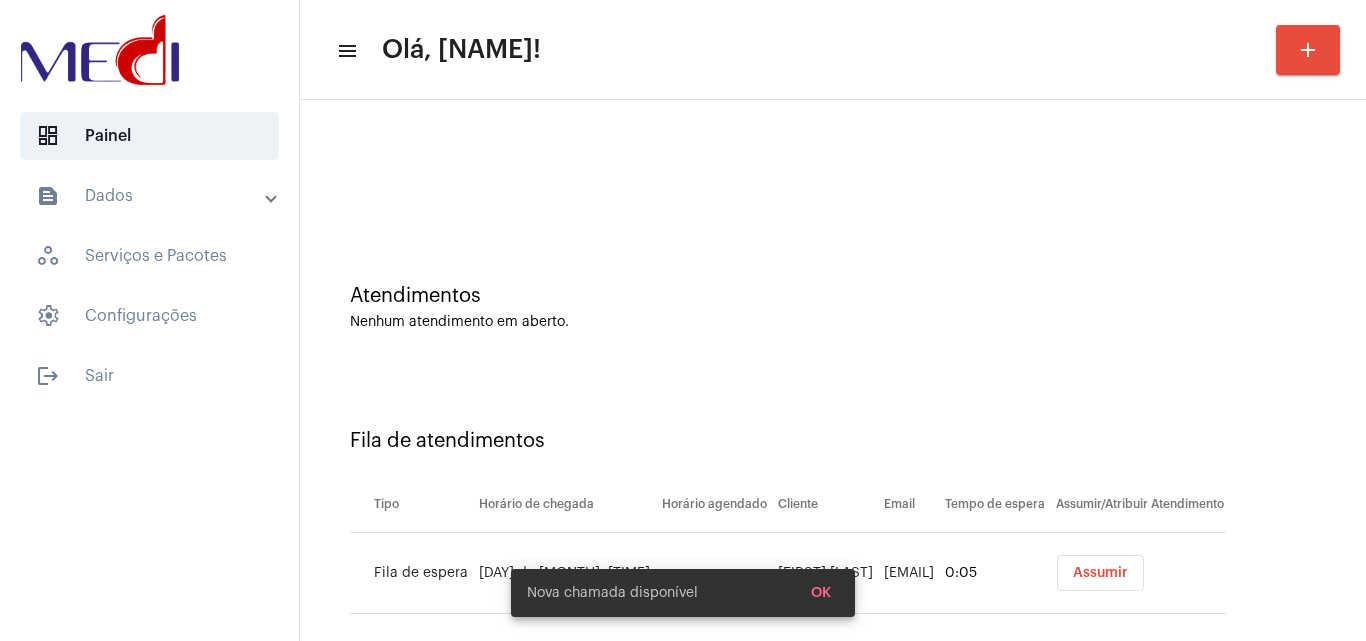 click on "Assumir" at bounding box center (1100, 573) 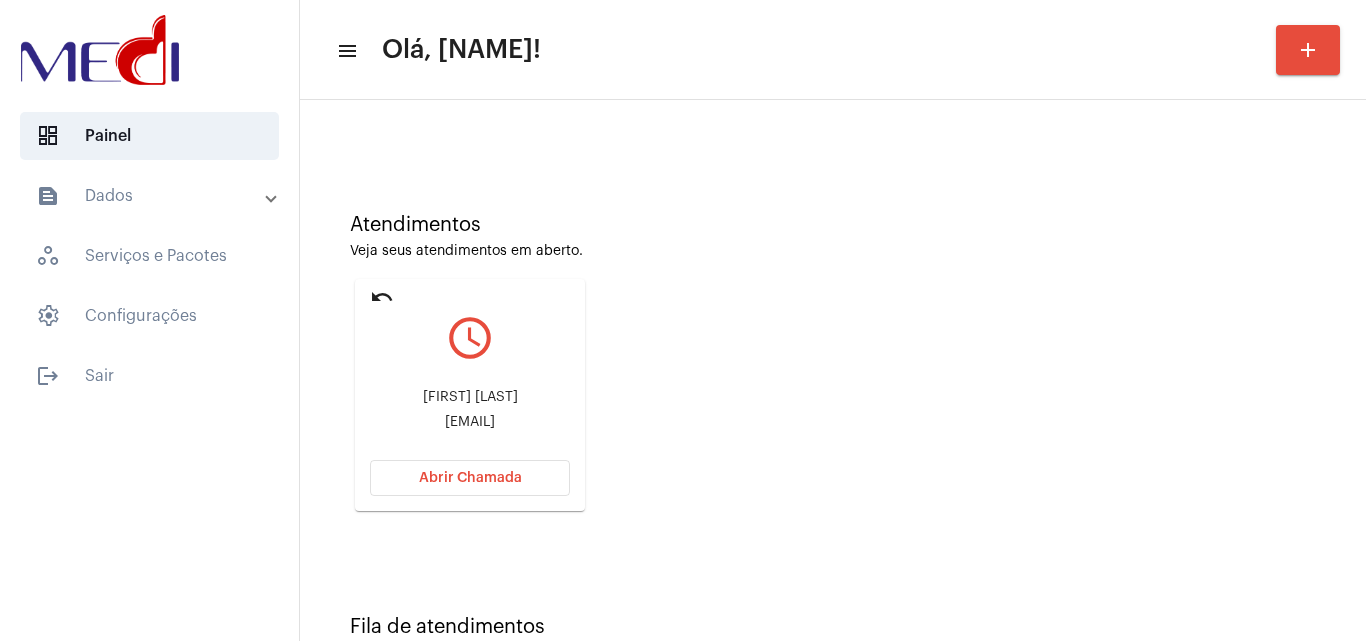 scroll, scrollTop: 141, scrollLeft: 0, axis: vertical 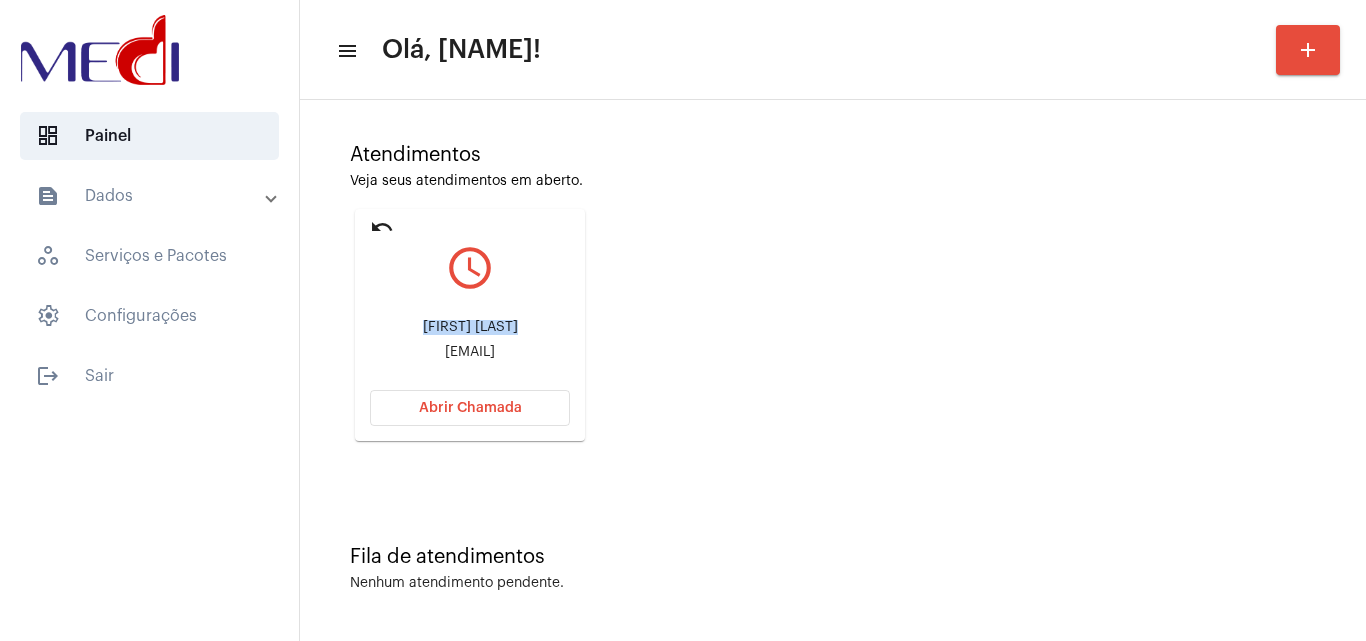 drag, startPoint x: 382, startPoint y: 322, endPoint x: 480, endPoint y: 326, distance: 98.0816 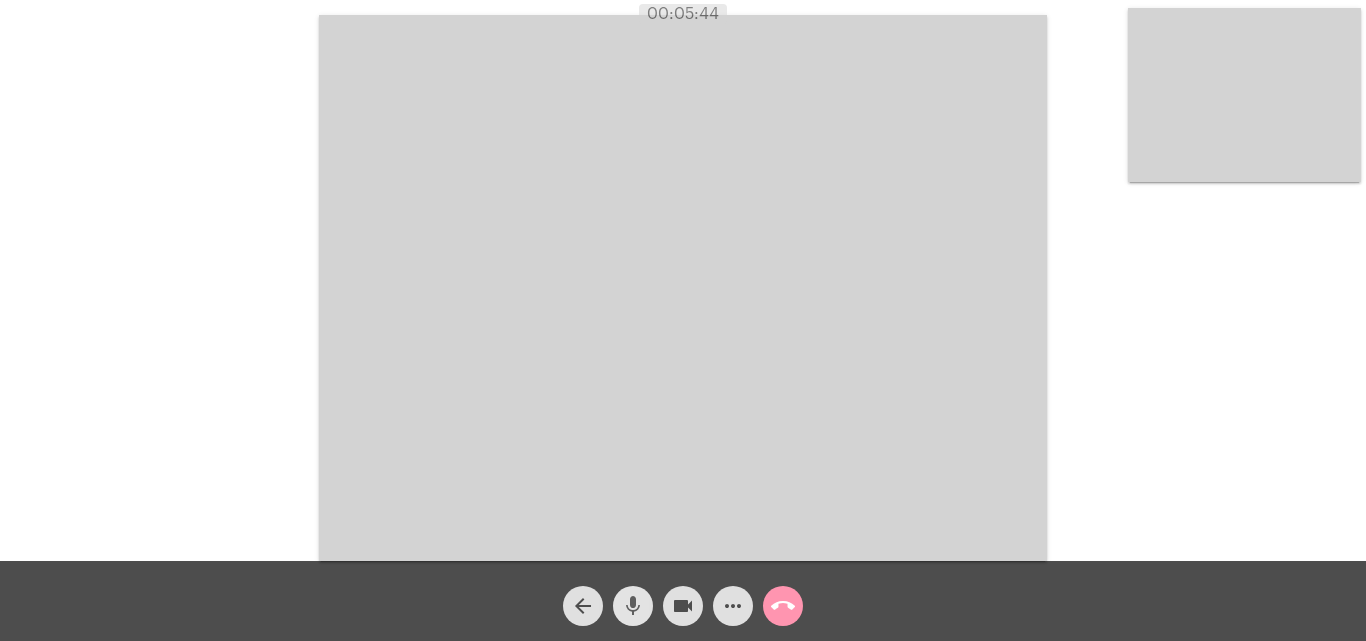 click on "mic" 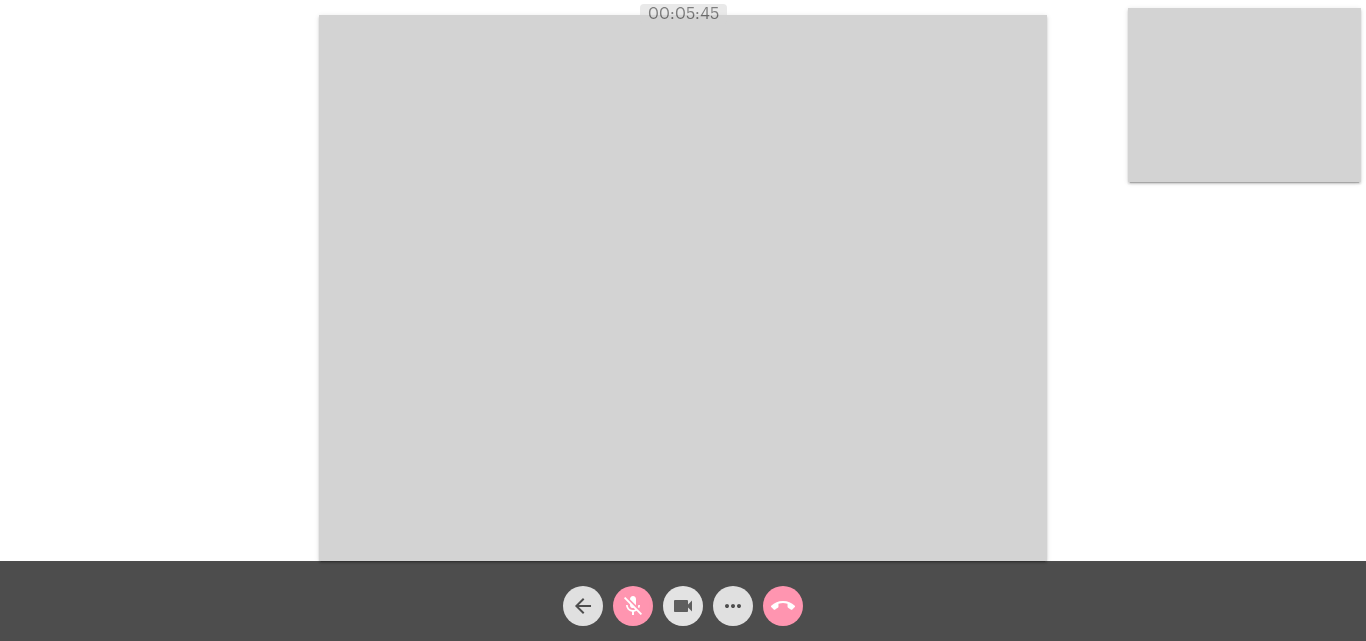 click on "videocam" 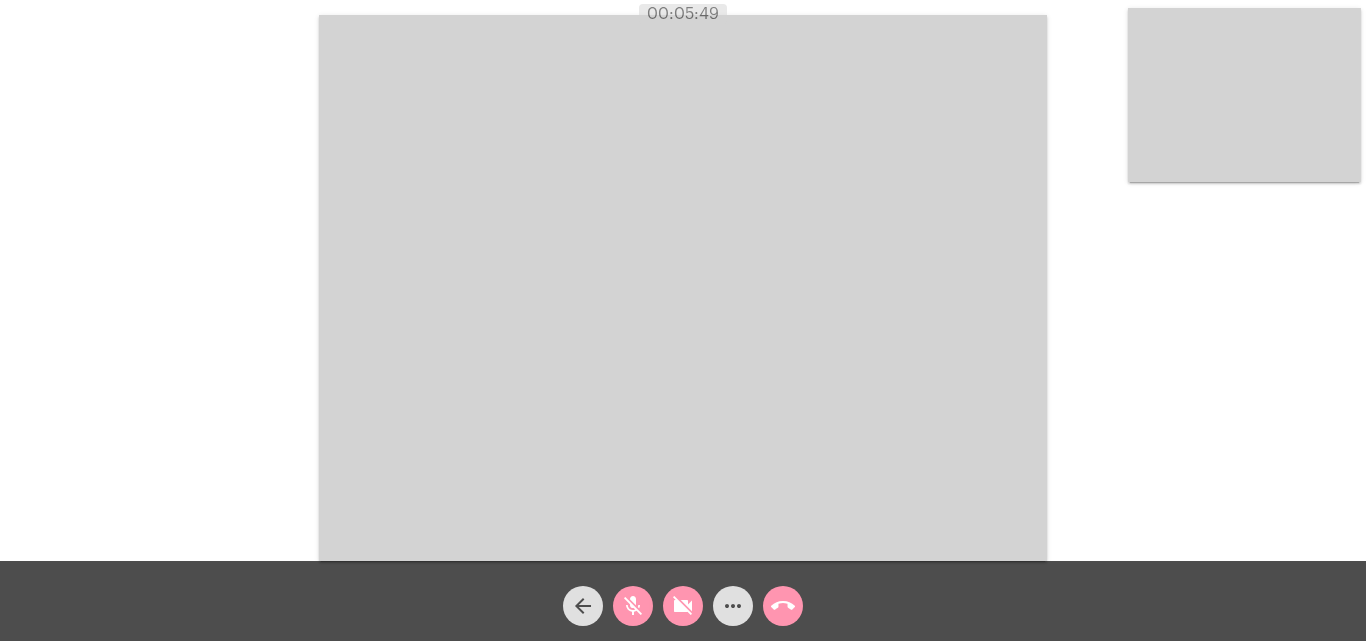 click on "videocam_off" 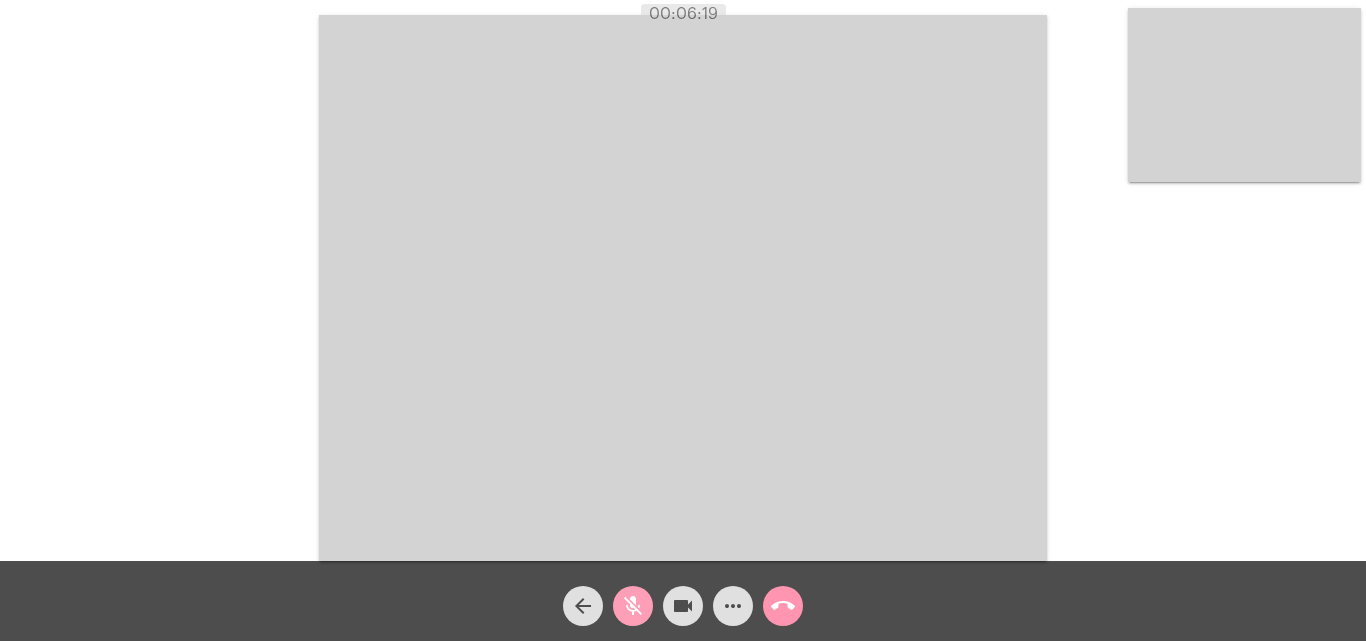 click on "mic_off" 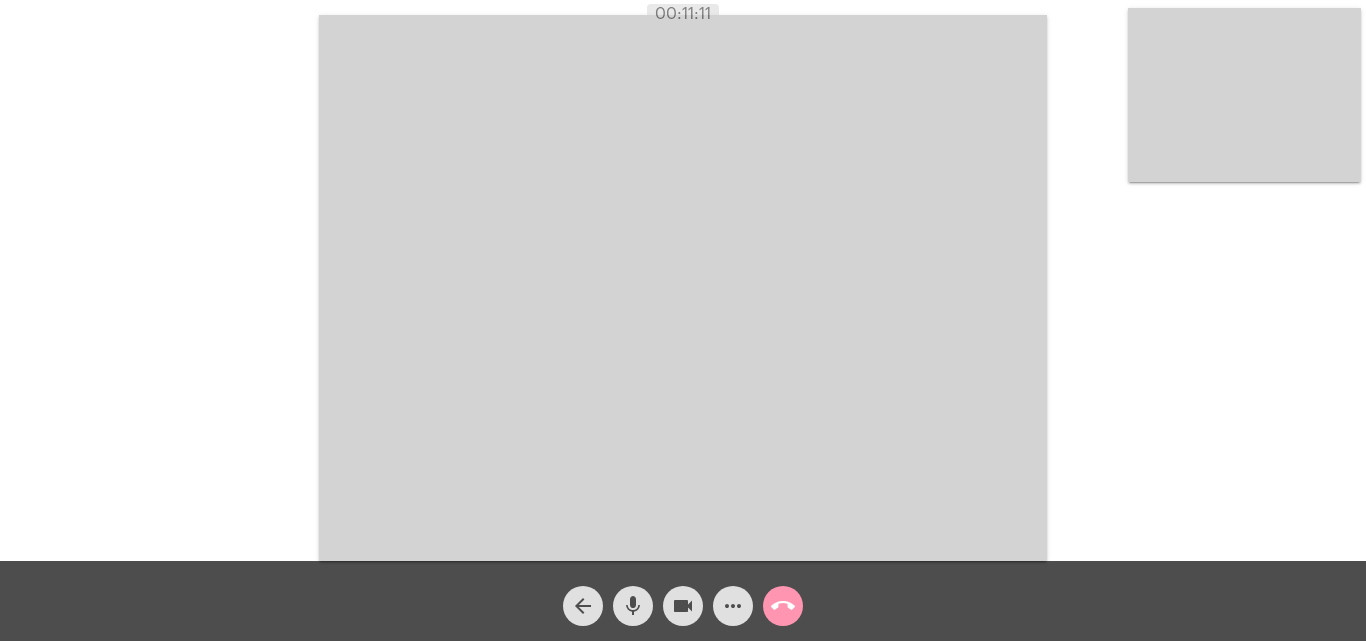 click on "call_end" 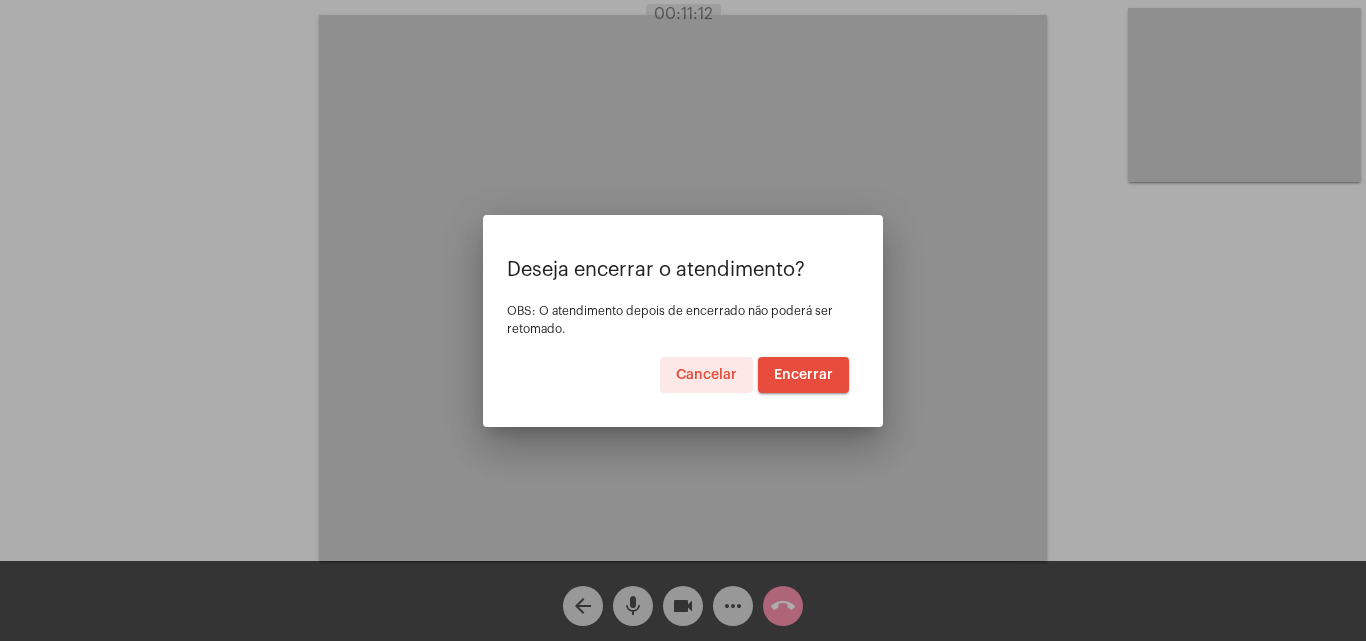 click on "Encerrar" at bounding box center (803, 375) 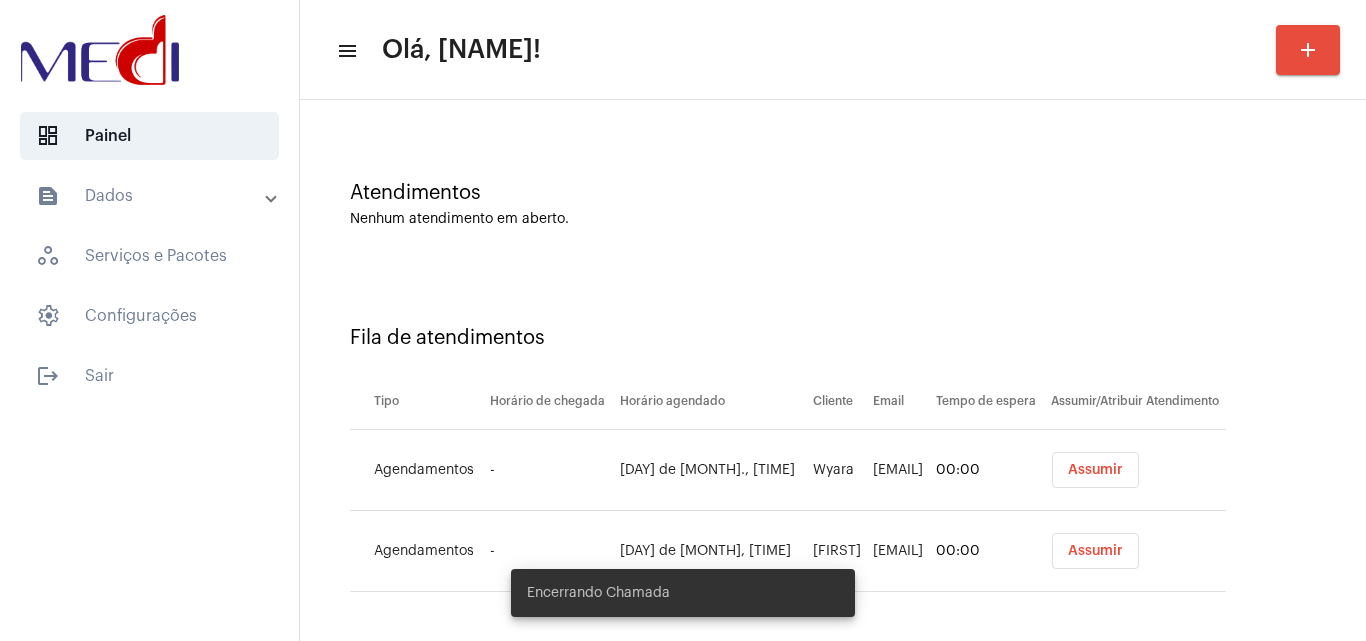 scroll, scrollTop: 108, scrollLeft: 0, axis: vertical 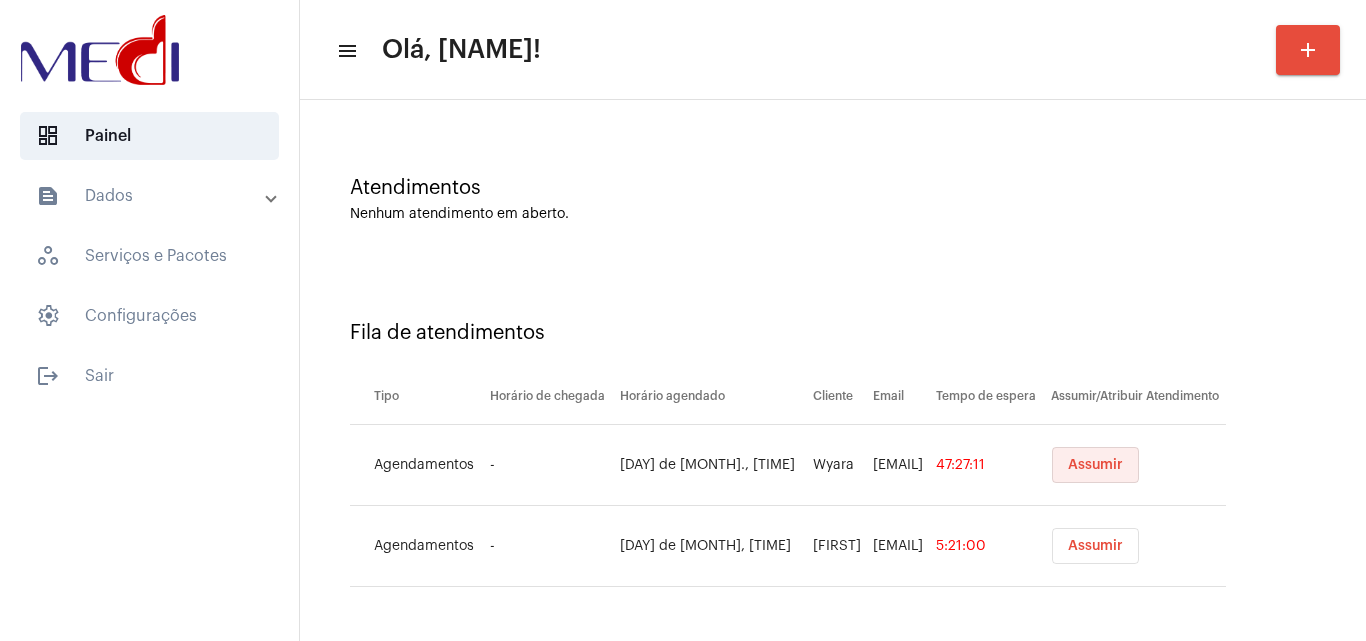 click on "Assumir" at bounding box center [1095, 465] 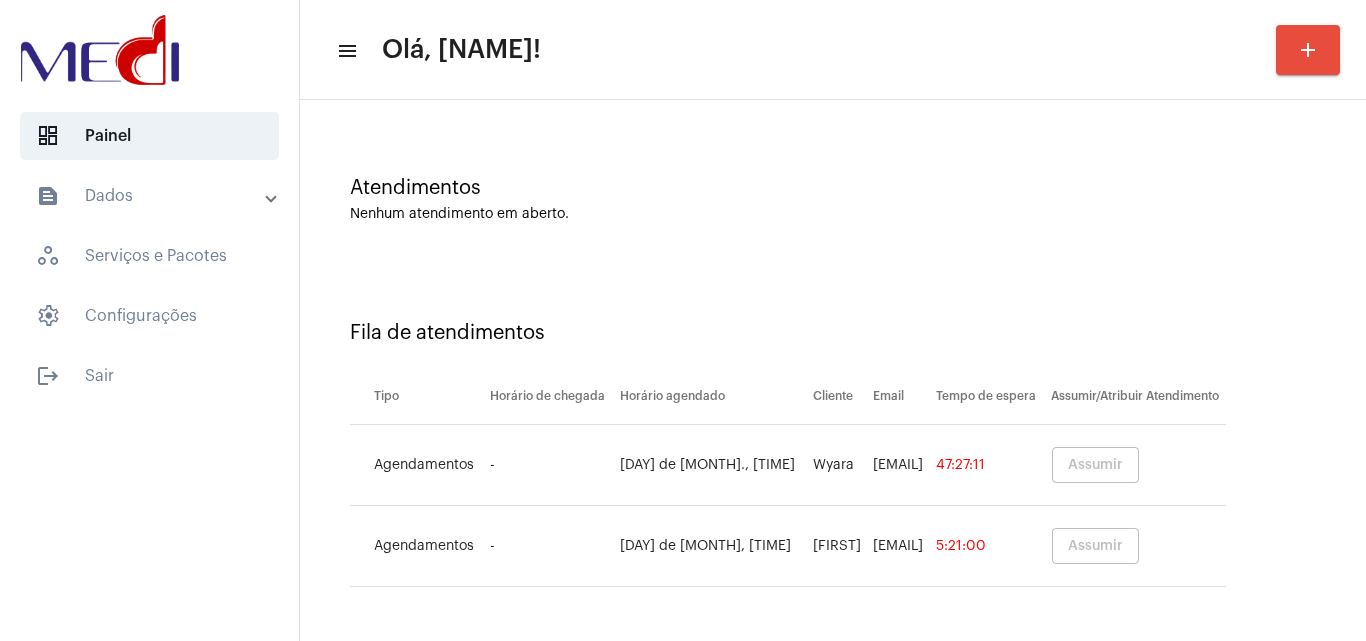 scroll, scrollTop: 0, scrollLeft: 0, axis: both 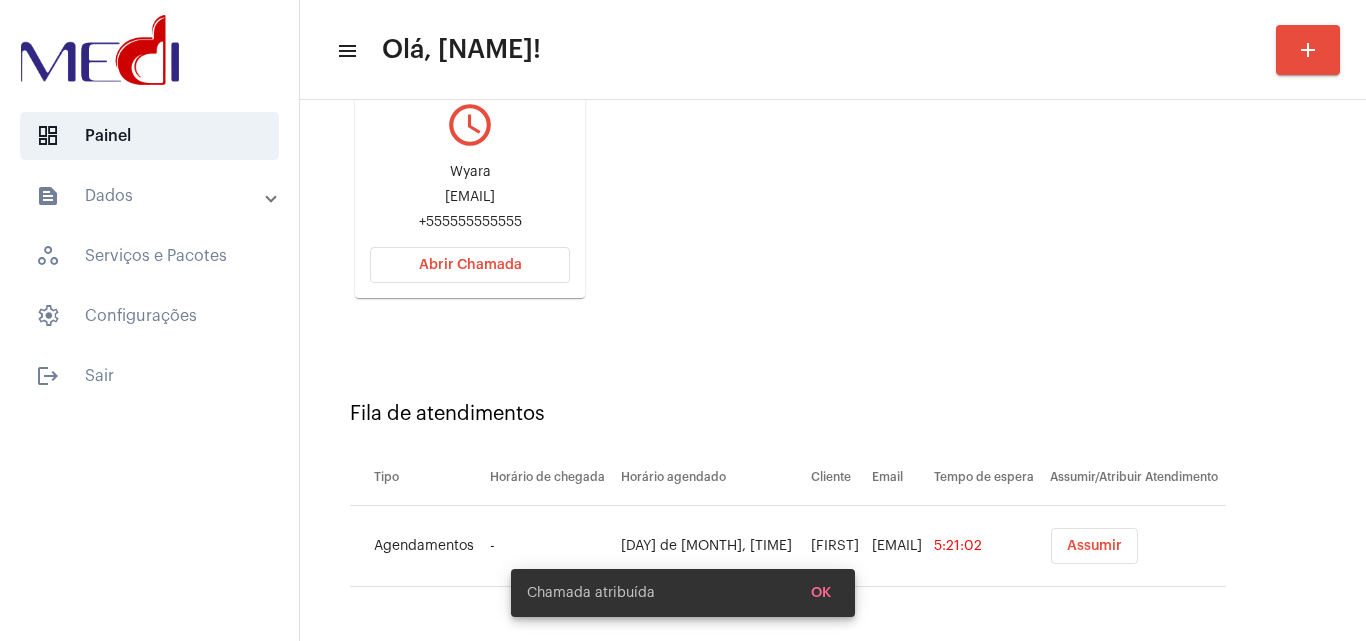 click on "Assumir" at bounding box center (1094, 546) 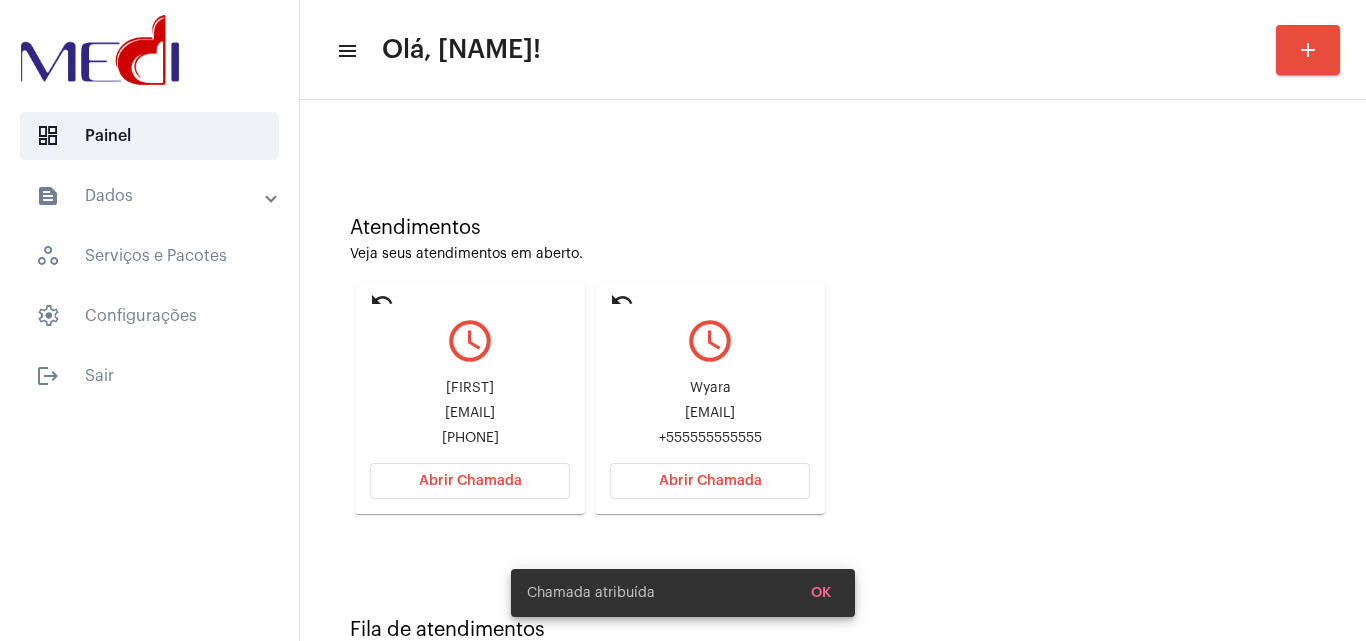 scroll, scrollTop: 141, scrollLeft: 0, axis: vertical 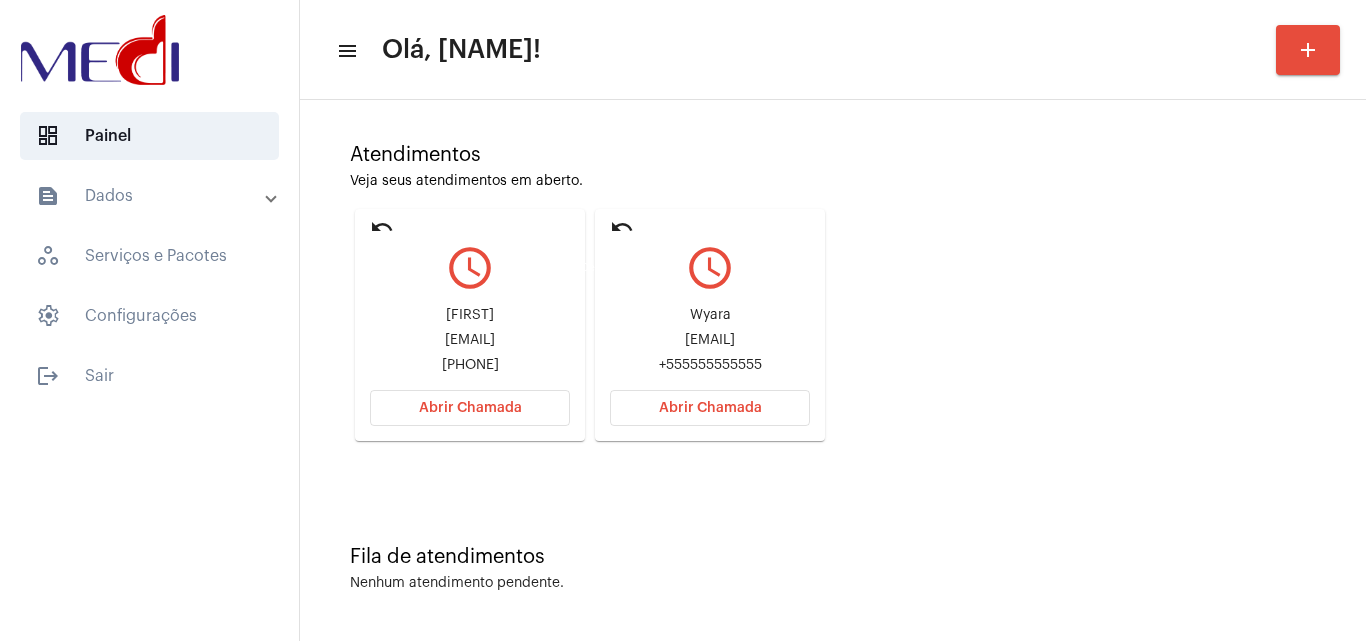 click on "undo" 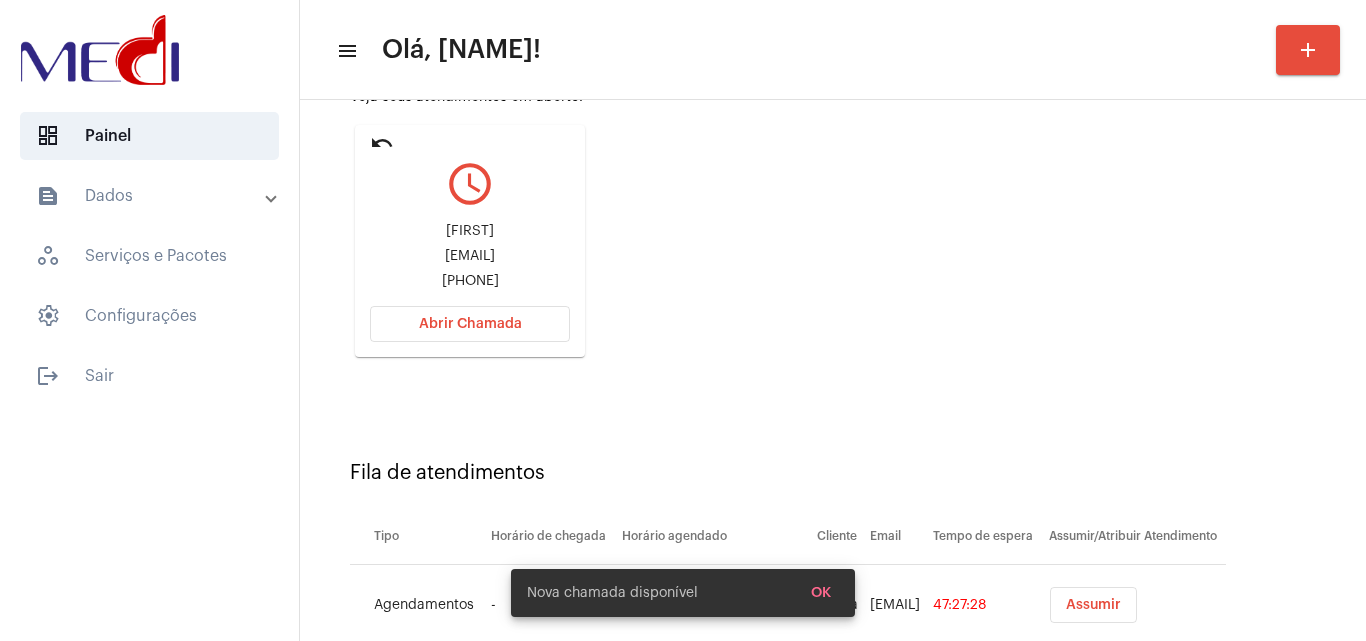 scroll, scrollTop: 284, scrollLeft: 0, axis: vertical 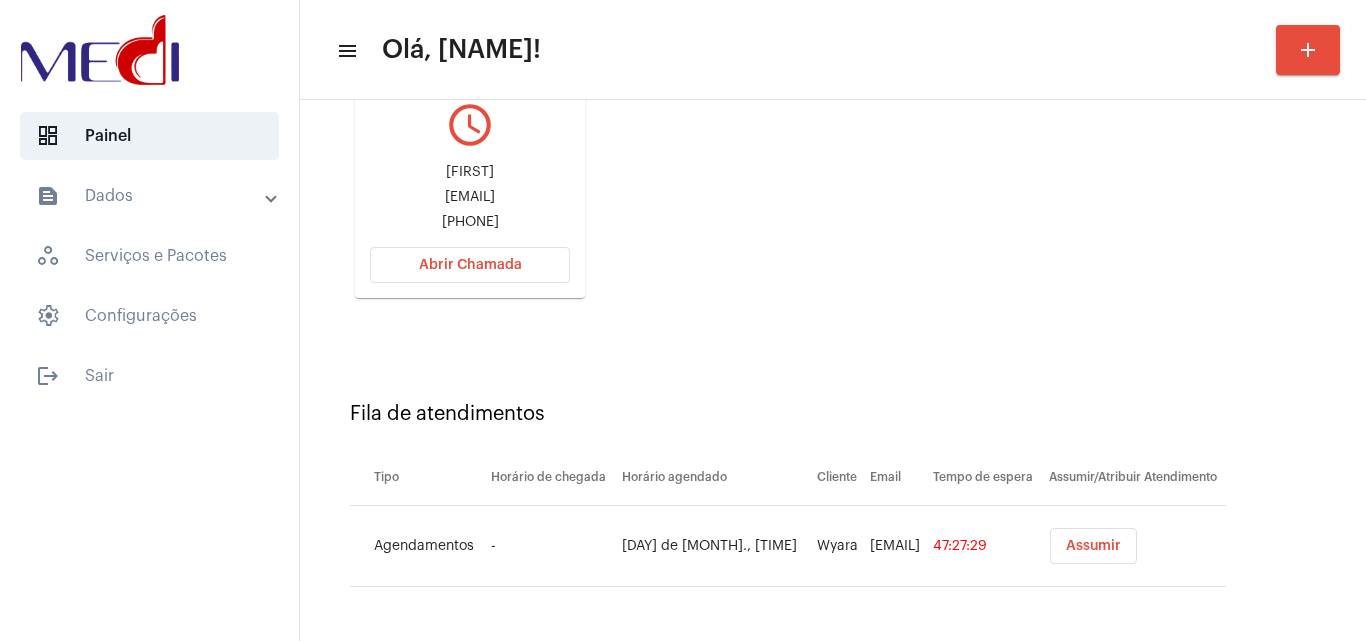 click on "Assumir" at bounding box center [1093, 546] 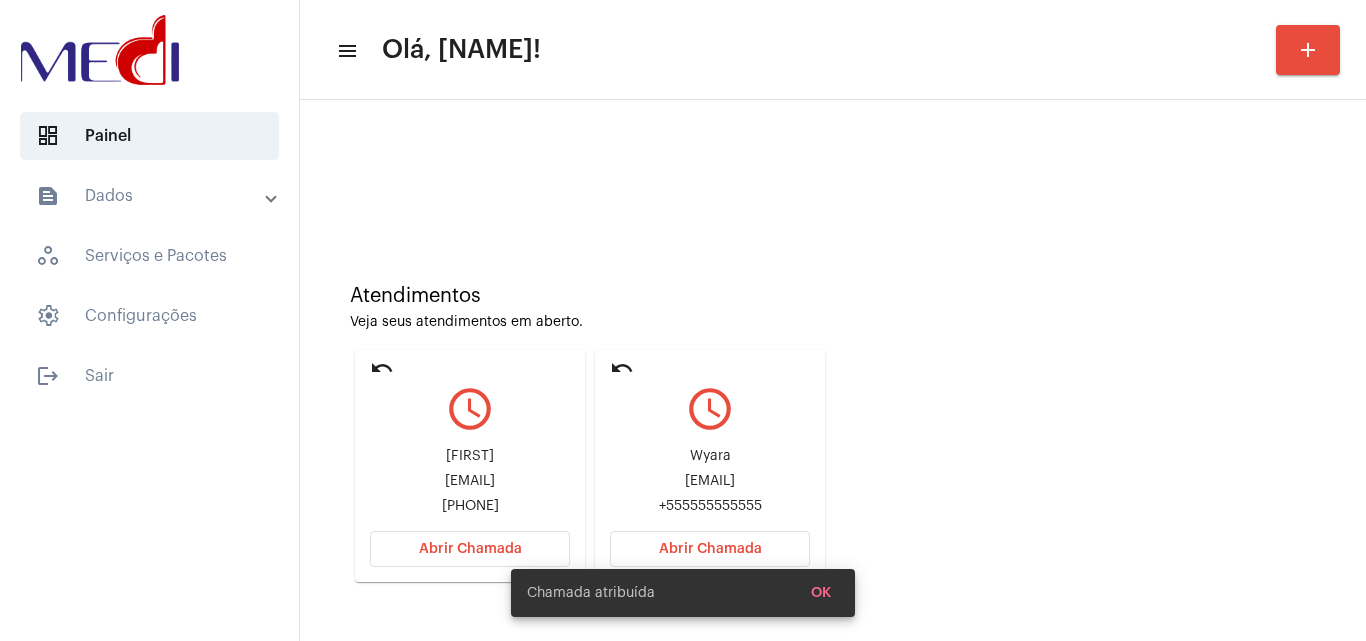 scroll, scrollTop: 141, scrollLeft: 0, axis: vertical 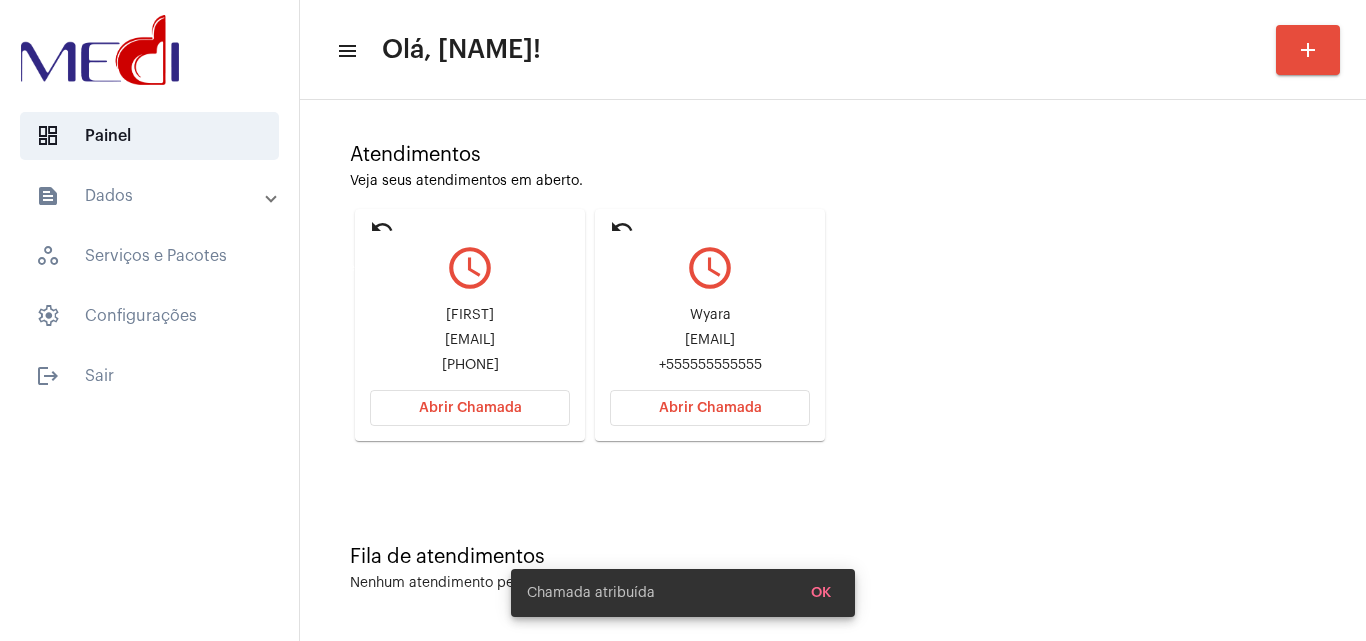 click on "undo" 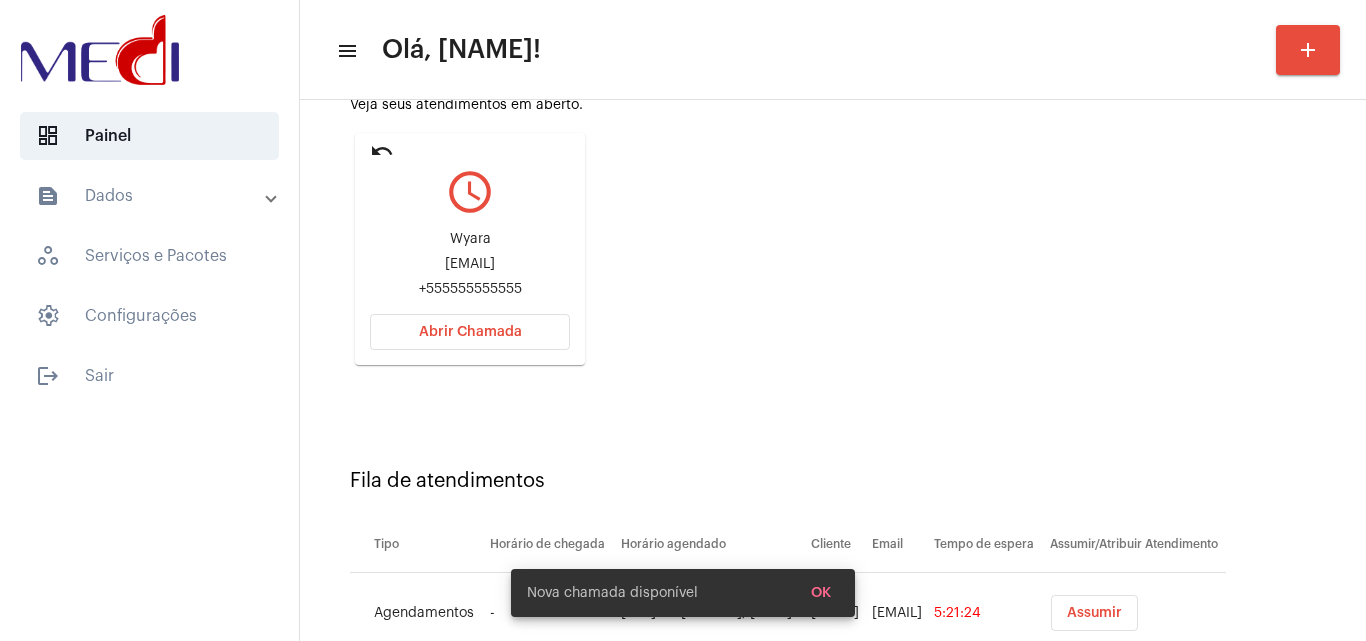 scroll, scrollTop: 284, scrollLeft: 0, axis: vertical 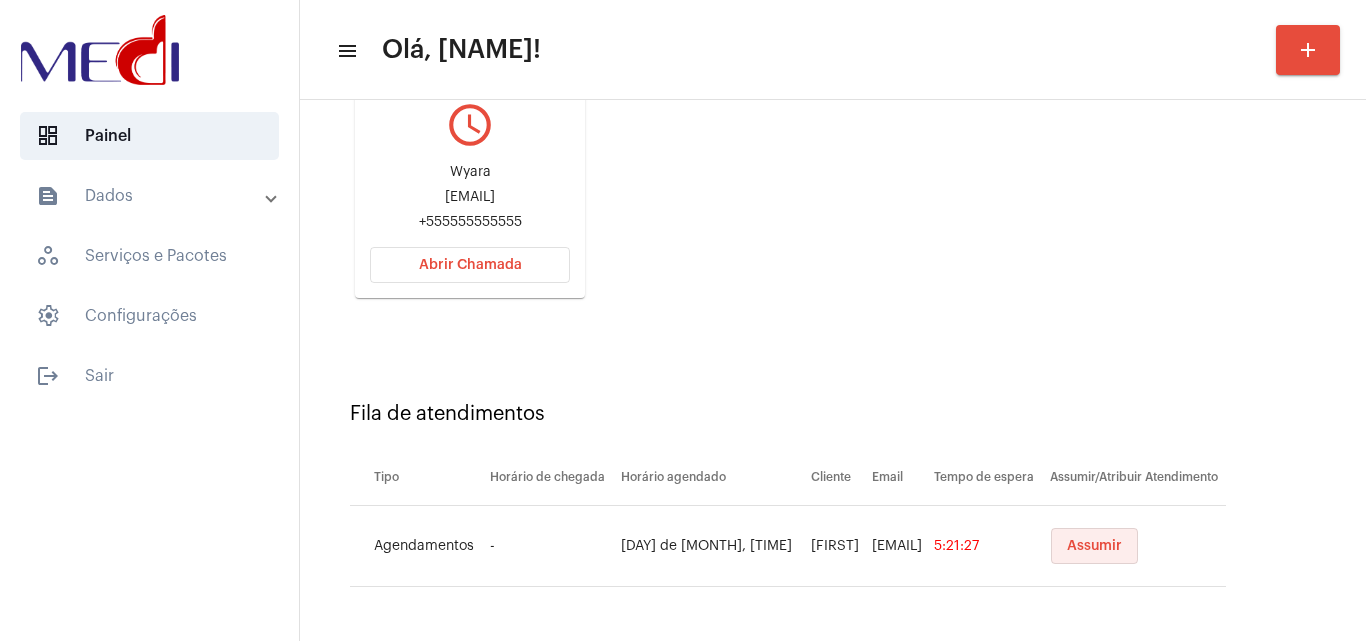 click on "Assumir" at bounding box center [1094, 546] 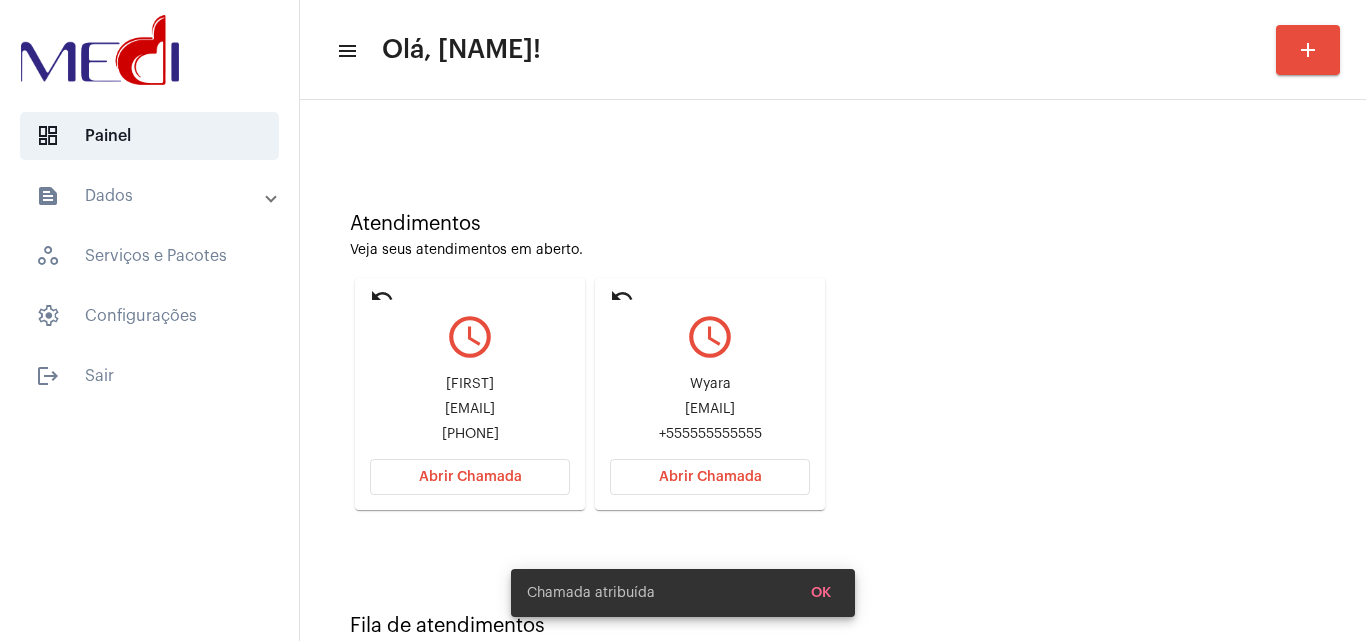 scroll, scrollTop: 141, scrollLeft: 0, axis: vertical 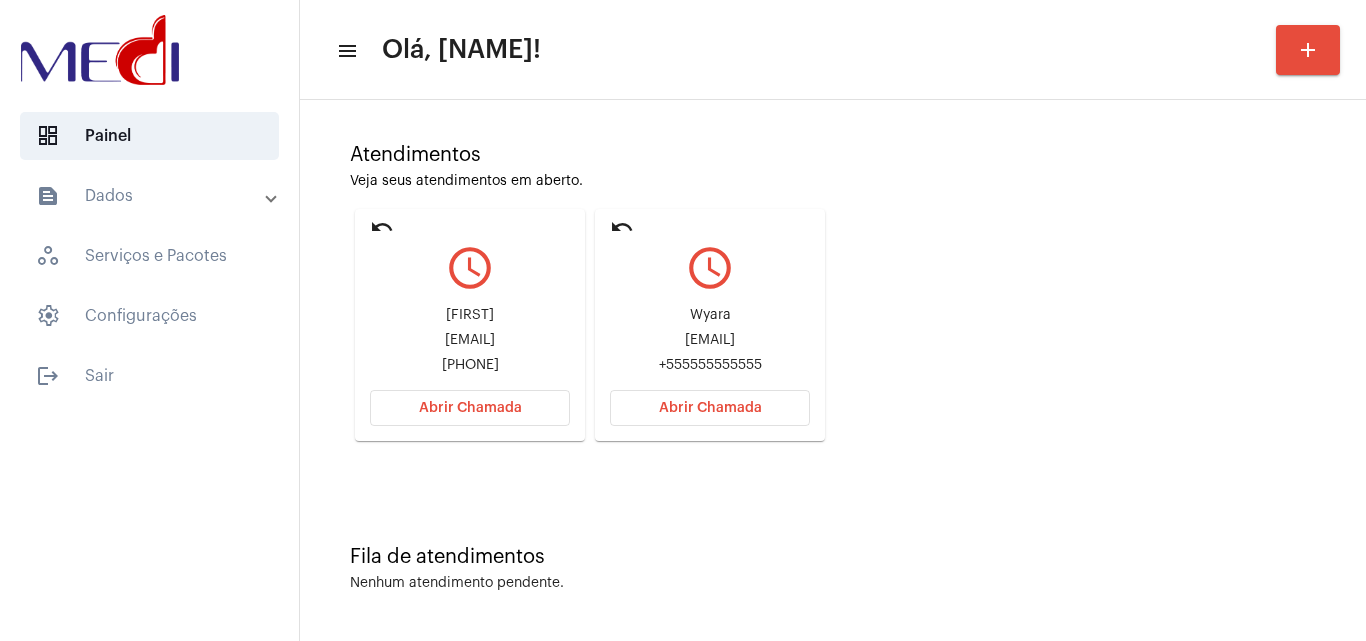 drag, startPoint x: 613, startPoint y: 332, endPoint x: 730, endPoint y: 338, distance: 117.15375 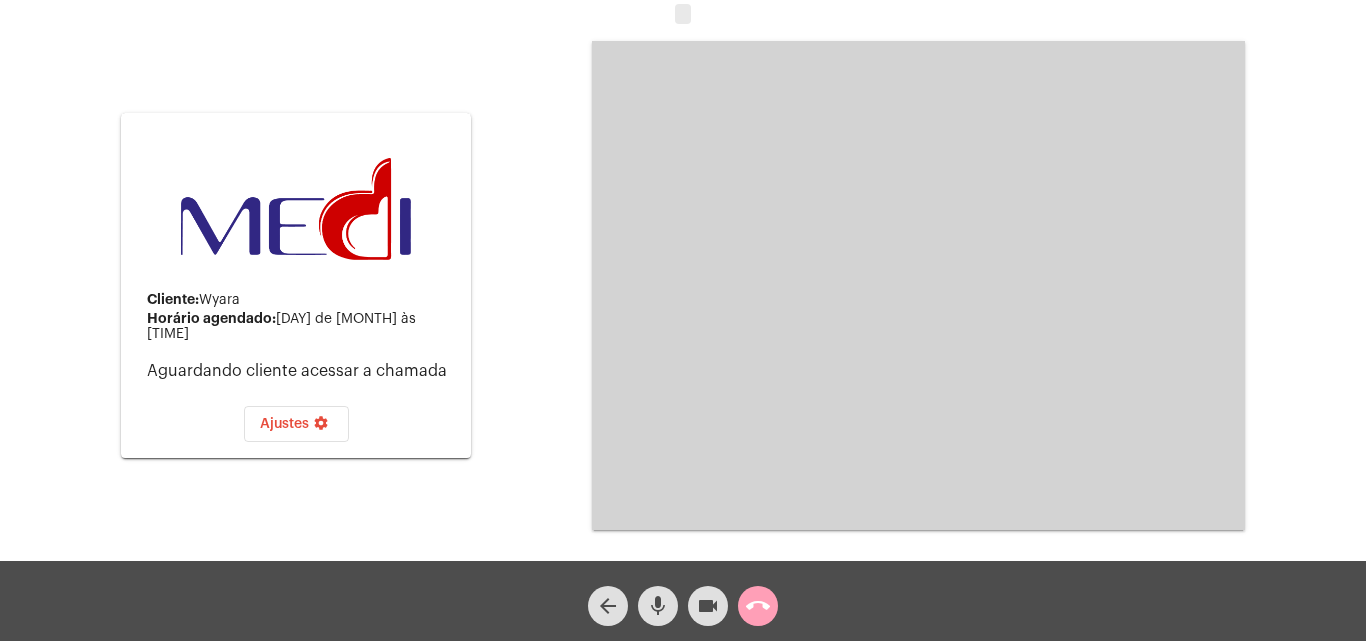 click on "call_end" 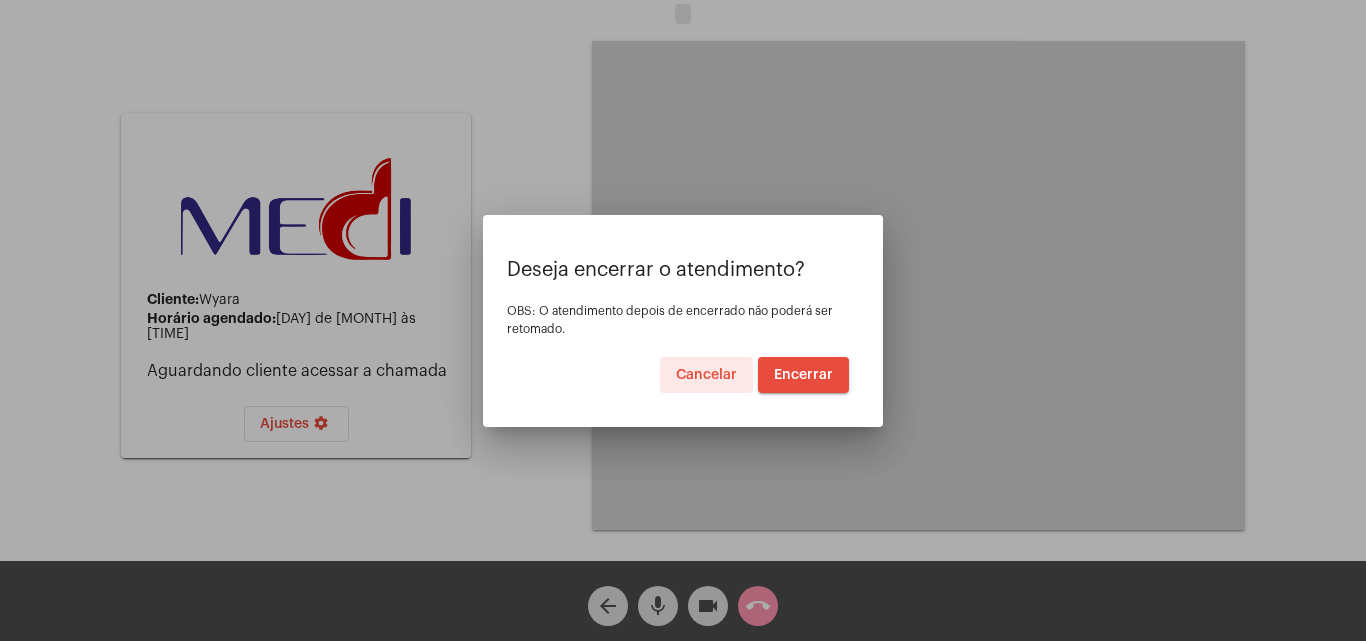 click on "Encerrar" at bounding box center [803, 375] 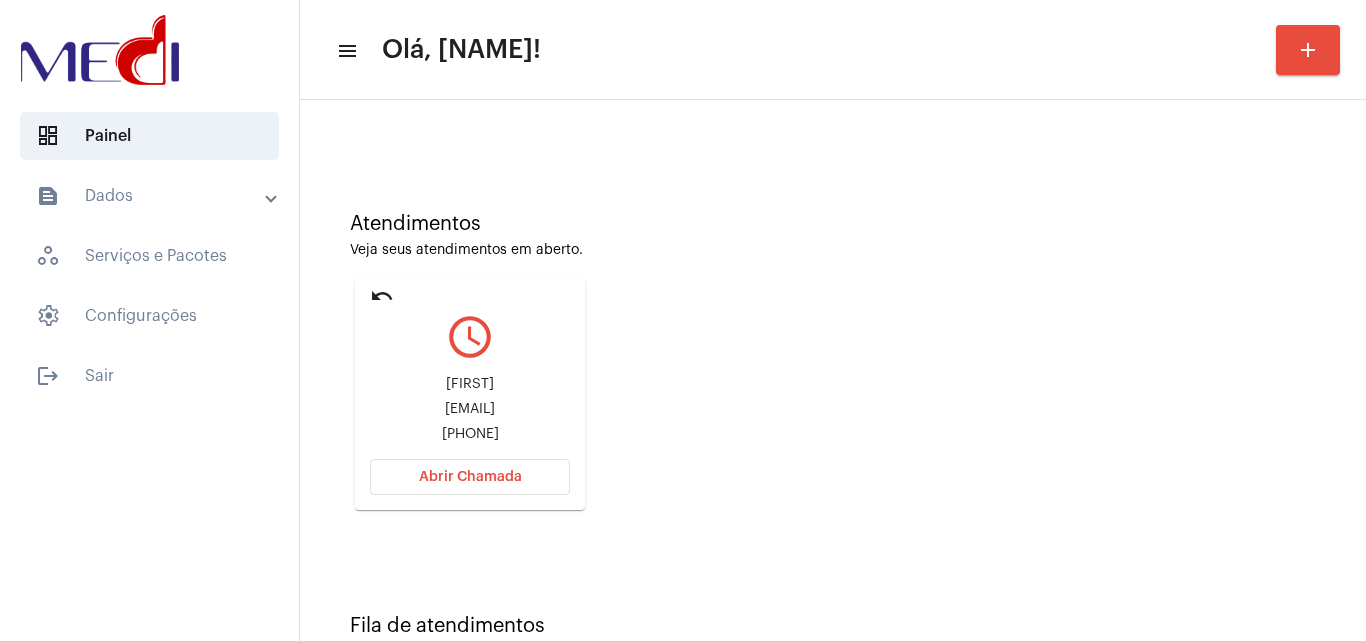 scroll, scrollTop: 141, scrollLeft: 0, axis: vertical 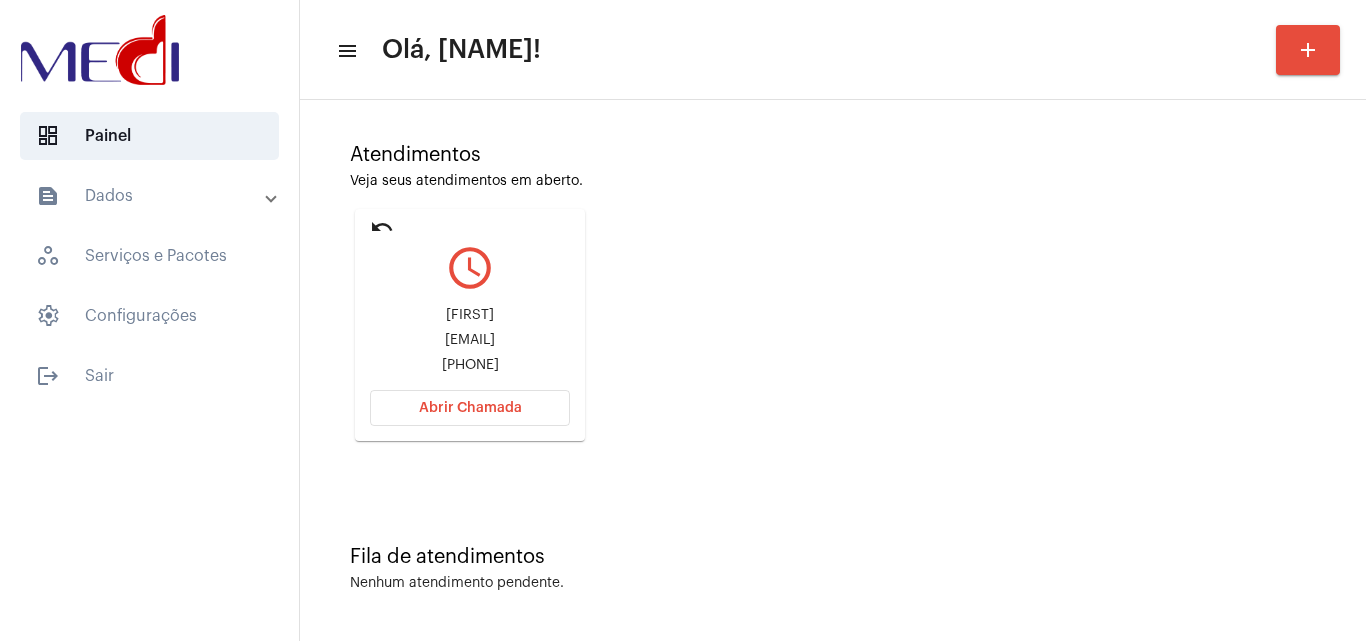 drag, startPoint x: 421, startPoint y: 335, endPoint x: 511, endPoint y: 334, distance: 90.005554 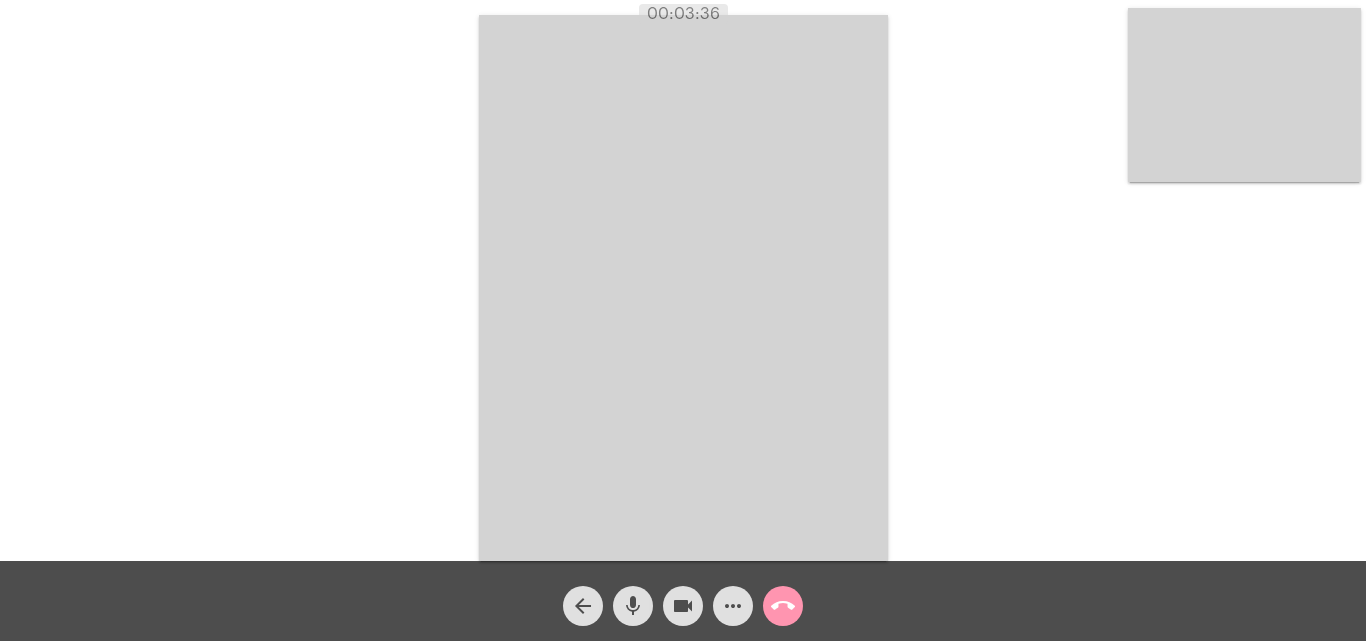 click on "call_end" 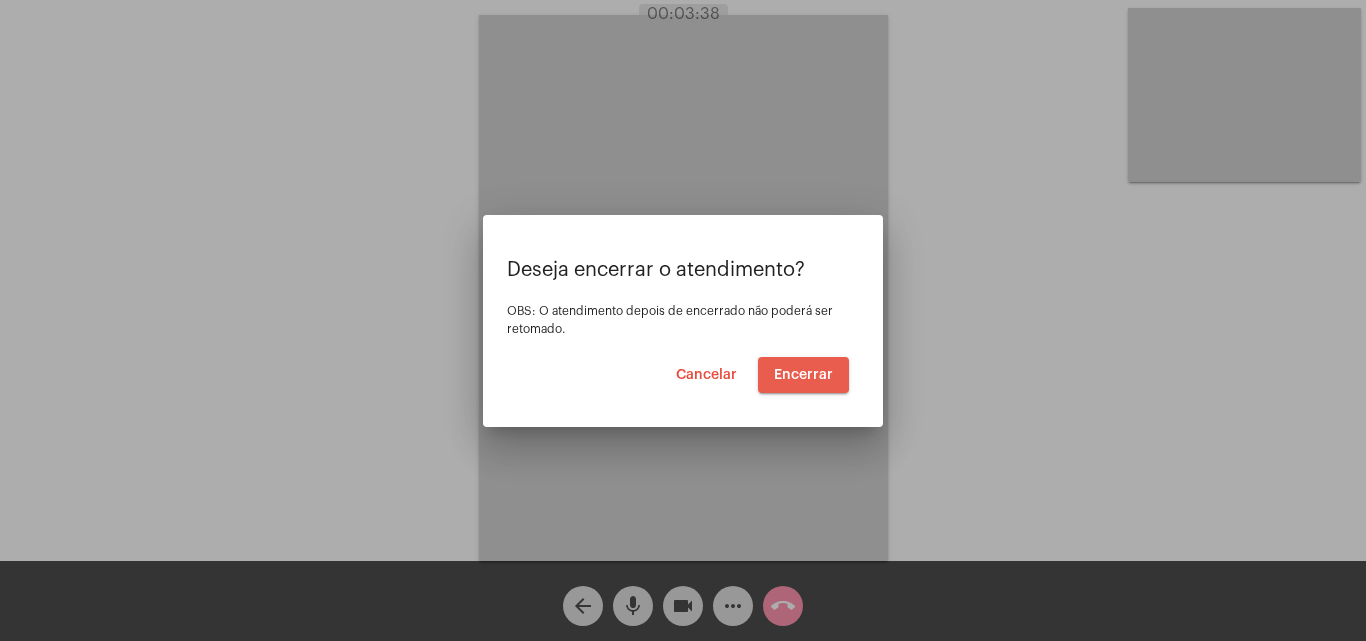 click on "Encerrar" at bounding box center (803, 375) 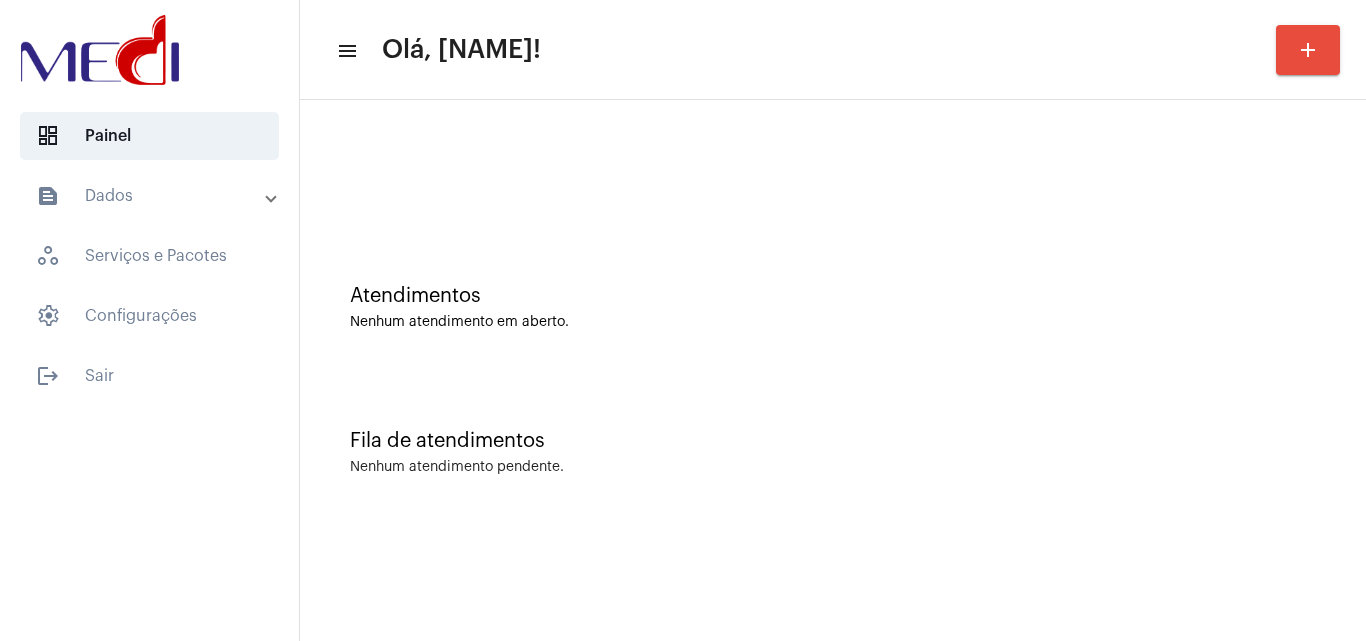click 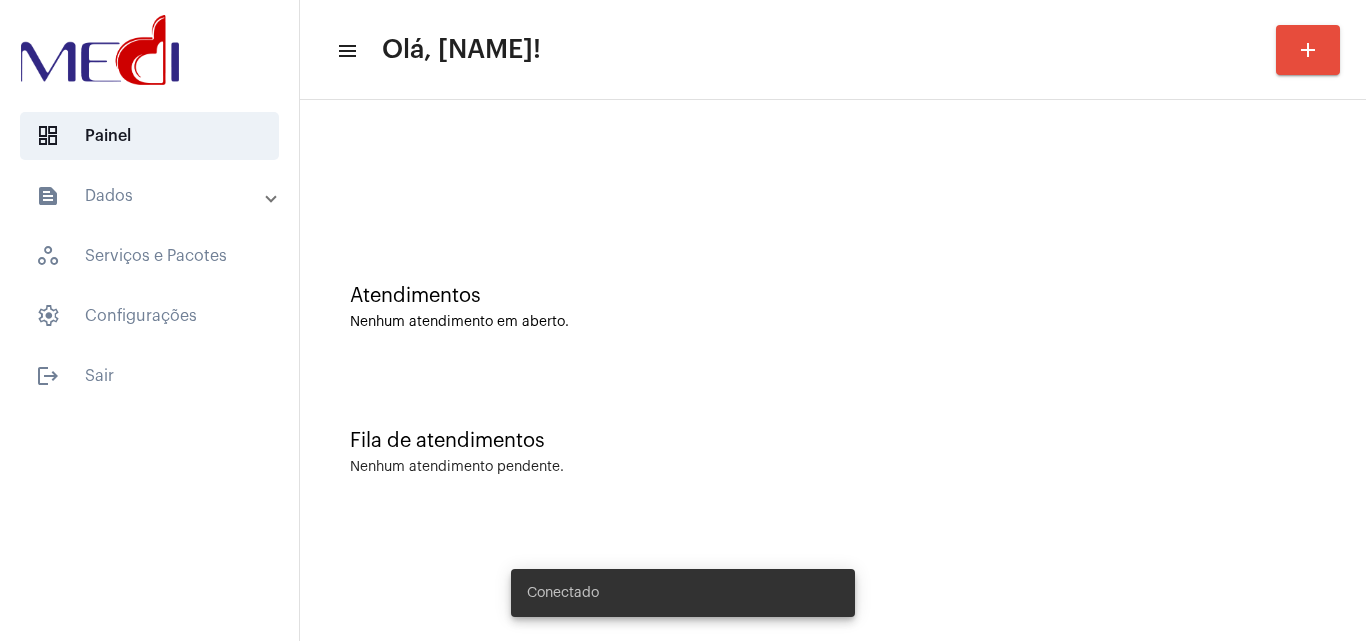 scroll, scrollTop: 0, scrollLeft: 0, axis: both 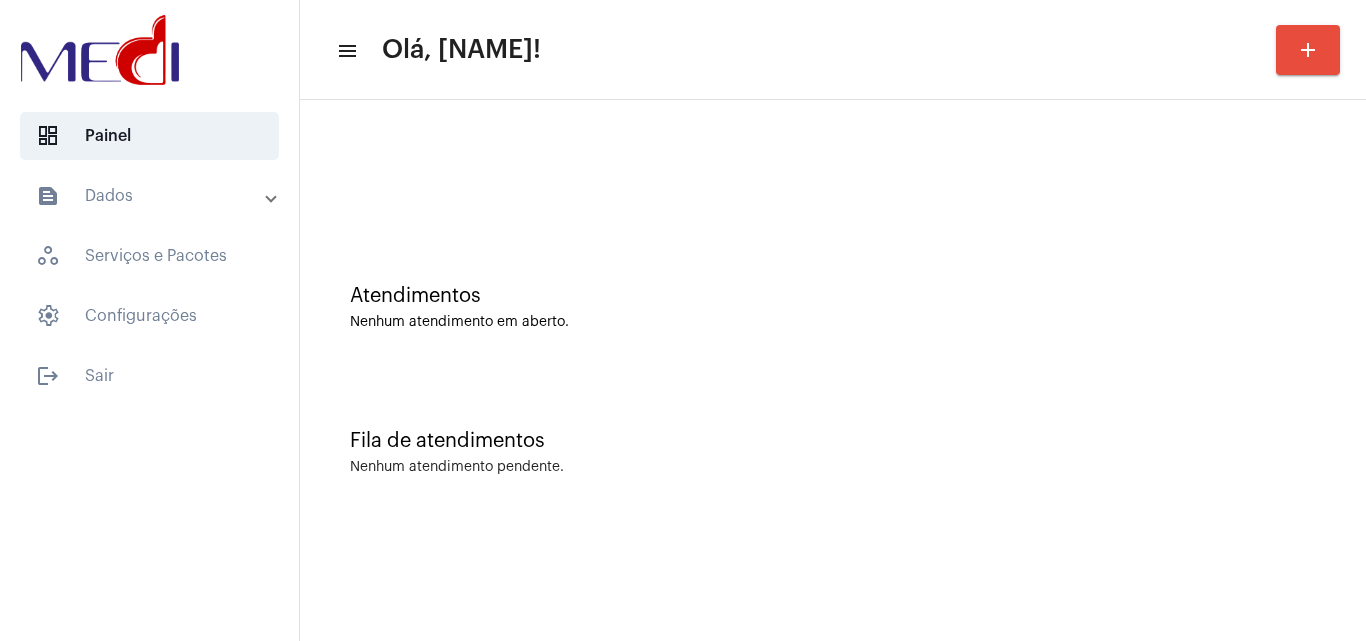 click on "Atendimentos Nenhum atendimento em aberto." 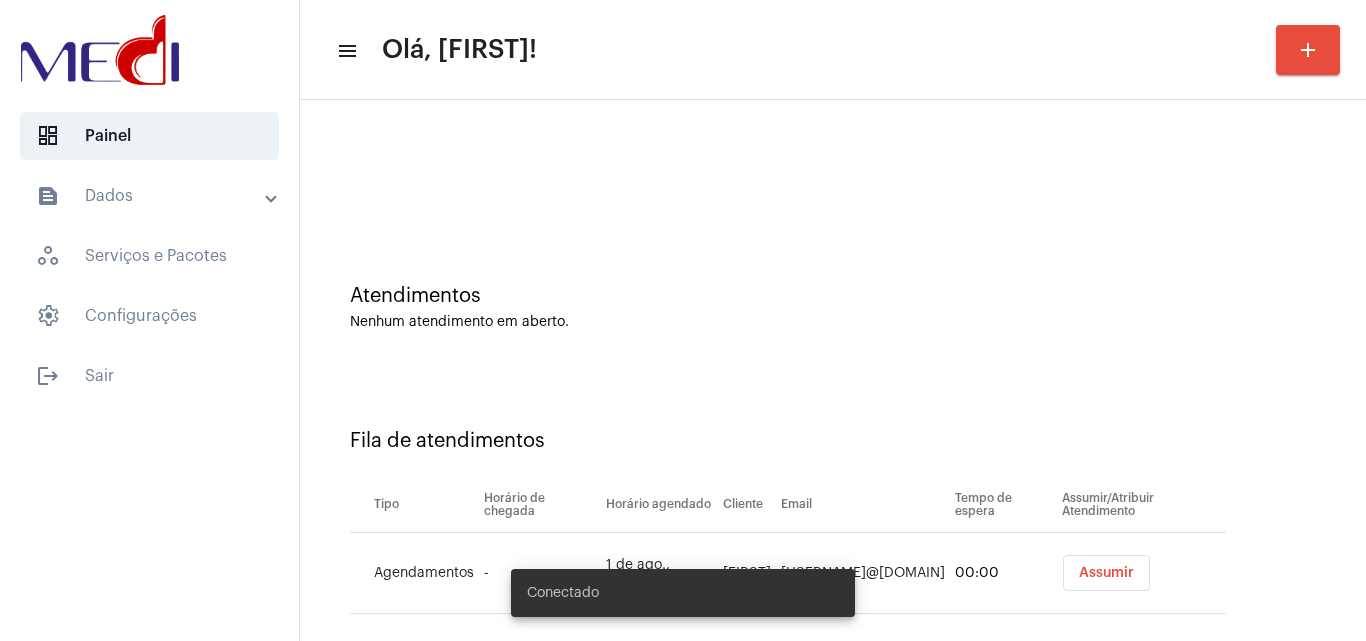 scroll, scrollTop: 0, scrollLeft: 0, axis: both 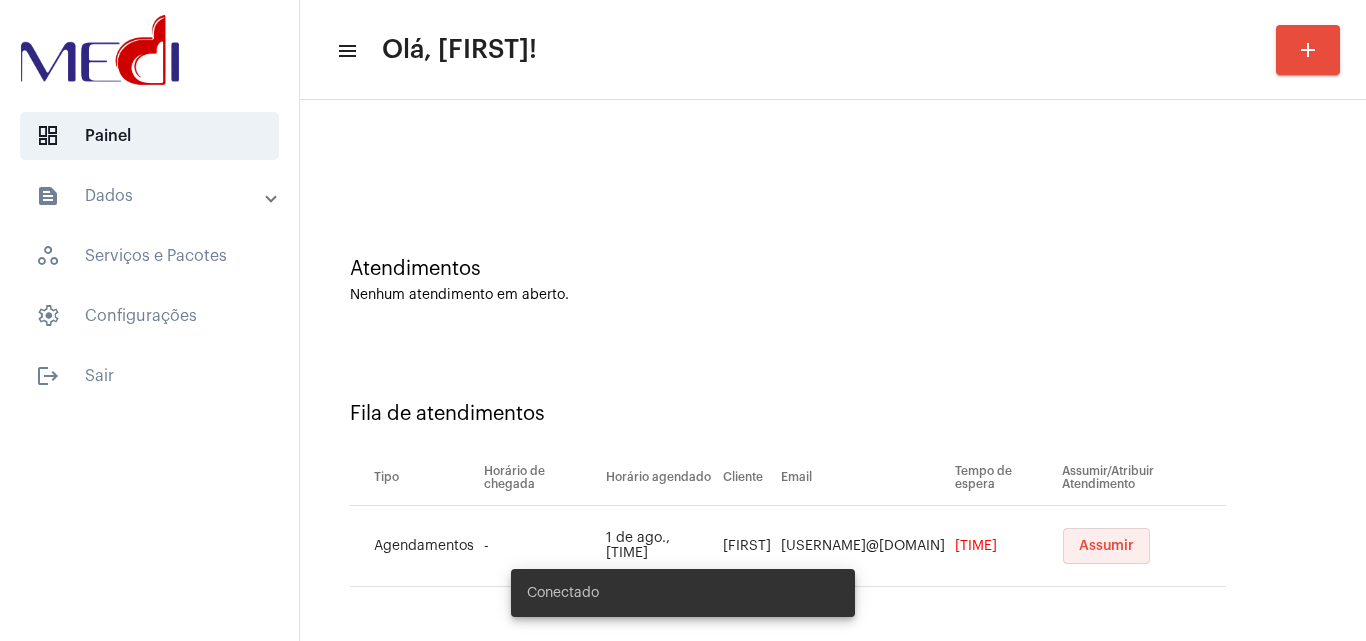 click on "Assumir" at bounding box center (1106, 546) 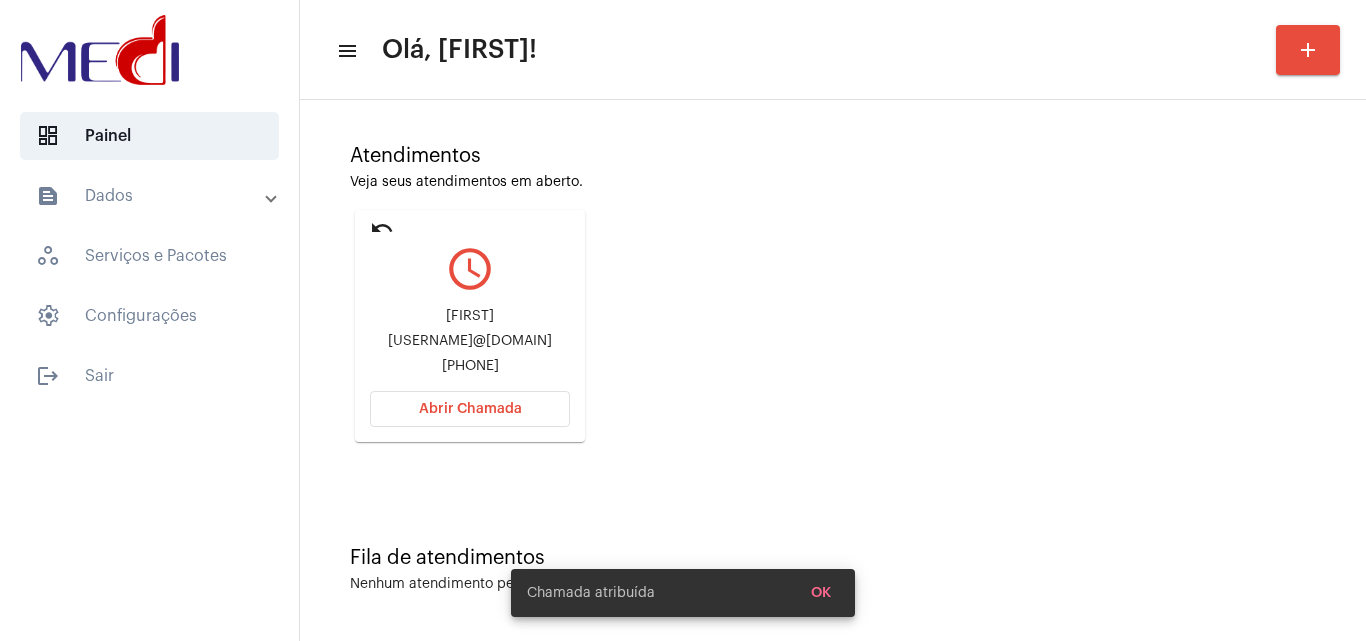 scroll, scrollTop: 141, scrollLeft: 0, axis: vertical 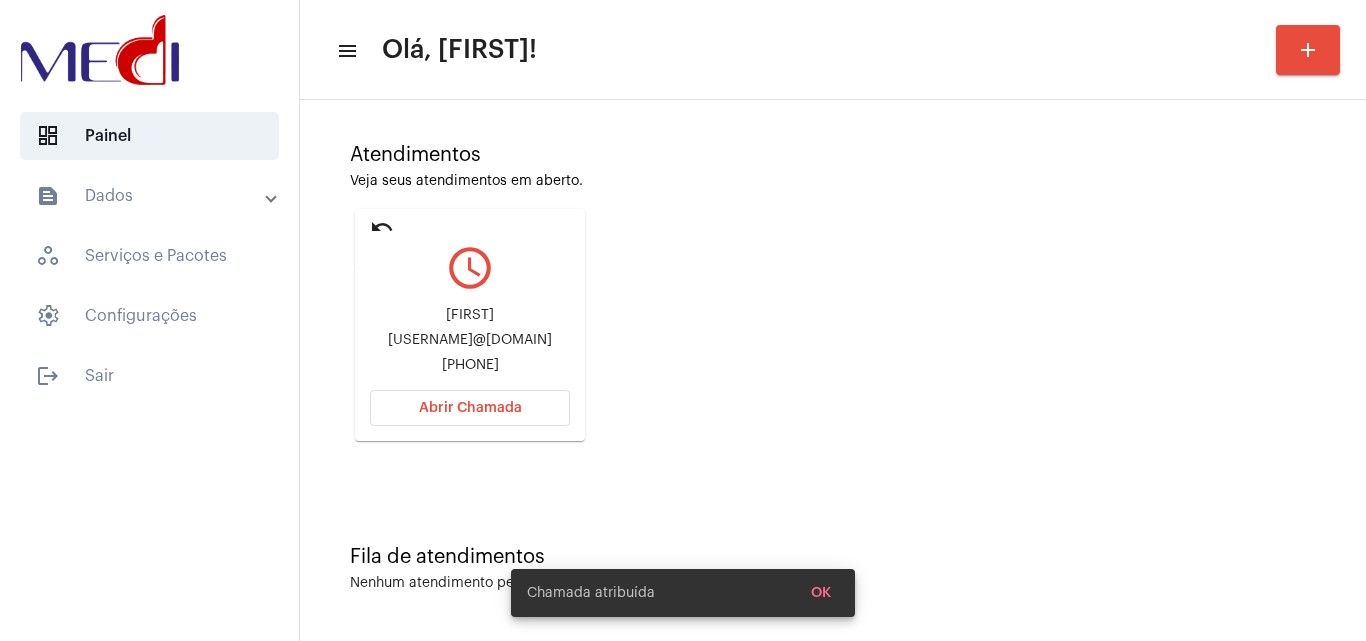 click on "undo" 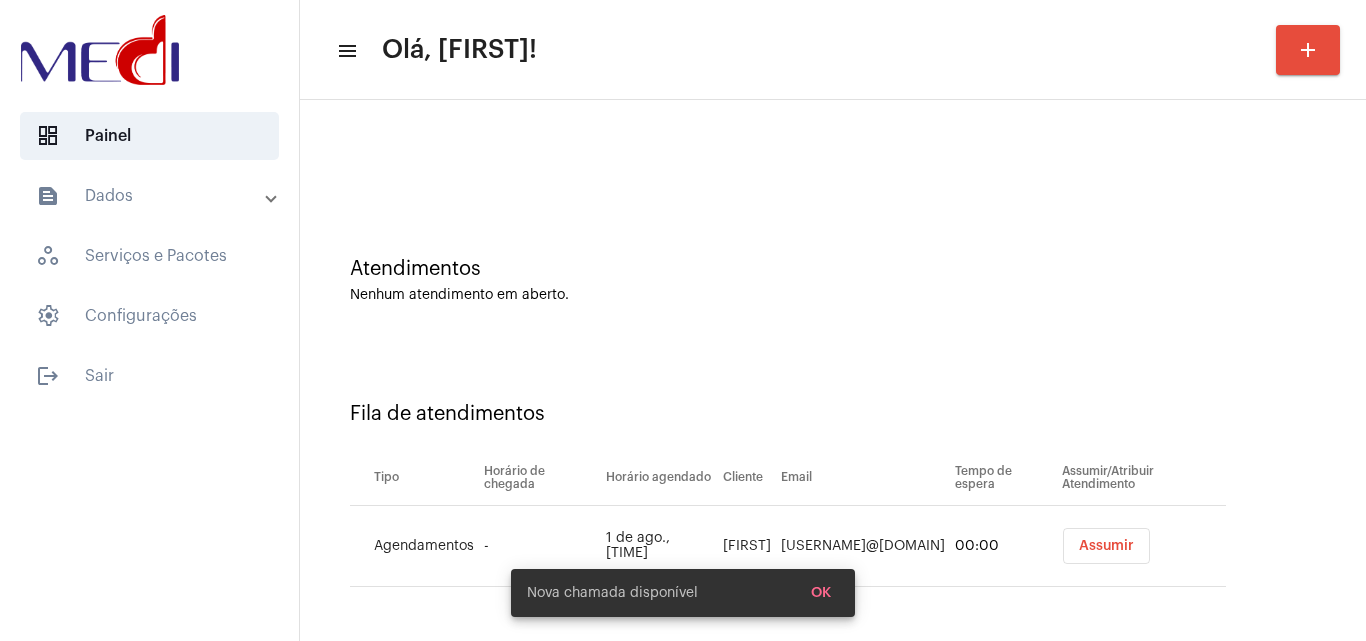 scroll, scrollTop: 27, scrollLeft: 0, axis: vertical 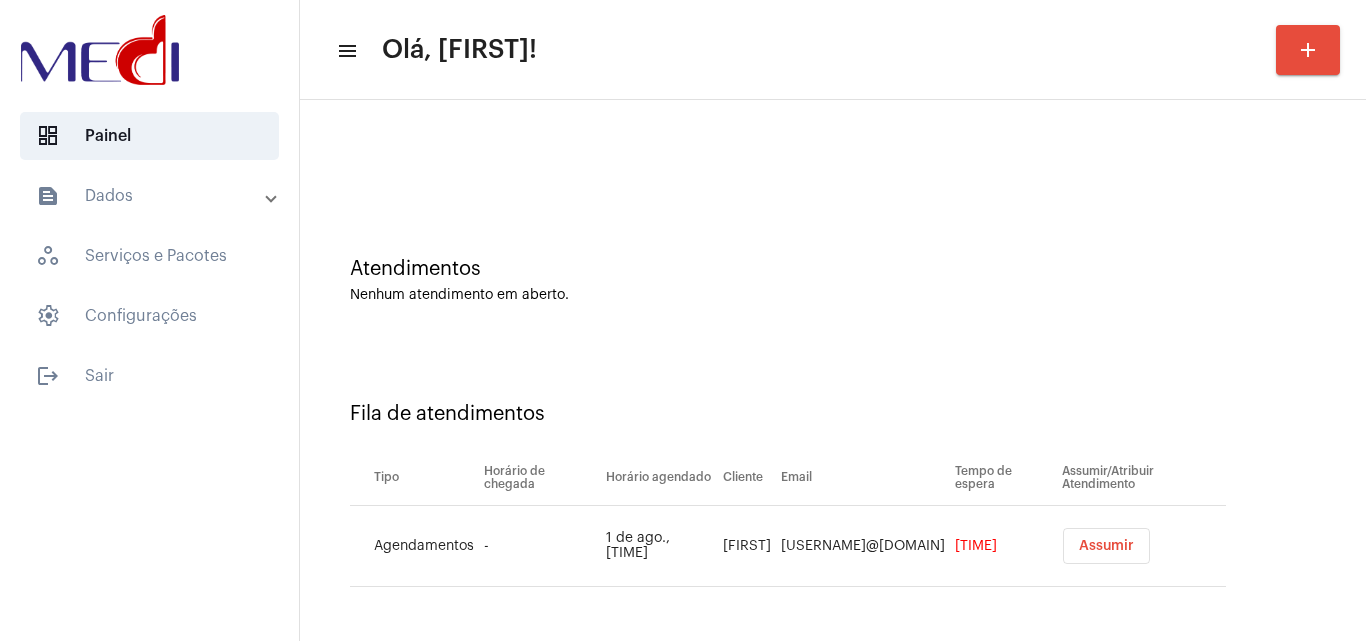 click on "Assumir" at bounding box center (1106, 546) 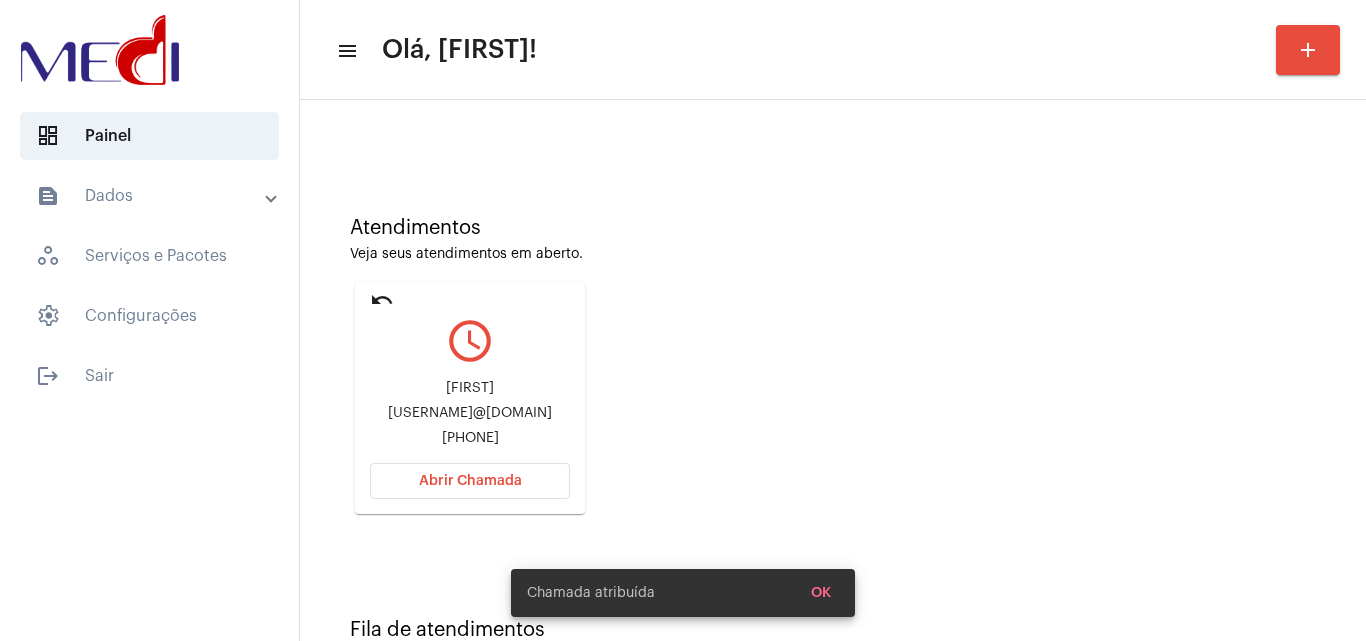 scroll, scrollTop: 141, scrollLeft: 0, axis: vertical 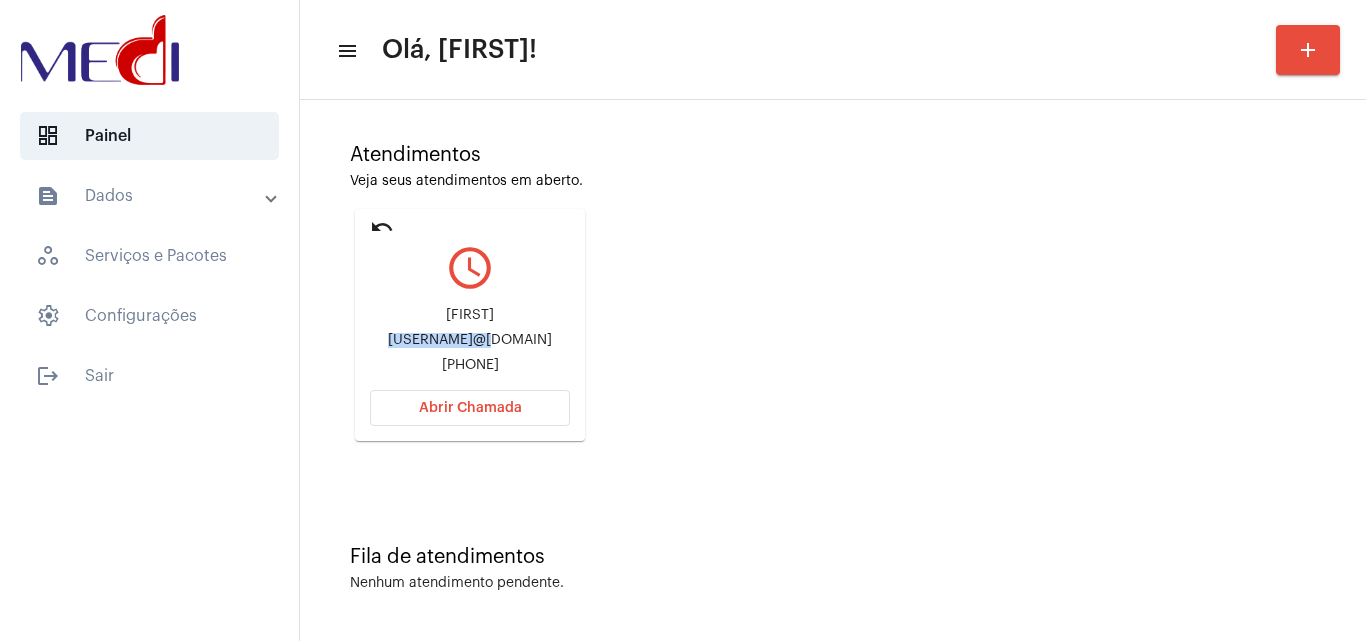 drag, startPoint x: 371, startPoint y: 336, endPoint x: 466, endPoint y: 346, distance: 95.524864 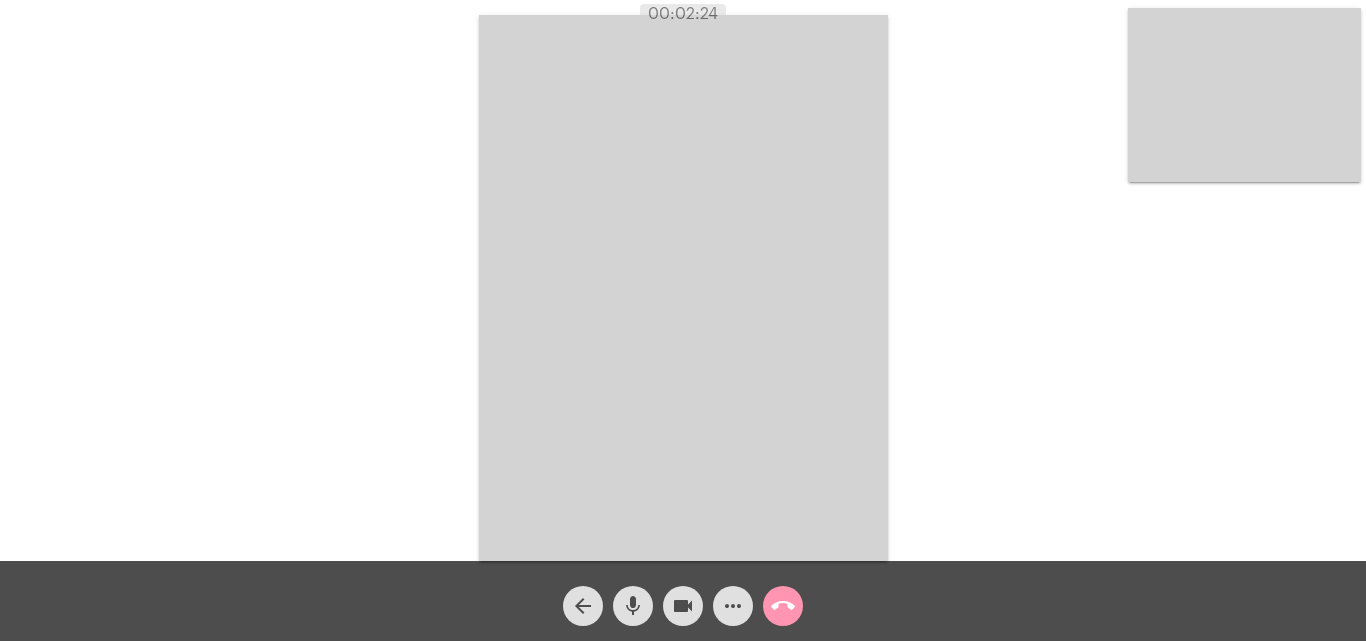 click on "call_end" 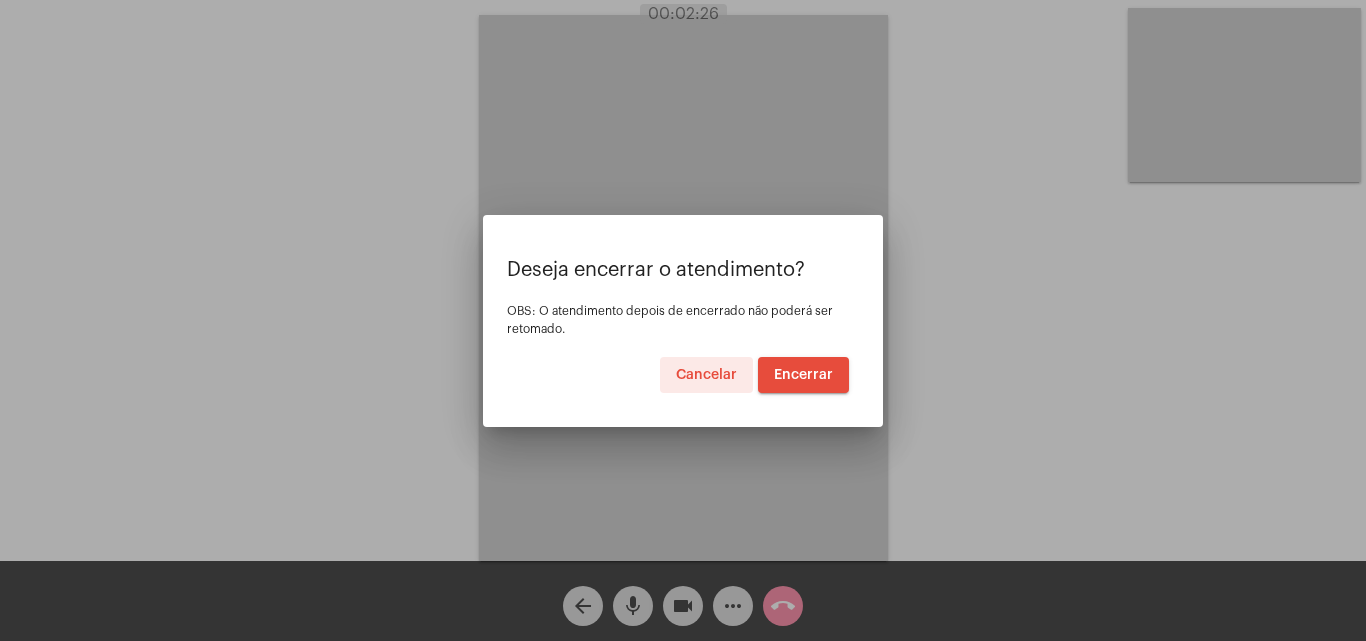 click on "Encerrar" at bounding box center [803, 375] 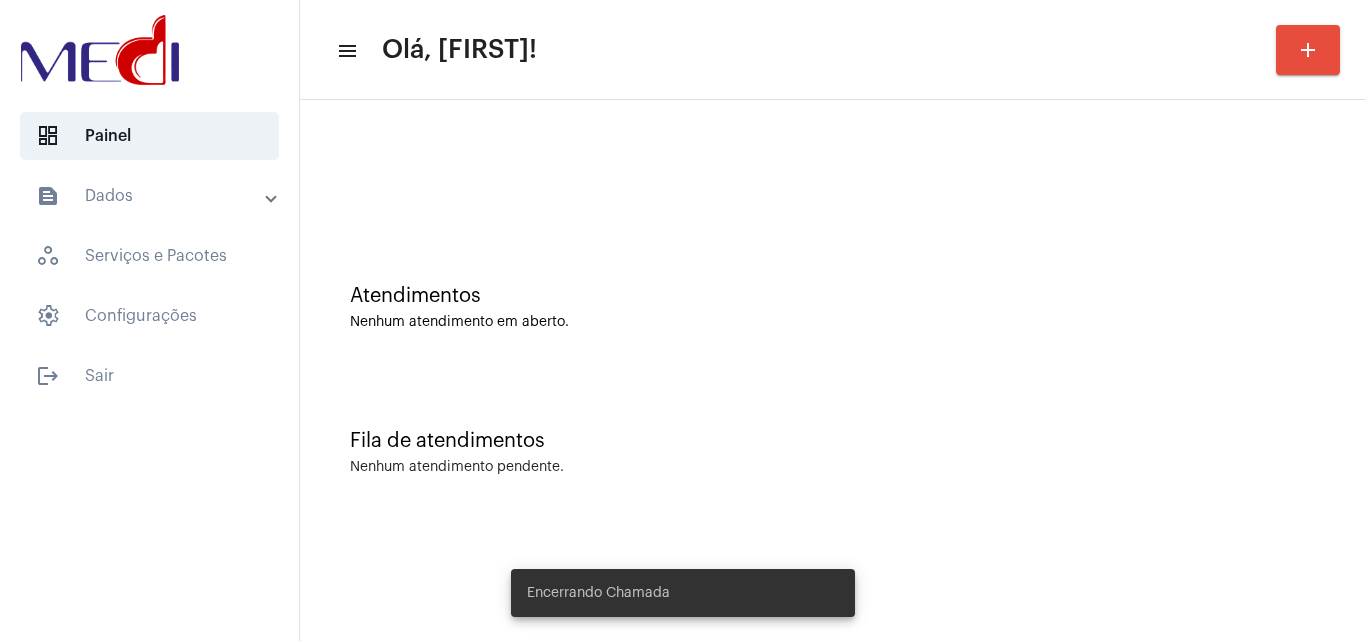 click on "Fila de atendimentos Nenhum atendimento pendente." 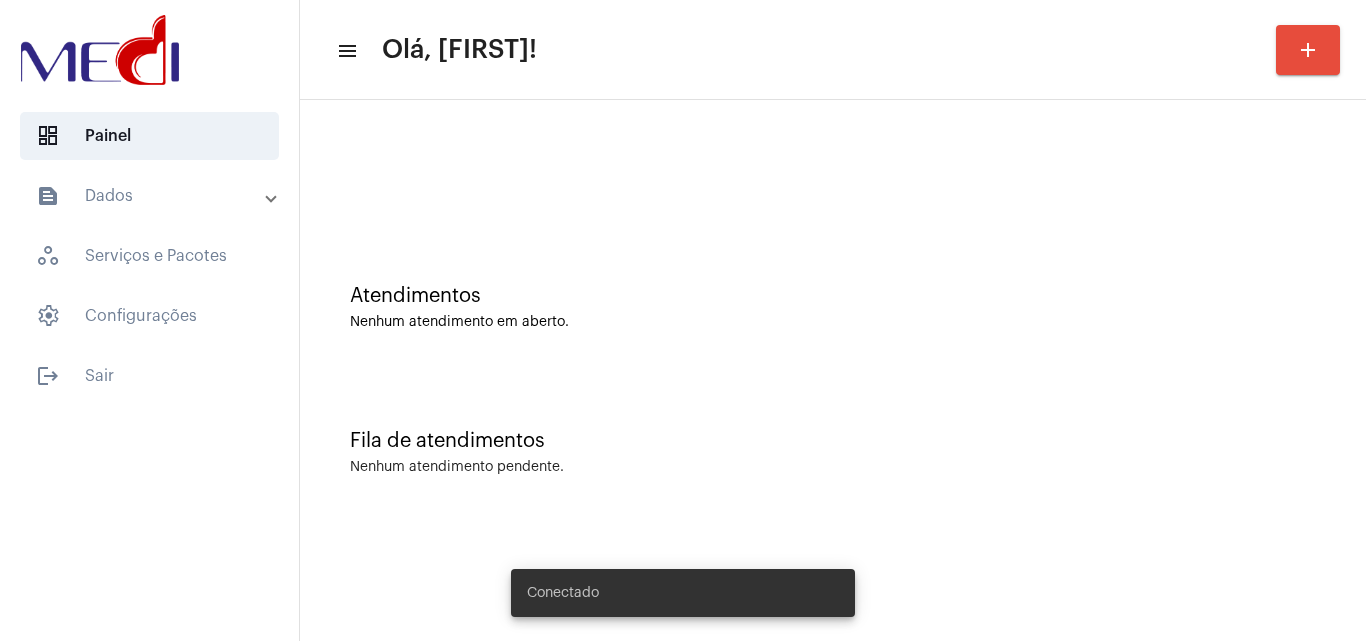 scroll, scrollTop: 0, scrollLeft: 0, axis: both 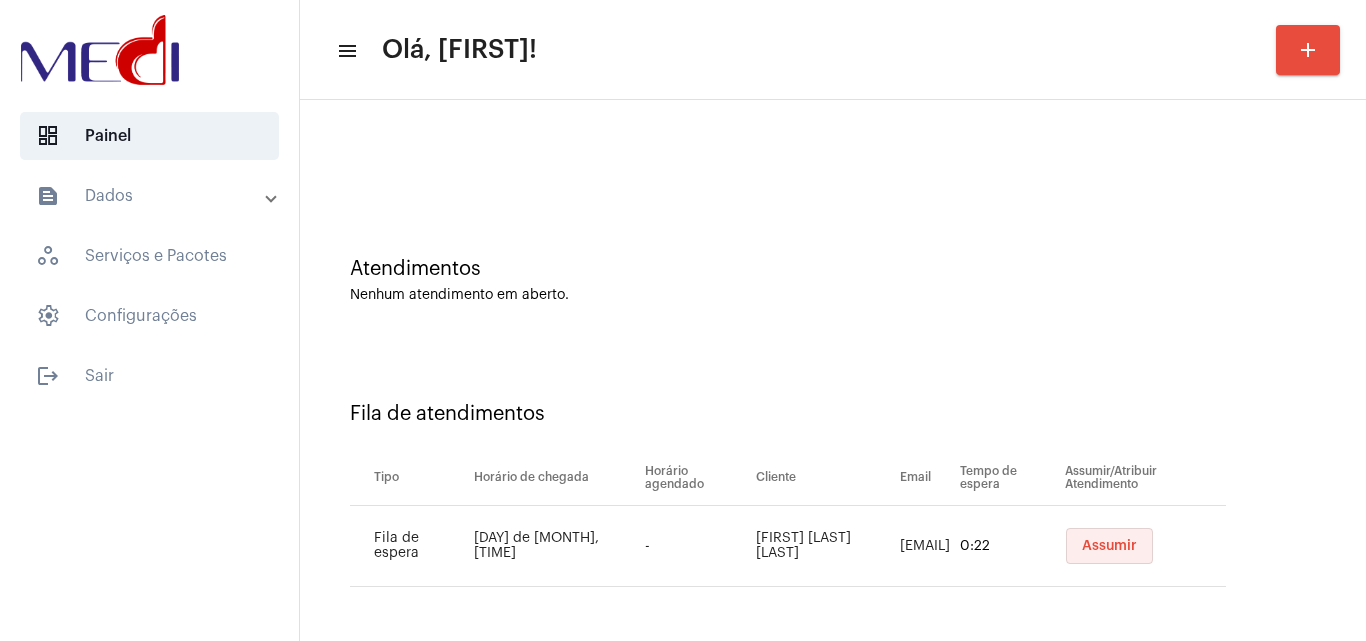 click on "Assumir" at bounding box center [1109, 546] 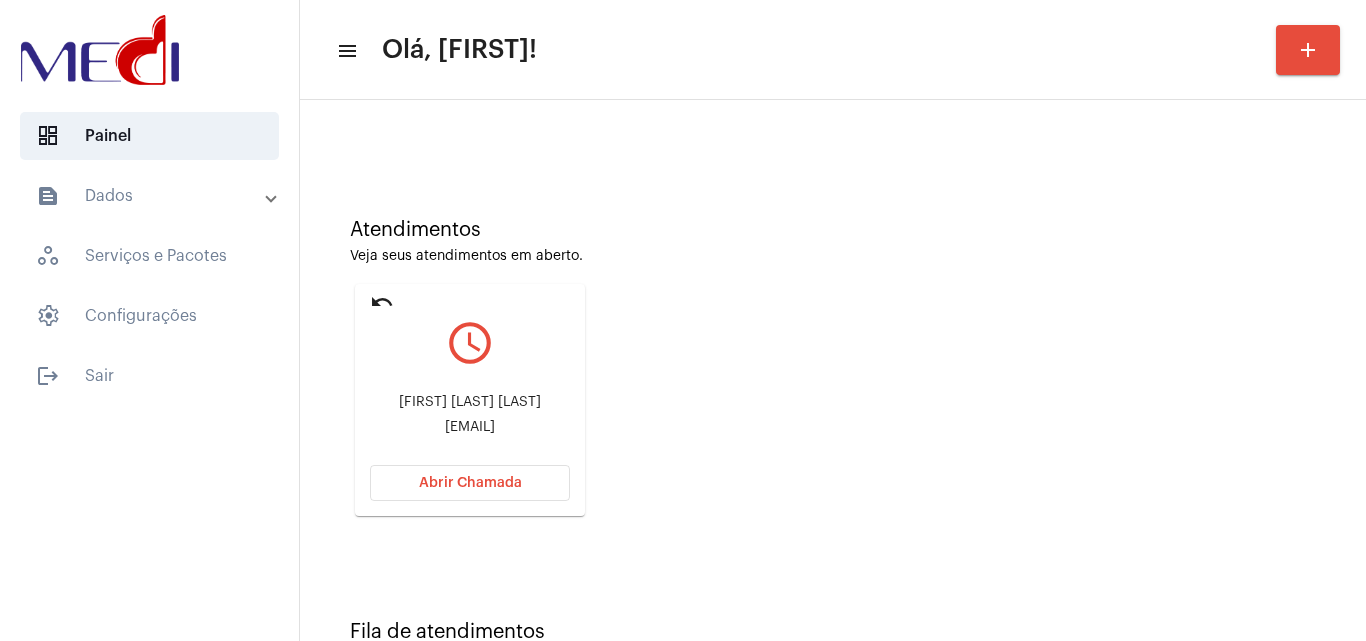 scroll, scrollTop: 141, scrollLeft: 0, axis: vertical 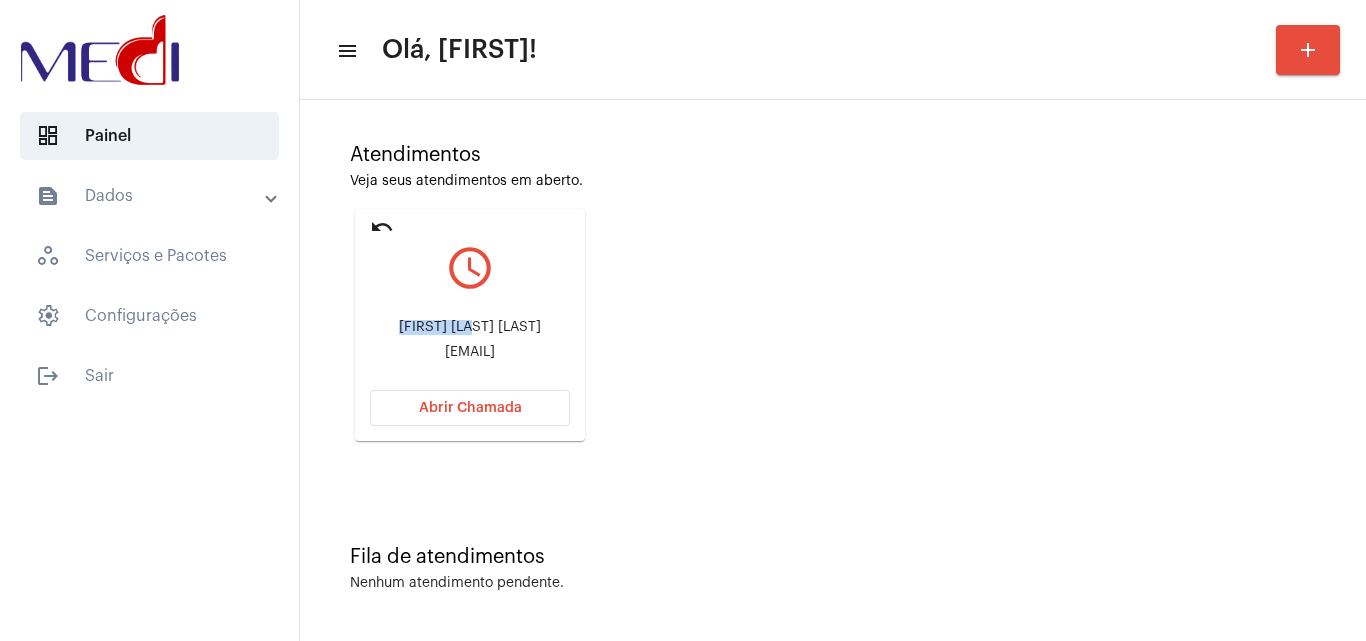 drag, startPoint x: 395, startPoint y: 323, endPoint x: 472, endPoint y: 315, distance: 77.41447 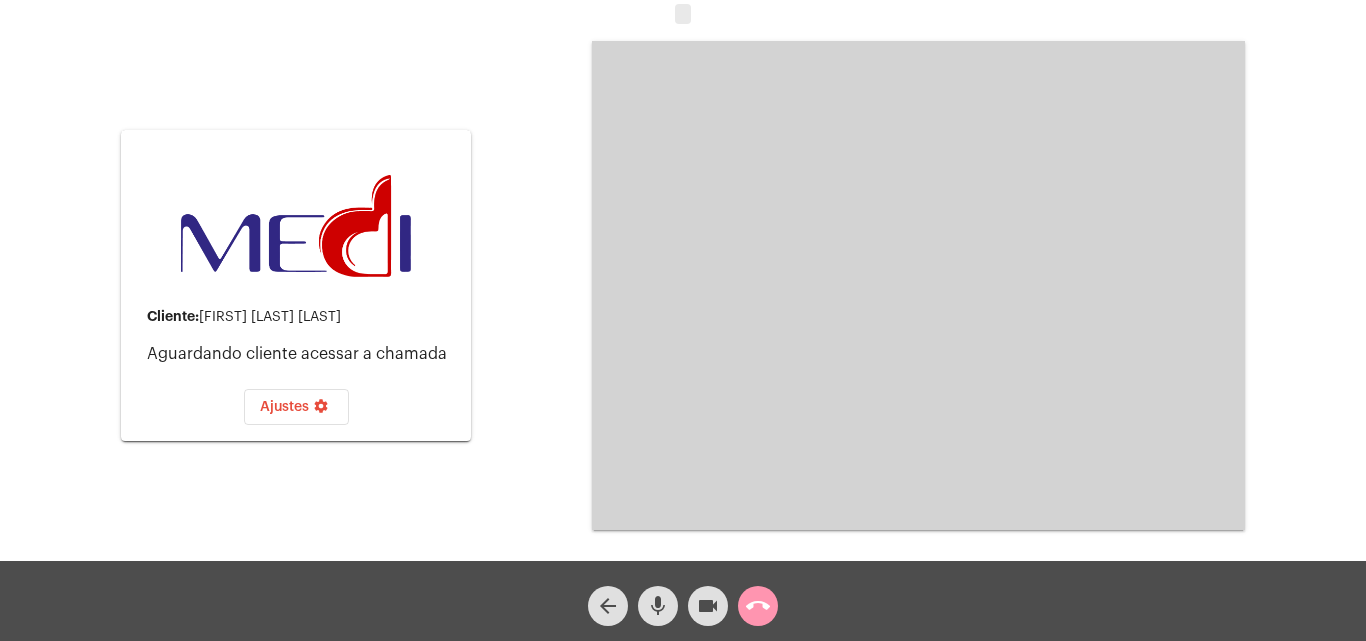 click on "mic" 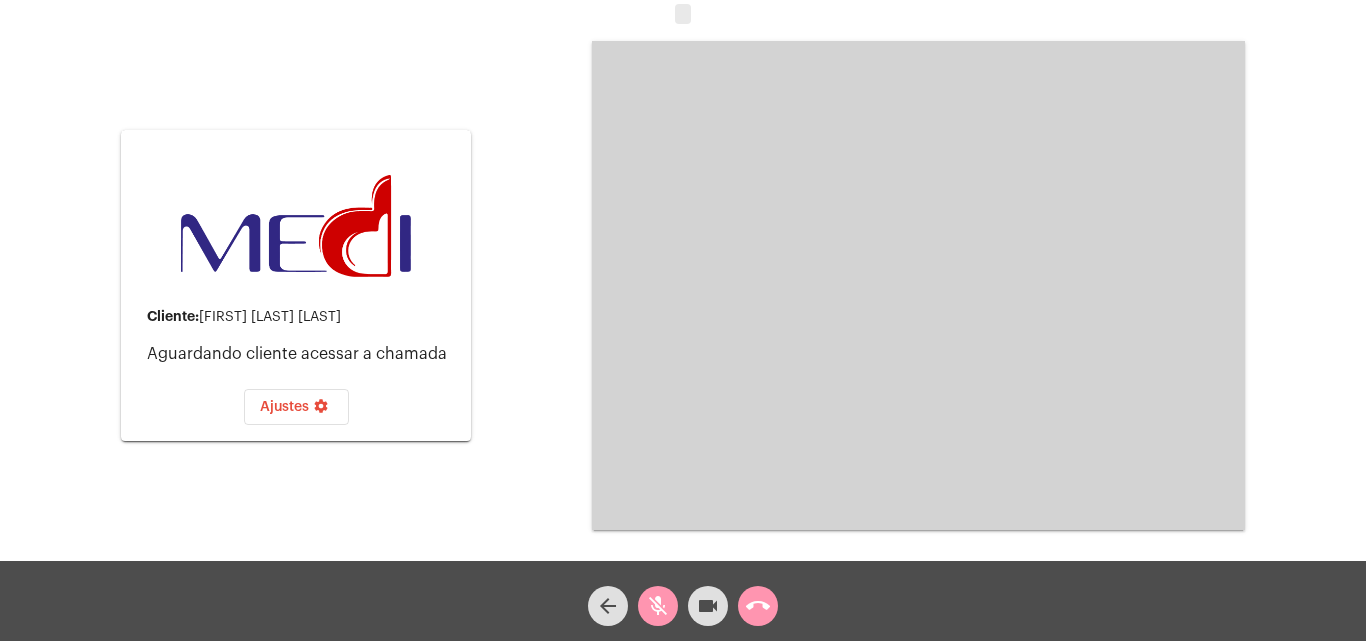 click on "mic_off" 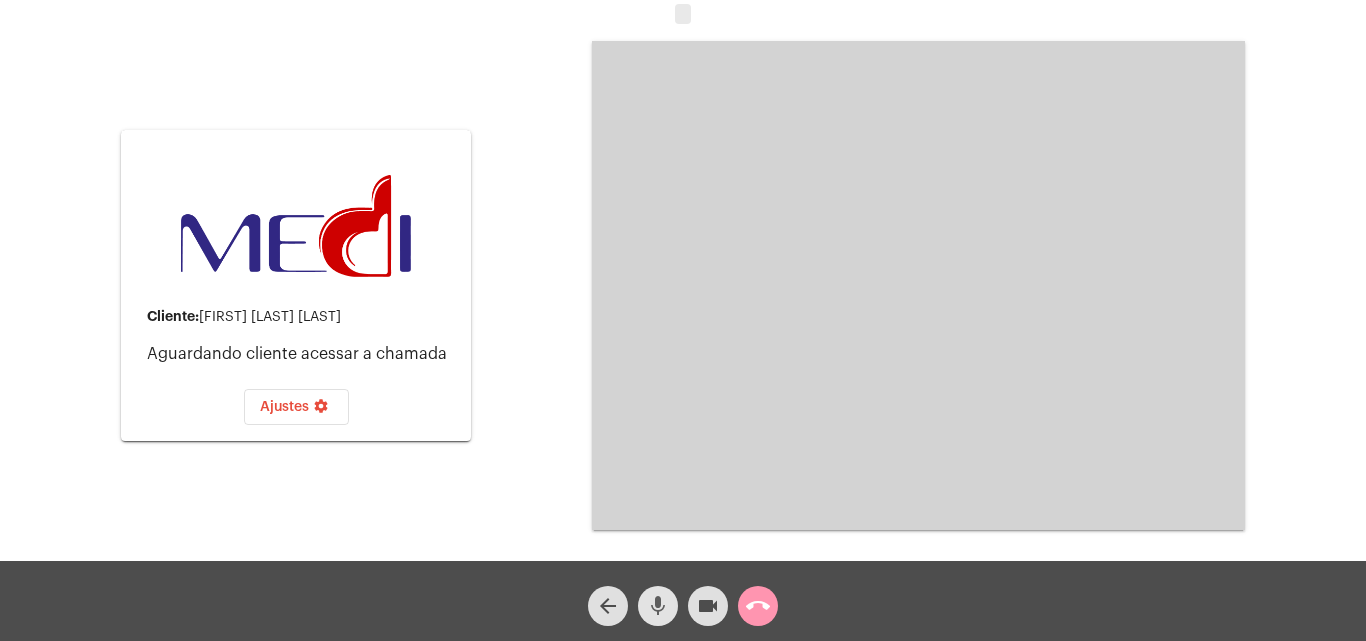 click on "mic" 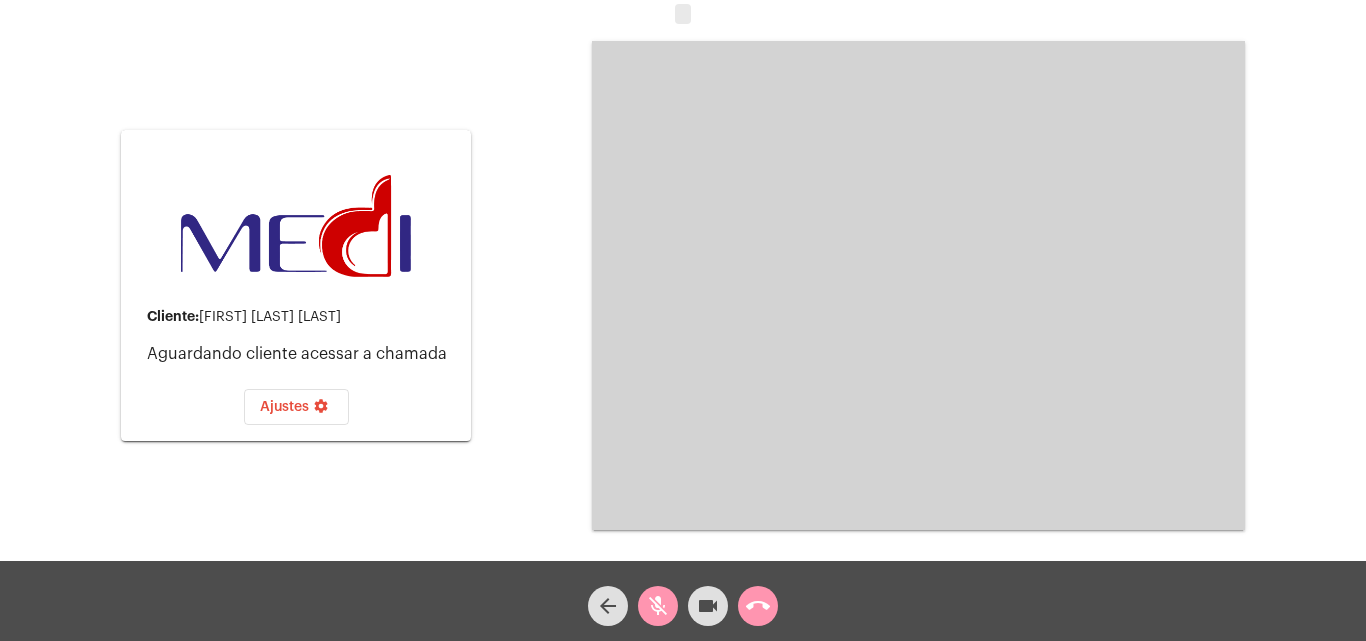 click on "call_end" 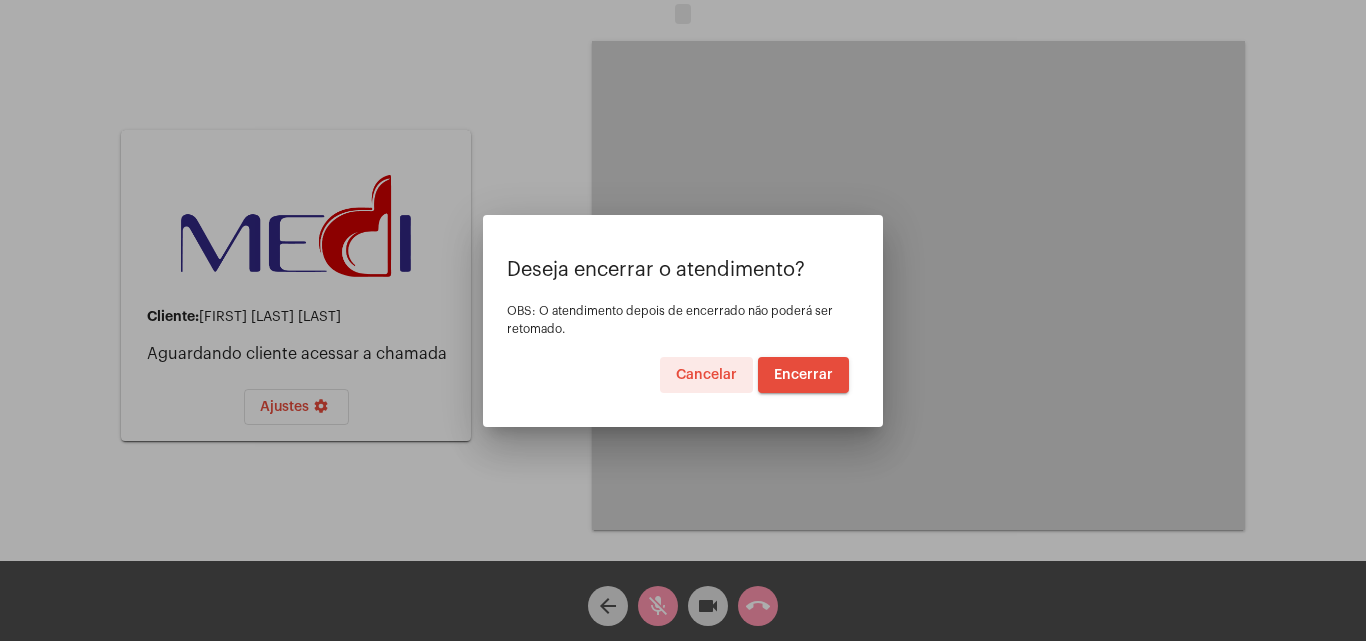 click on "Encerrar" at bounding box center [803, 375] 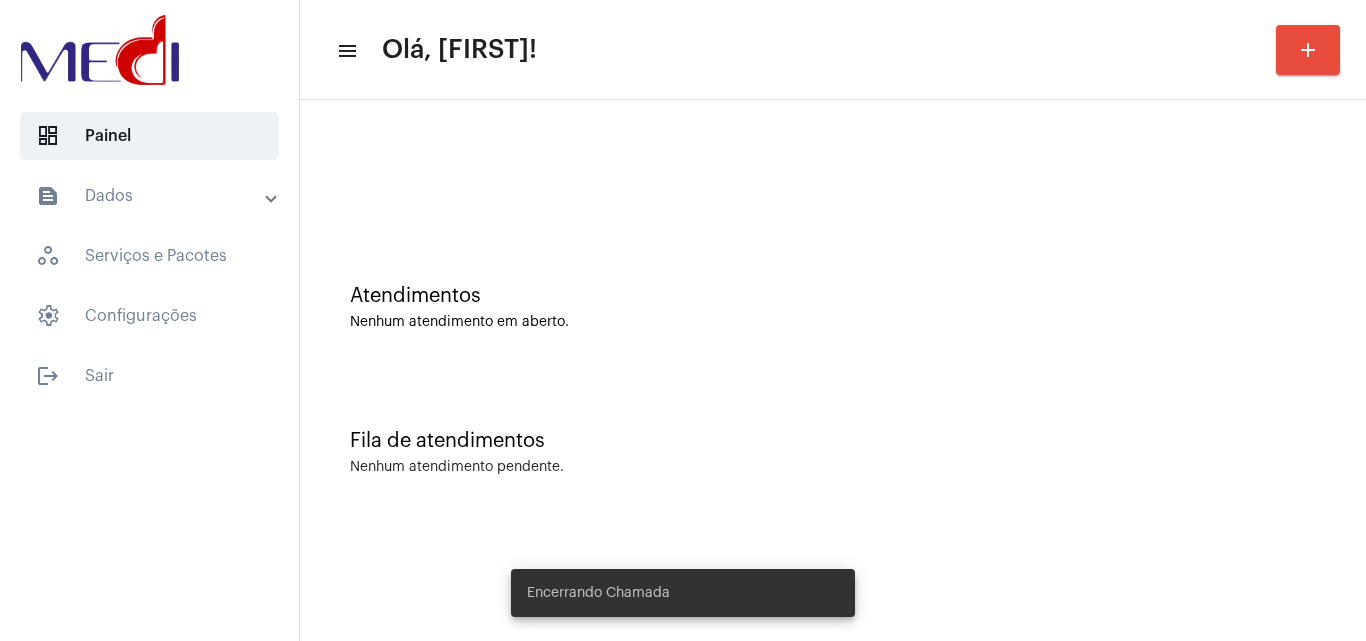 click on "Fila de atendimentos Nenhum atendimento pendente." 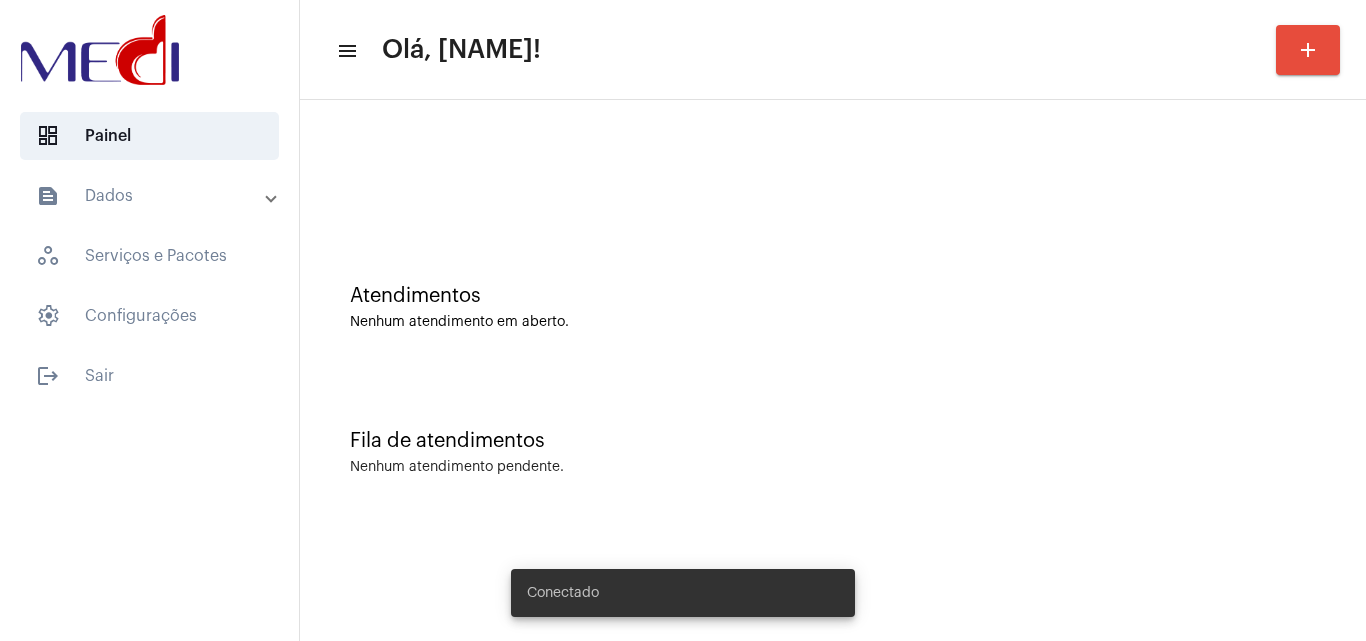 scroll, scrollTop: 0, scrollLeft: 0, axis: both 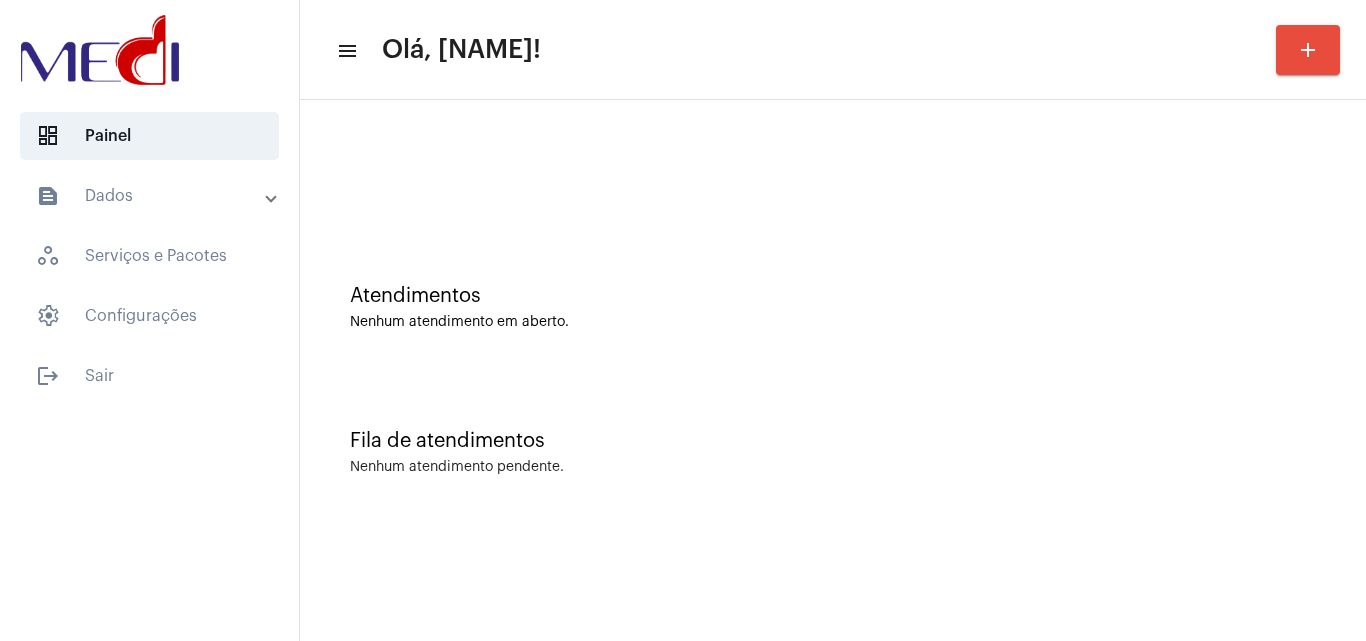 click on "add" 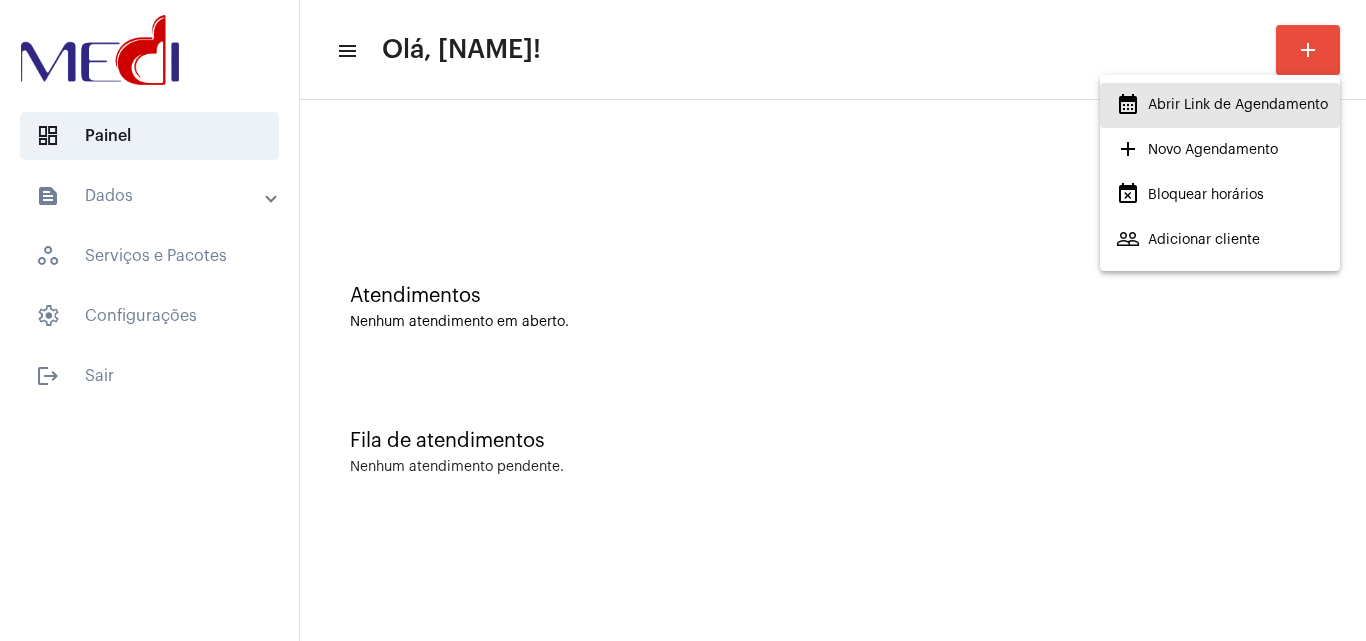 click on "calendar_month_outlined Abrir Link de Agendamento" at bounding box center (1222, 105) 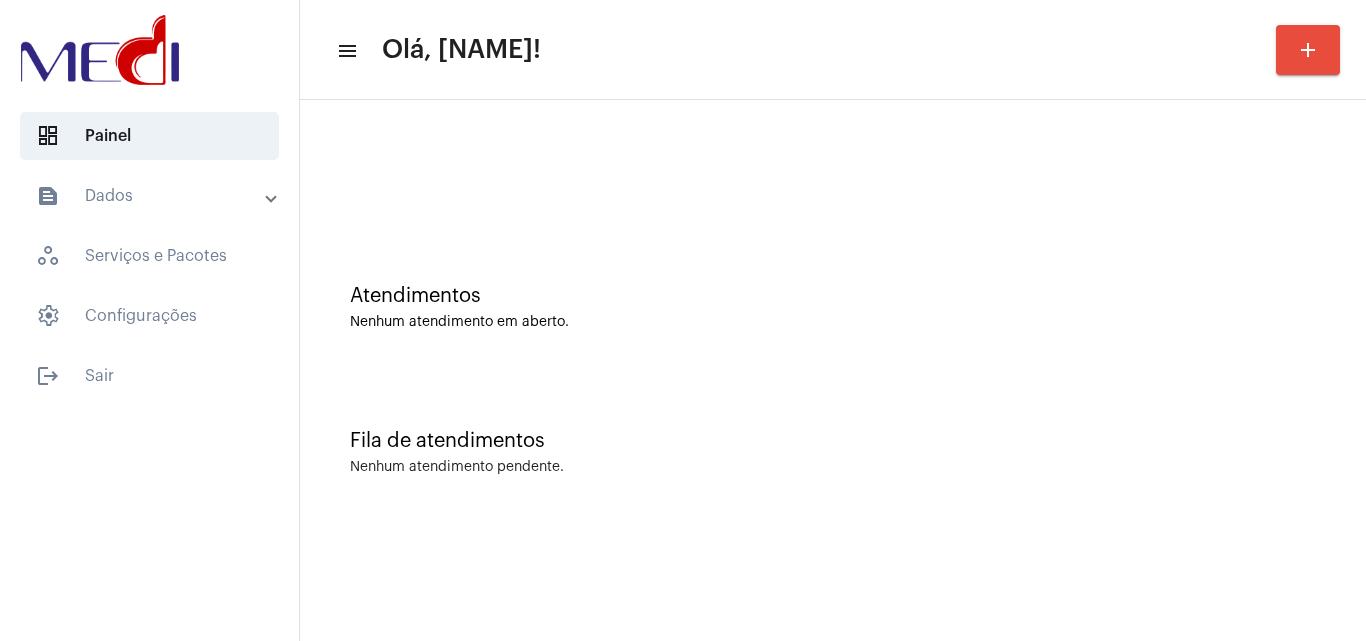click on "Fila de atendimentos Nenhum atendimento pendente." 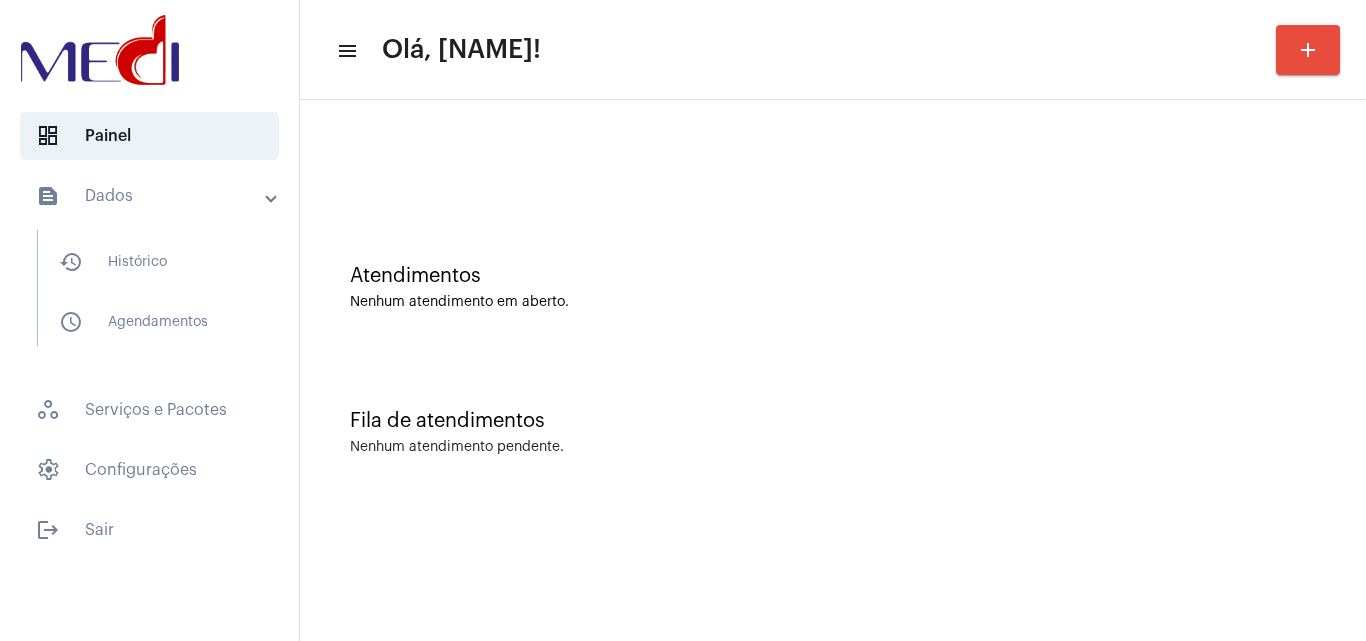 scroll, scrollTop: 0, scrollLeft: 0, axis: both 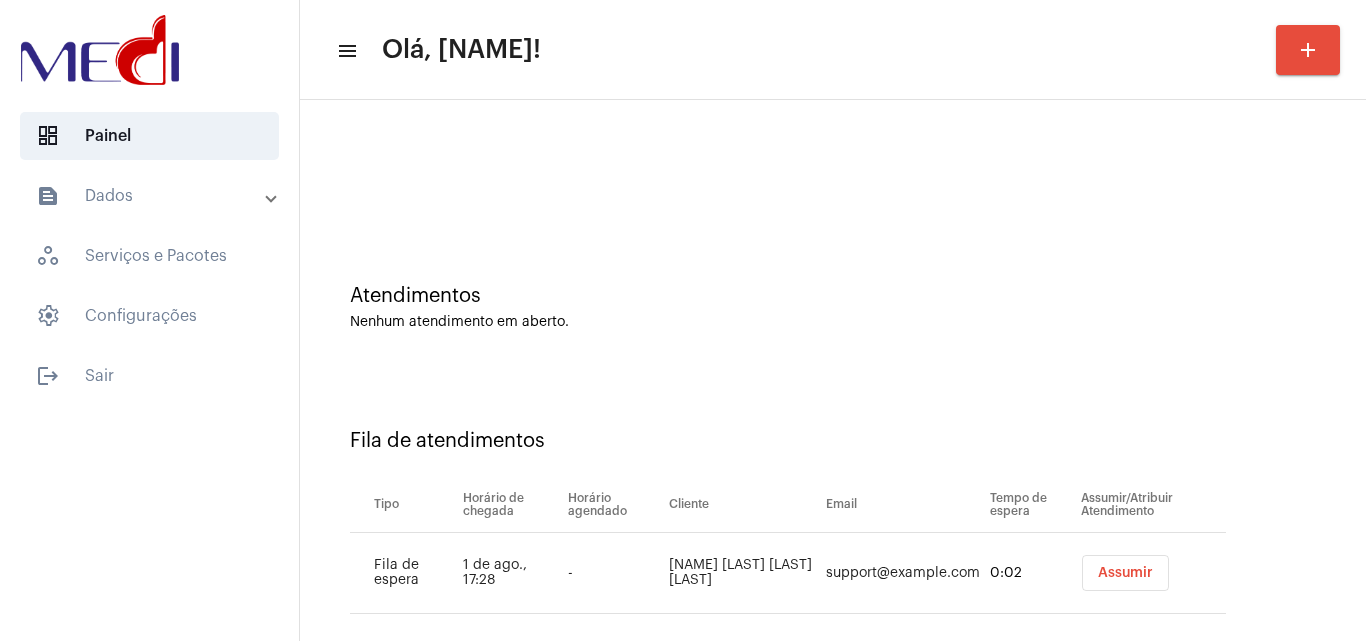 click on "Assumir" at bounding box center [1125, 573] 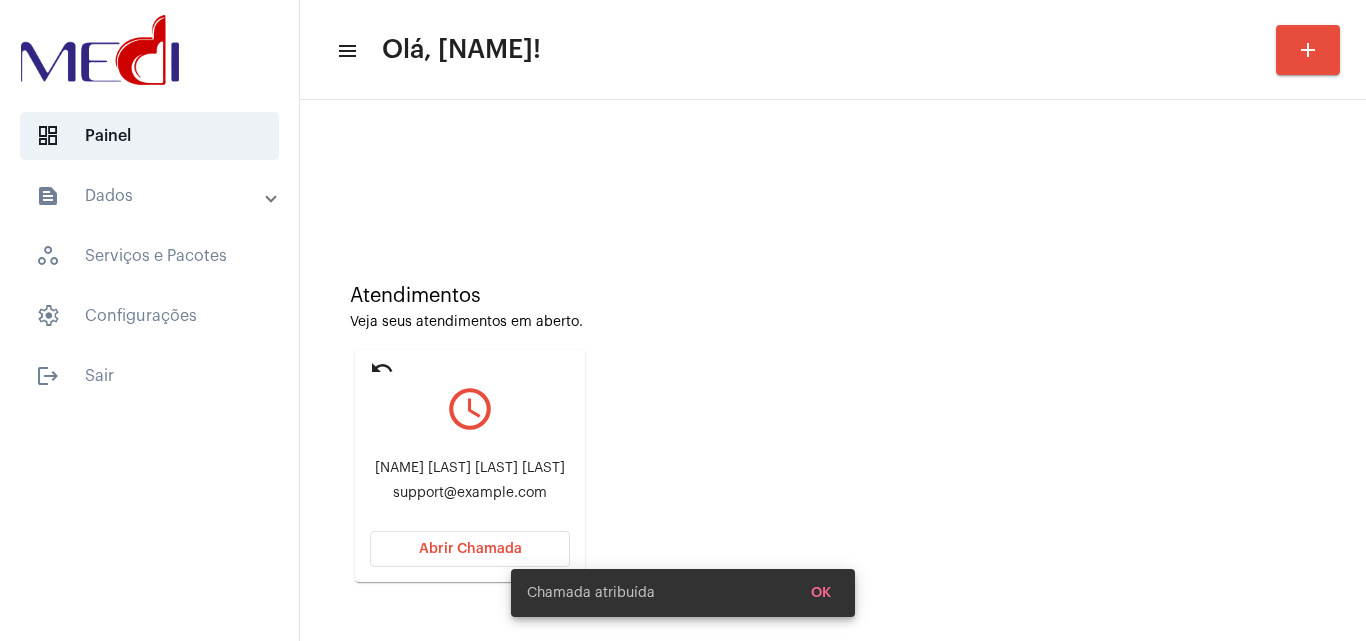 scroll, scrollTop: 141, scrollLeft: 0, axis: vertical 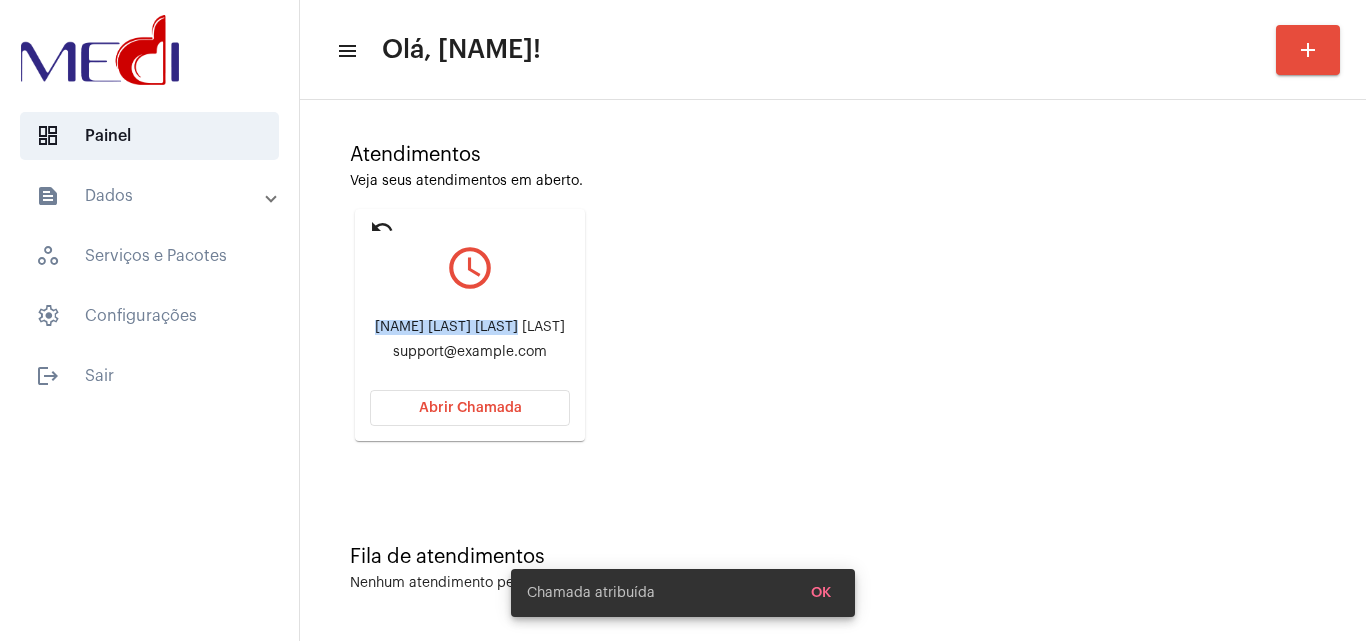 drag, startPoint x: 367, startPoint y: 321, endPoint x: 504, endPoint y: 329, distance: 137.23338 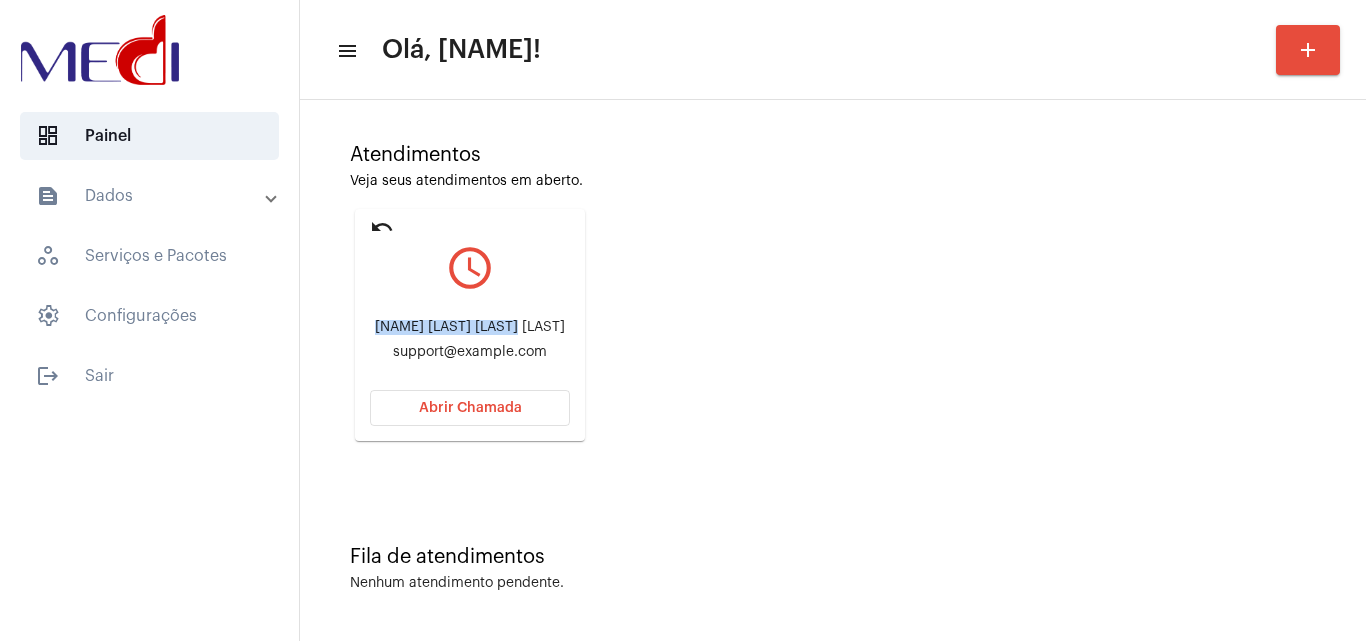 click on "Abrir Chamada" 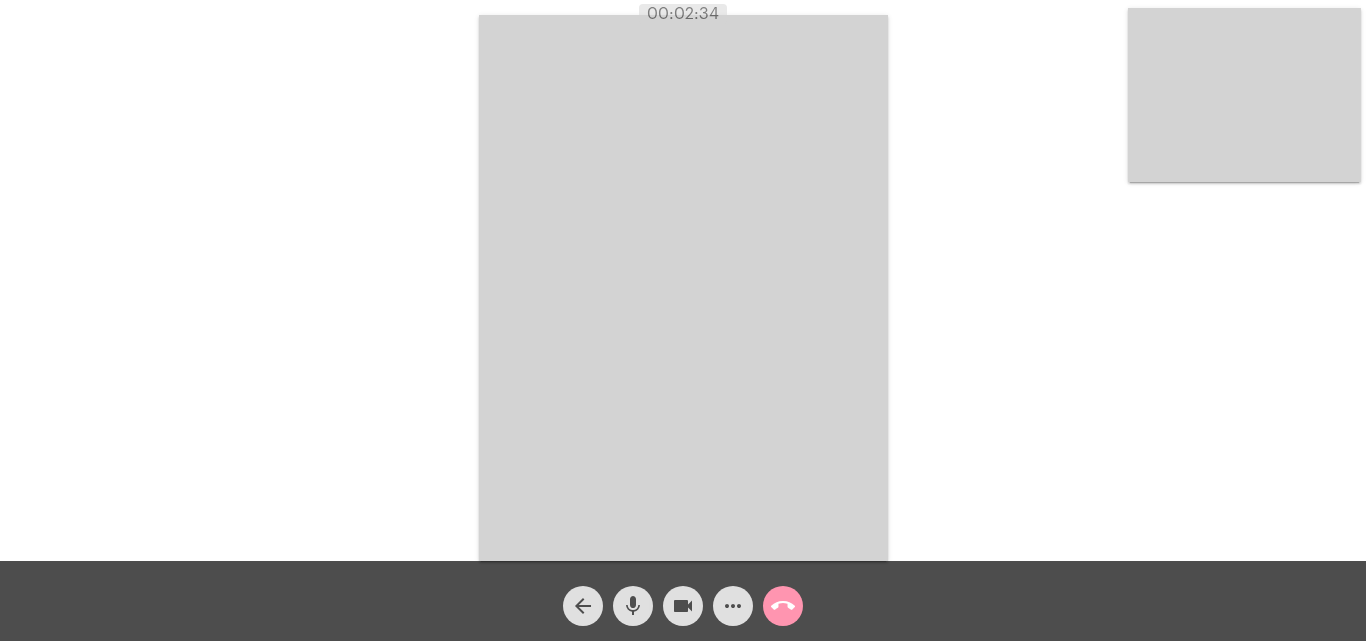 click on "call_end" 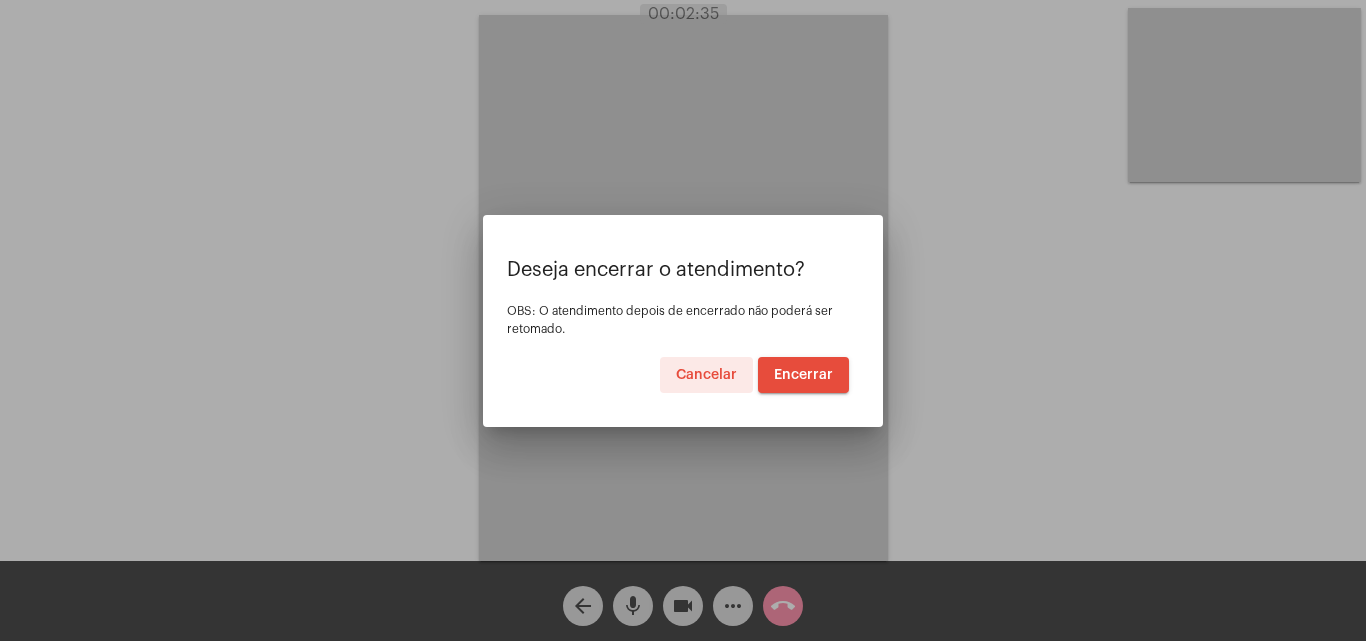 click on "Encerrar" at bounding box center [803, 375] 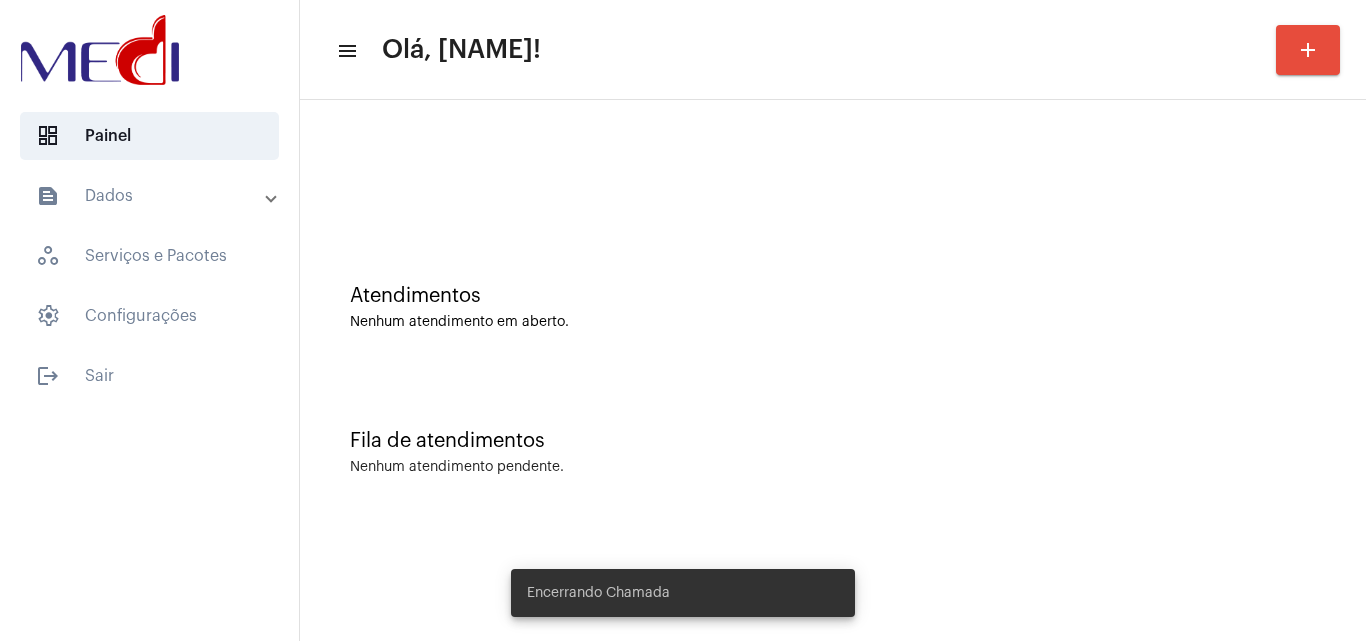 click on "Fila de atendimentos" 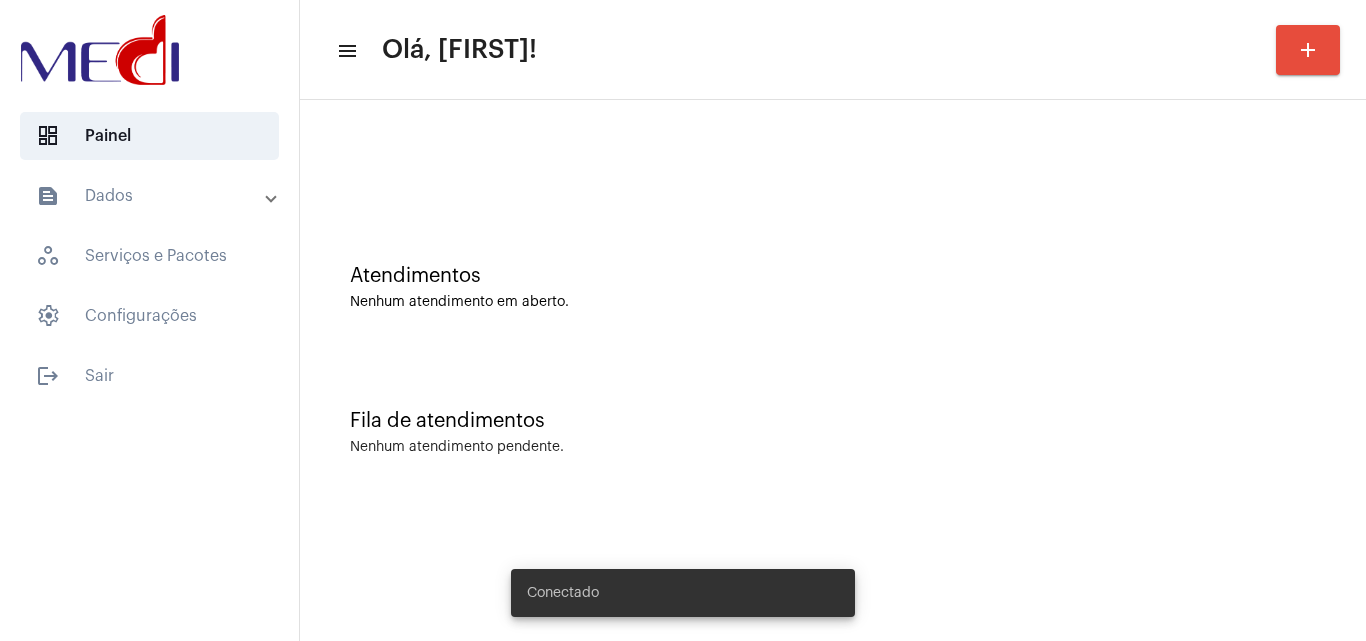 scroll, scrollTop: 0, scrollLeft: 0, axis: both 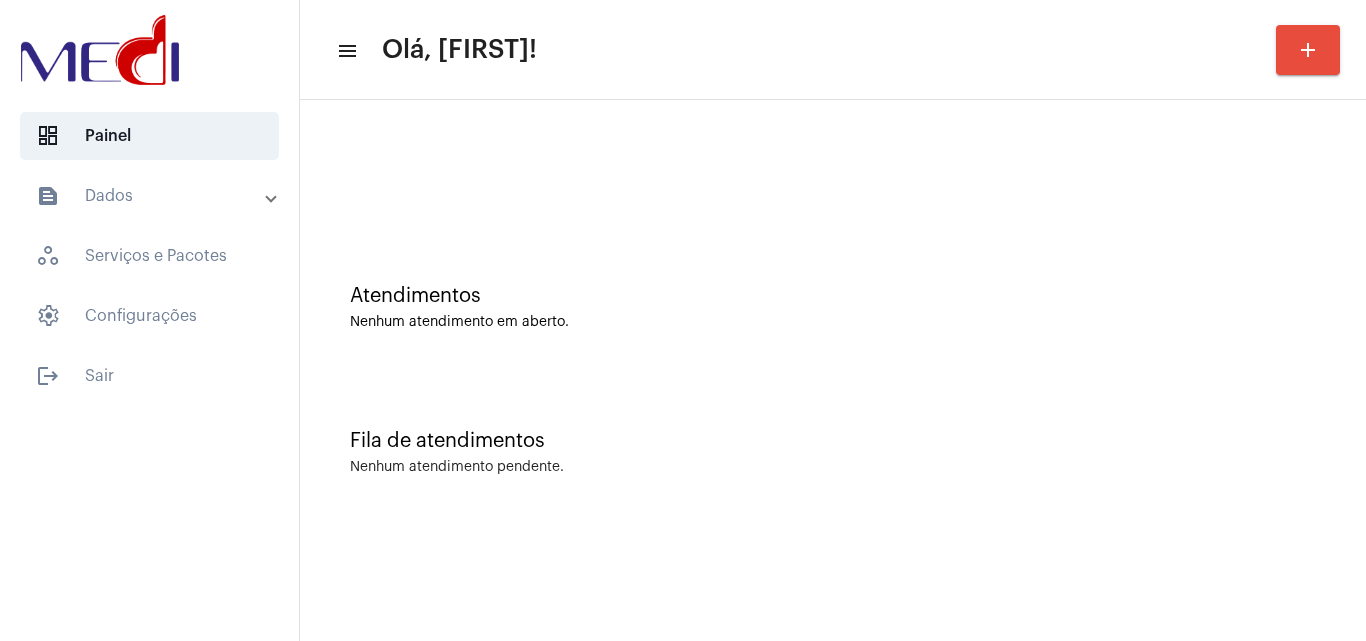click on "Nenhum atendimento em aberto." 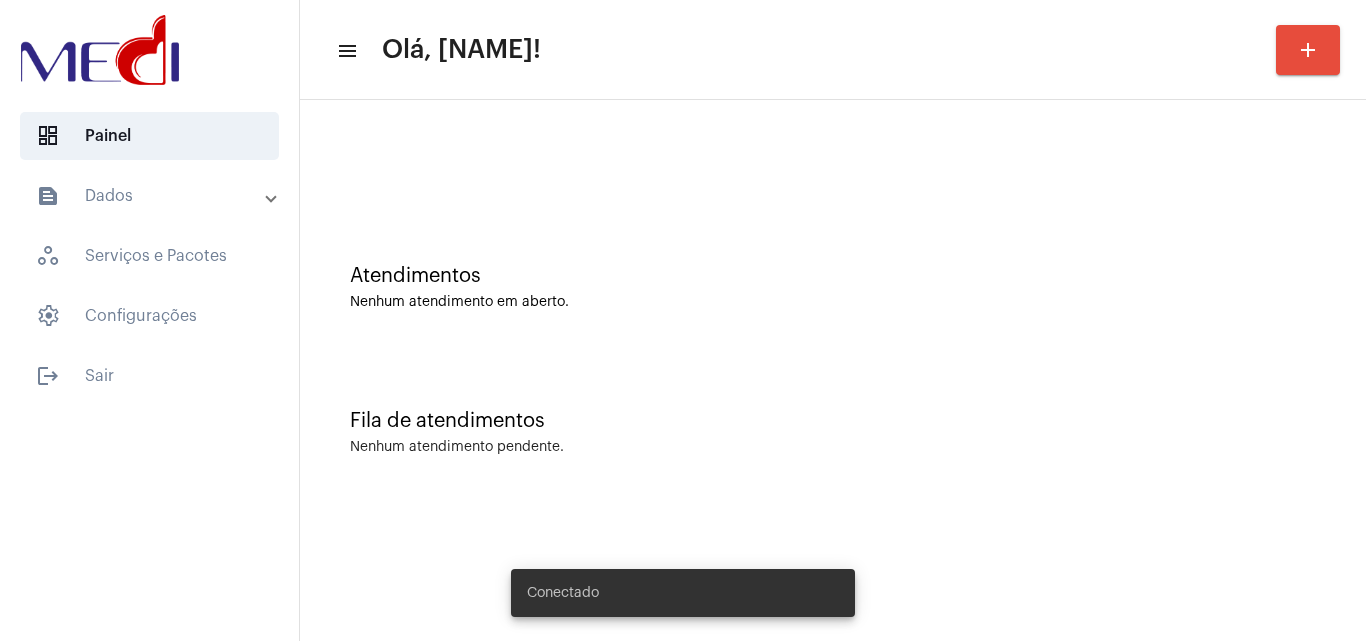scroll, scrollTop: 0, scrollLeft: 0, axis: both 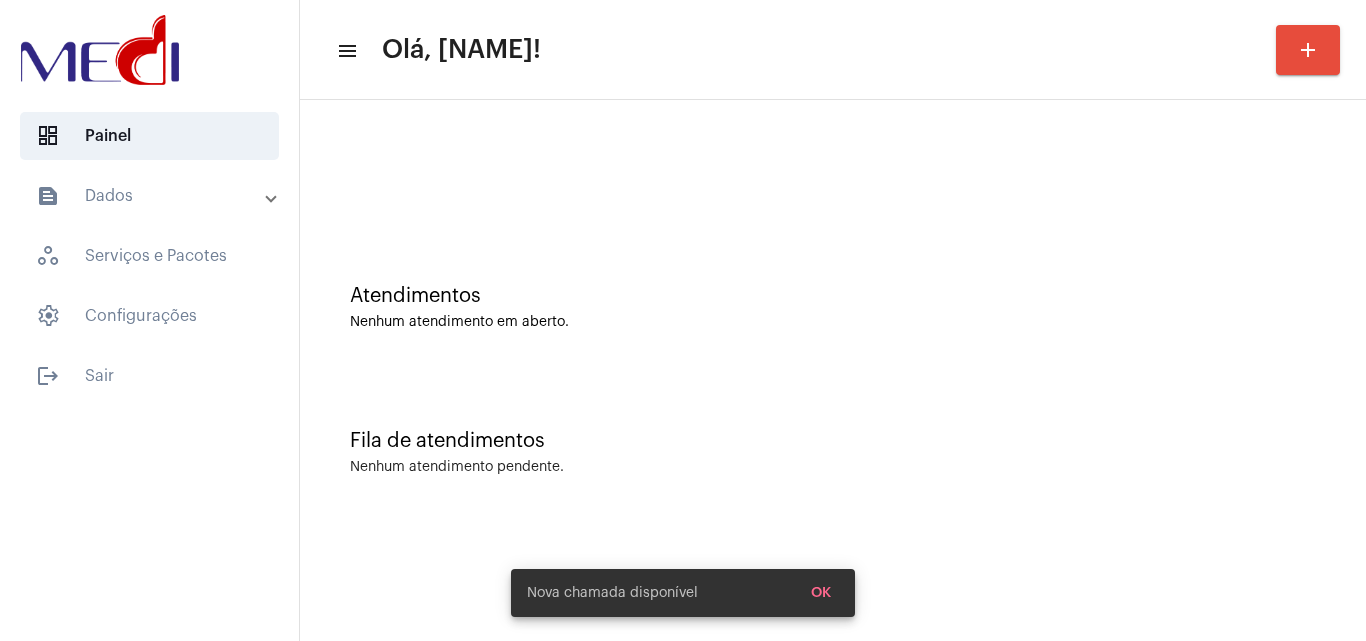 click on "menu Olá, Leandra! add Atendimentos Nenhum atendimento em aberto. Fila de atendimentos Nenhum atendimento pendente." 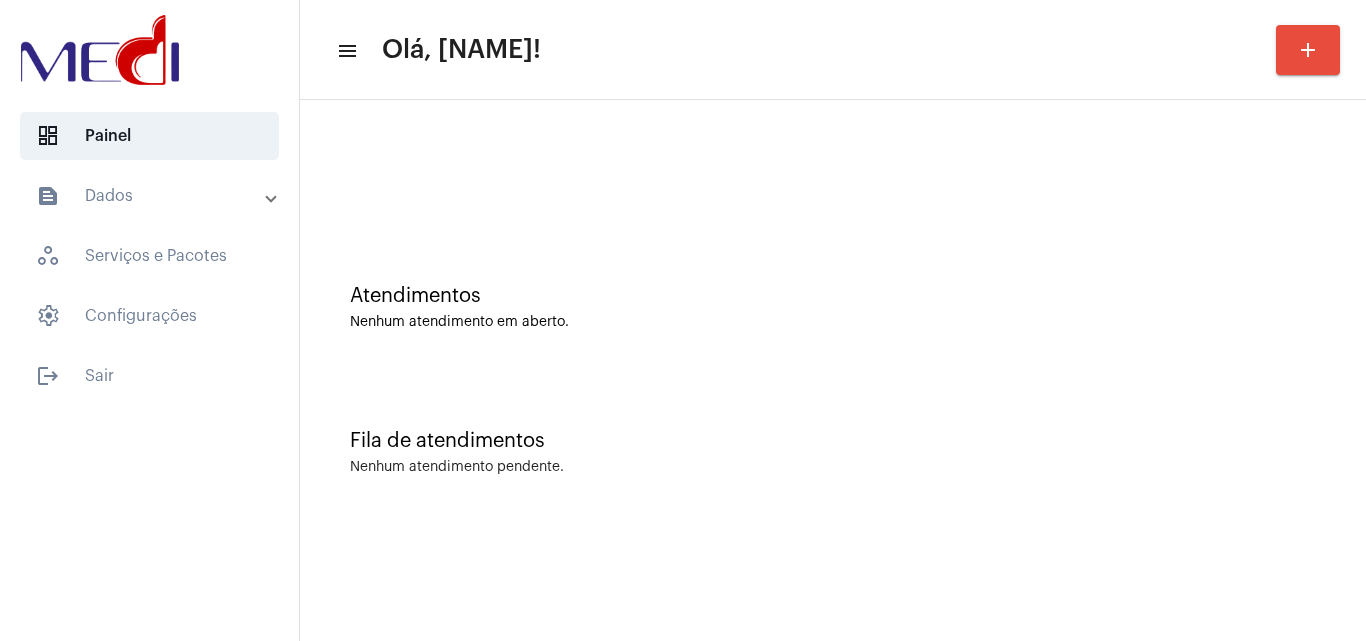 click on "Fila de atendimentos Nenhum atendimento pendente." 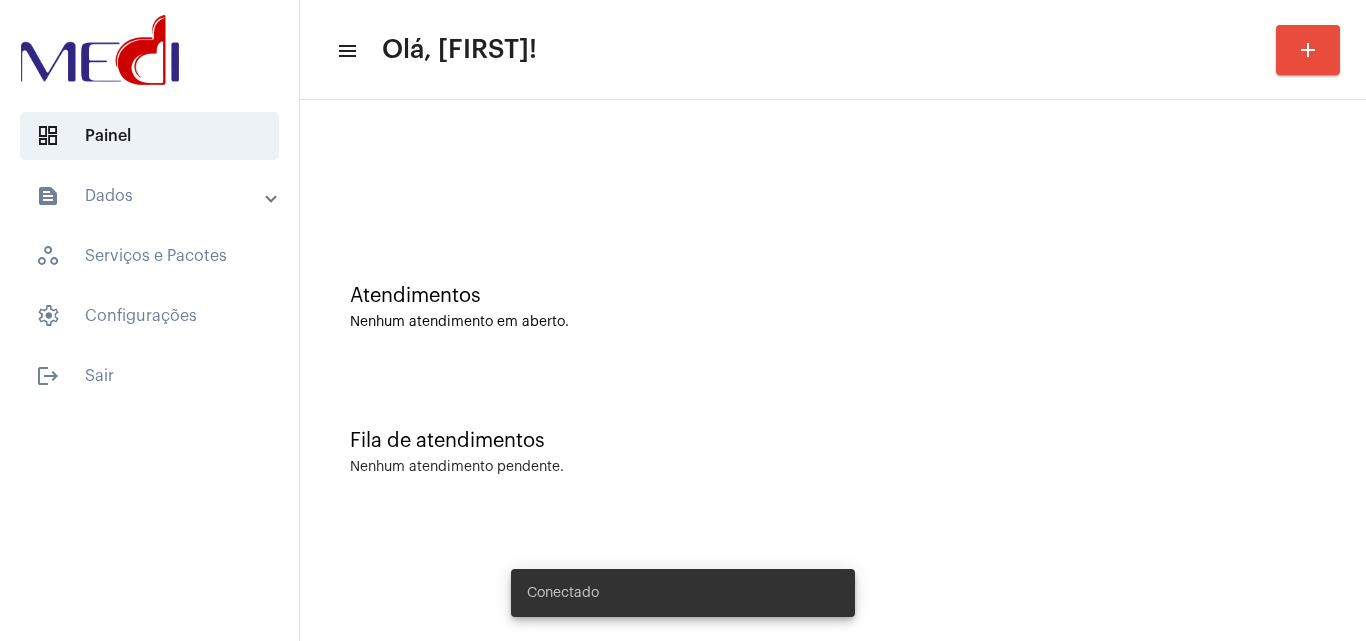scroll, scrollTop: 0, scrollLeft: 0, axis: both 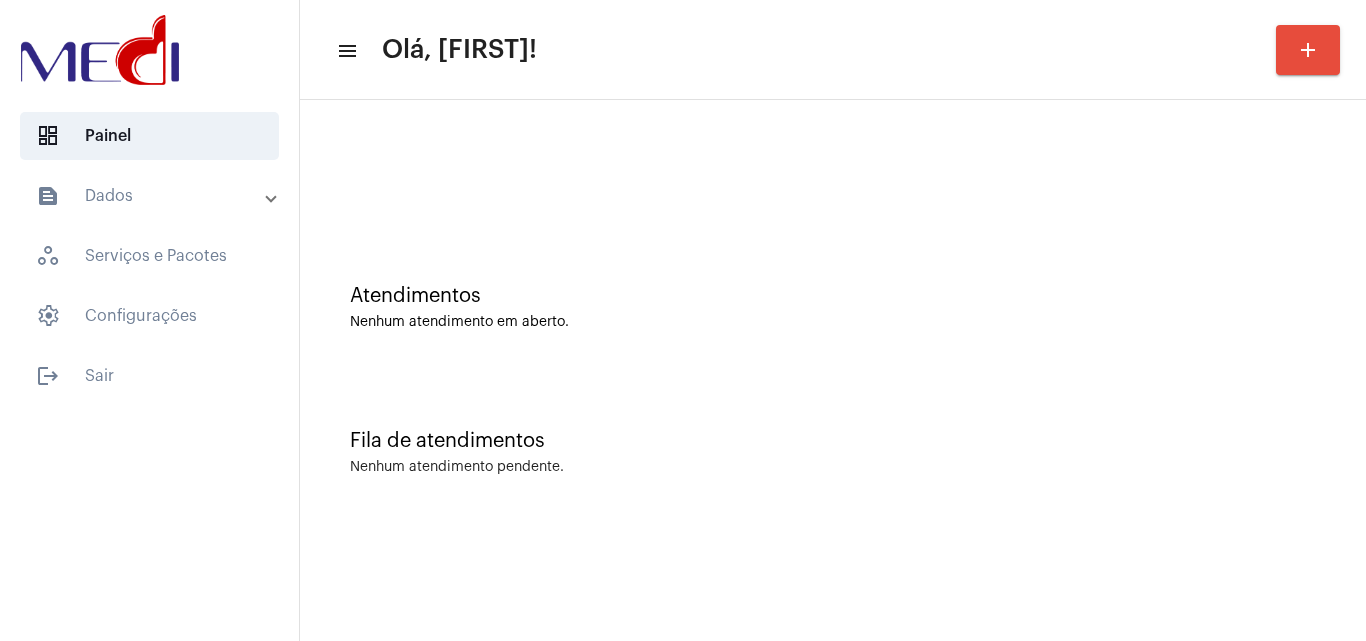click on "Fila de atendimentos" 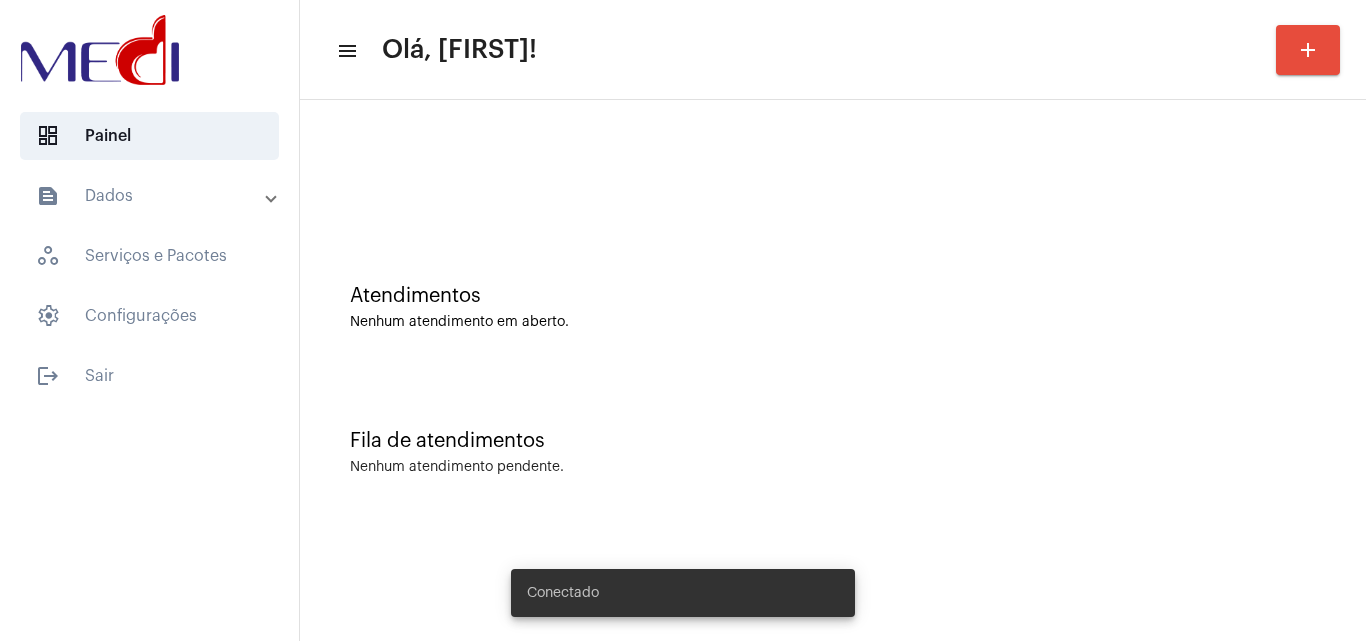 scroll, scrollTop: 0, scrollLeft: 0, axis: both 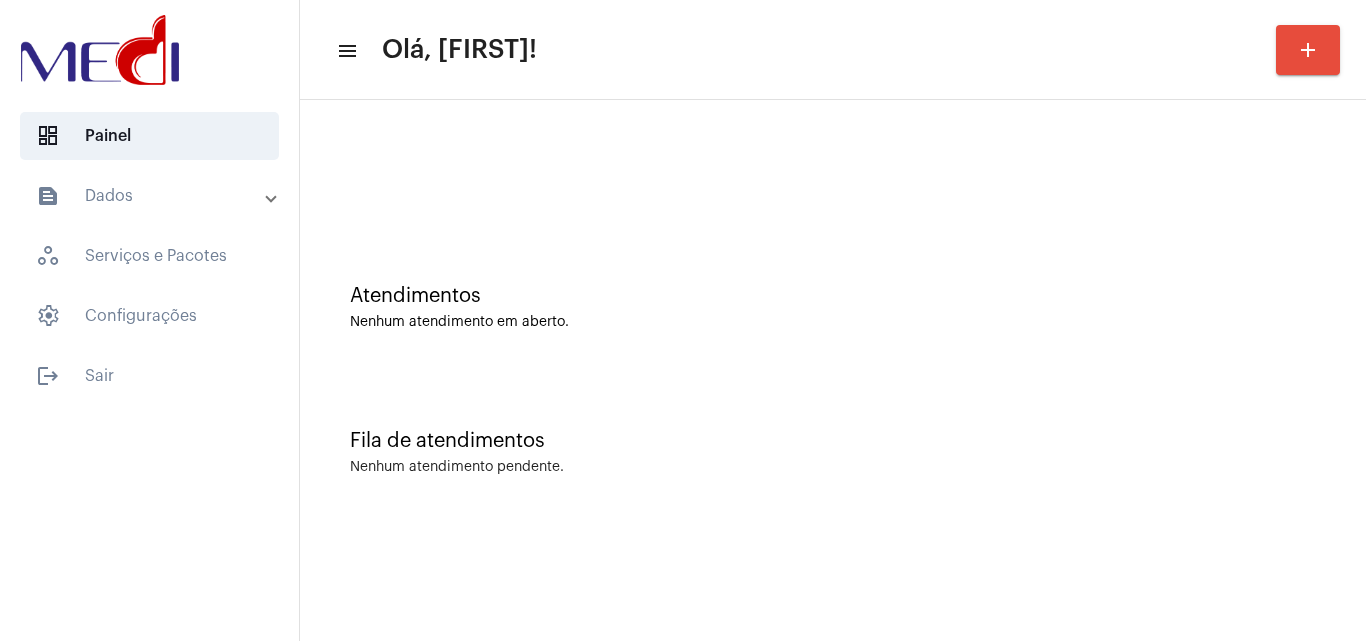 click on "Fila de atendimentos Nenhum atendimento pendente." 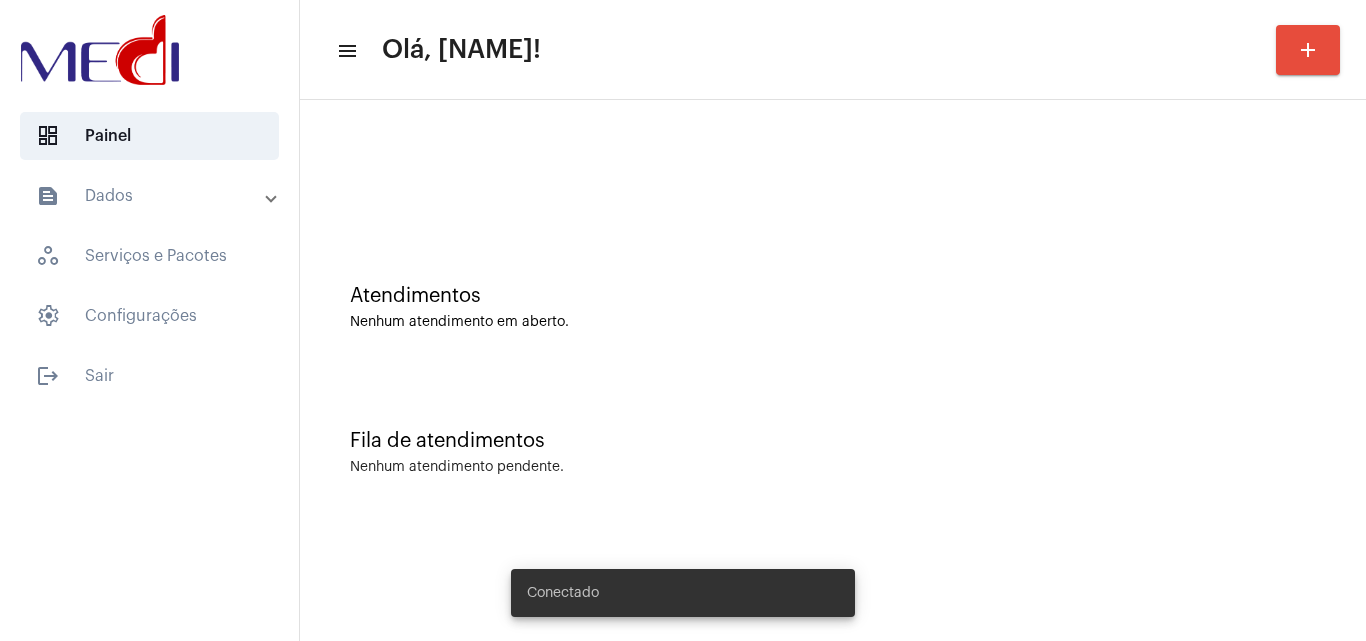 scroll, scrollTop: 0, scrollLeft: 0, axis: both 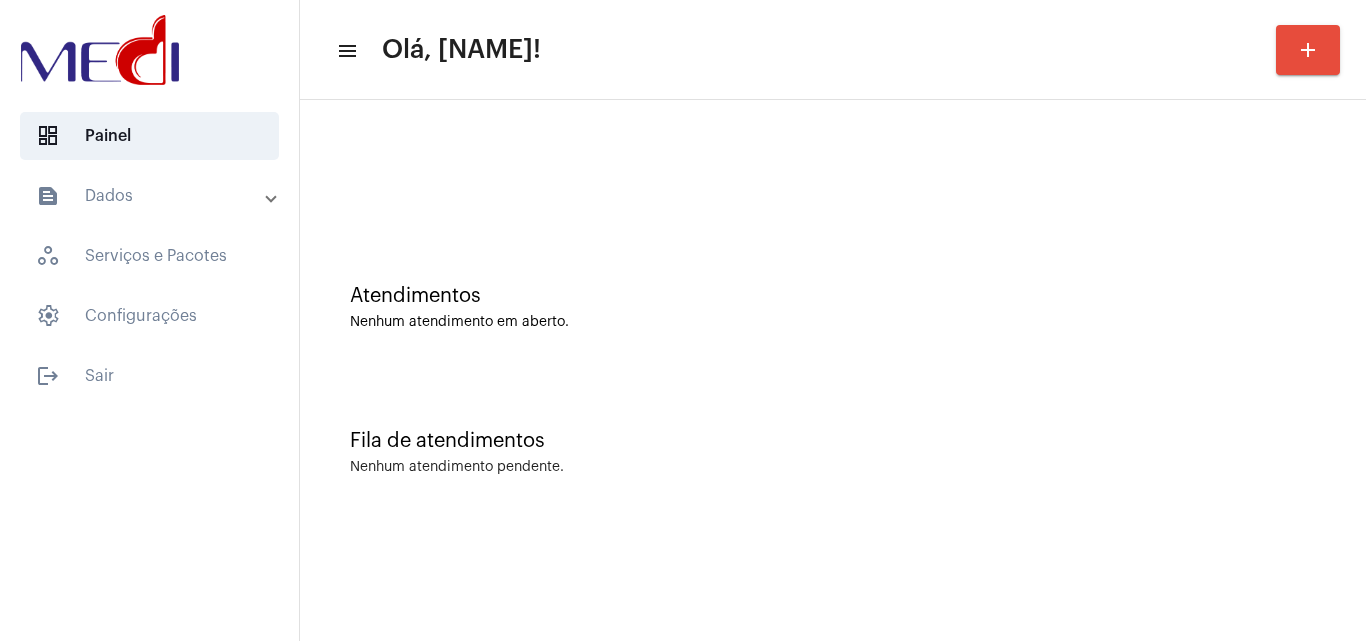 click on "Fila de atendimentos Nenhum atendimento pendente." 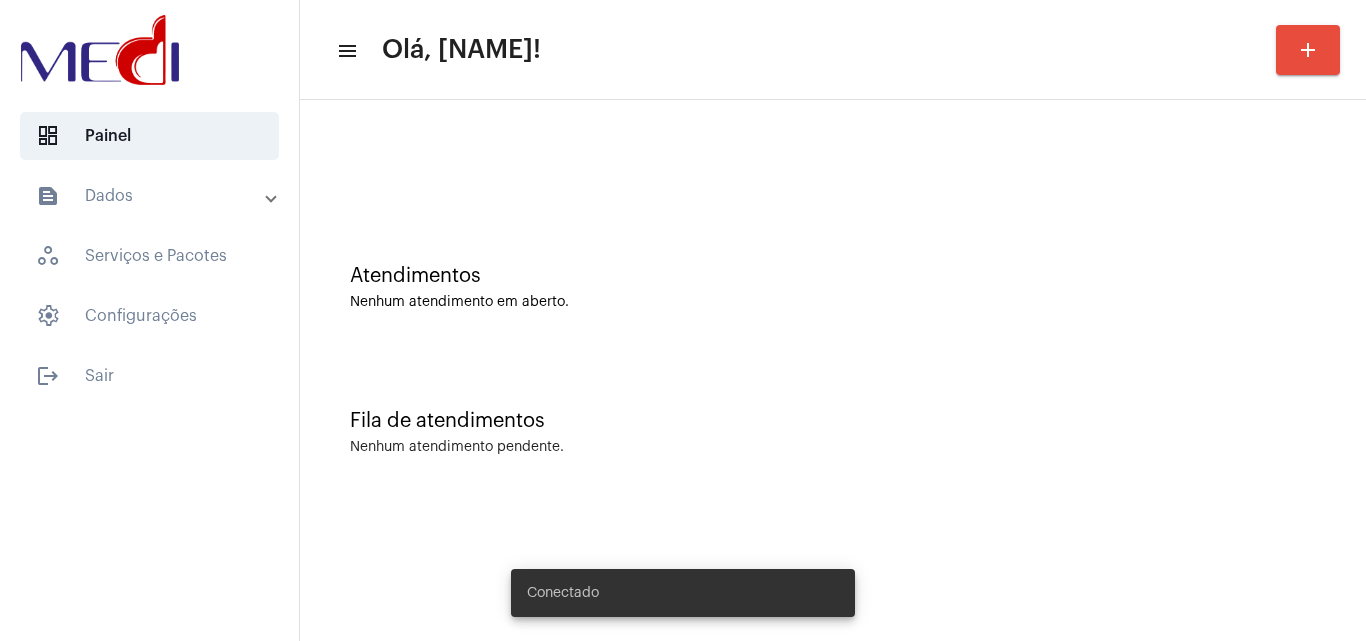 scroll, scrollTop: 0, scrollLeft: 0, axis: both 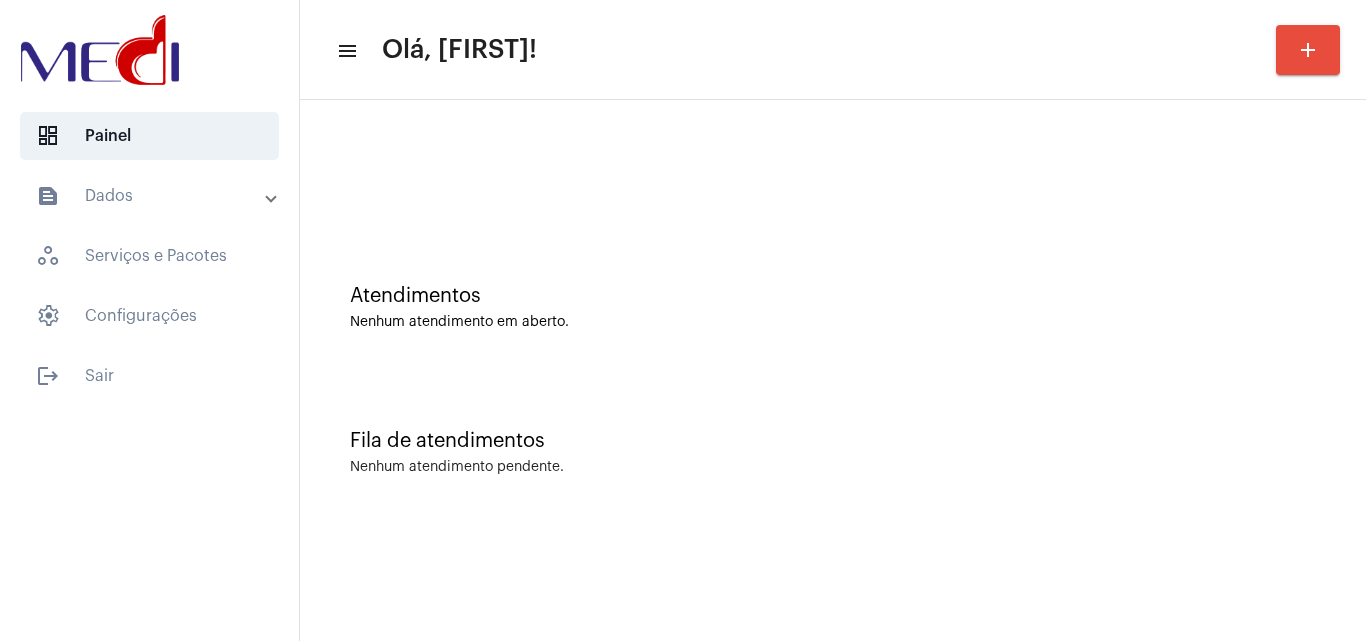 click on "Fila de atendimentos Nenhum atendimento pendente." 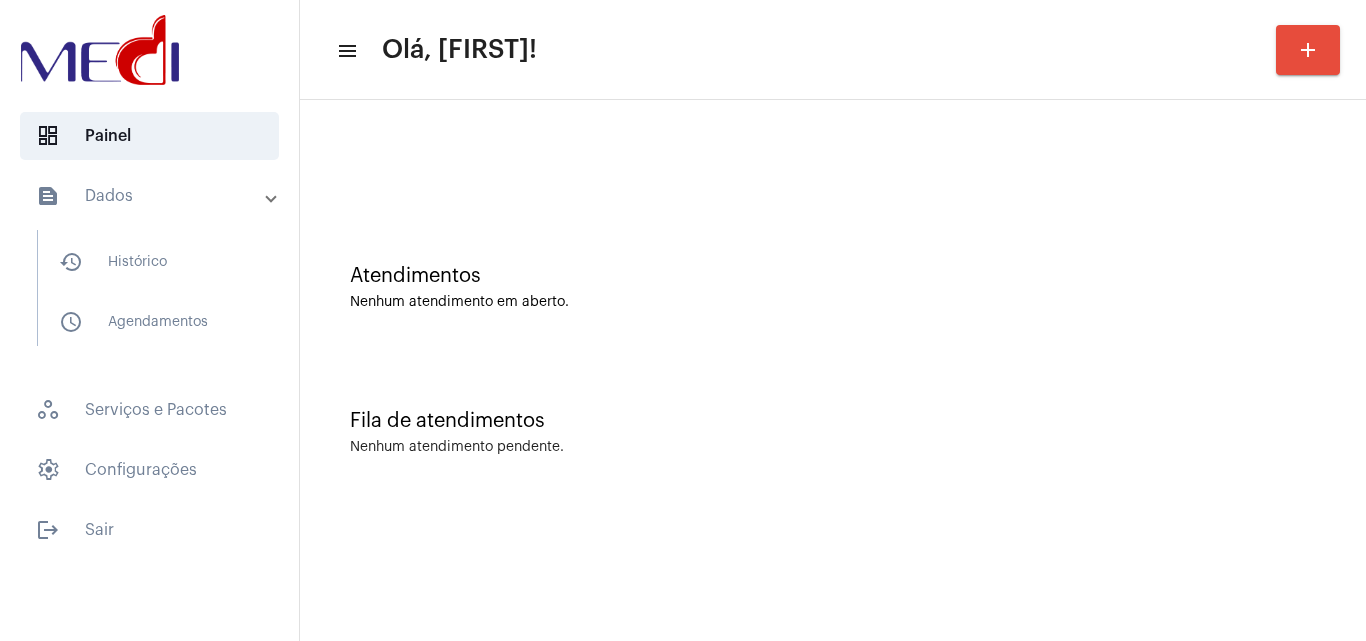 scroll, scrollTop: 0, scrollLeft: 0, axis: both 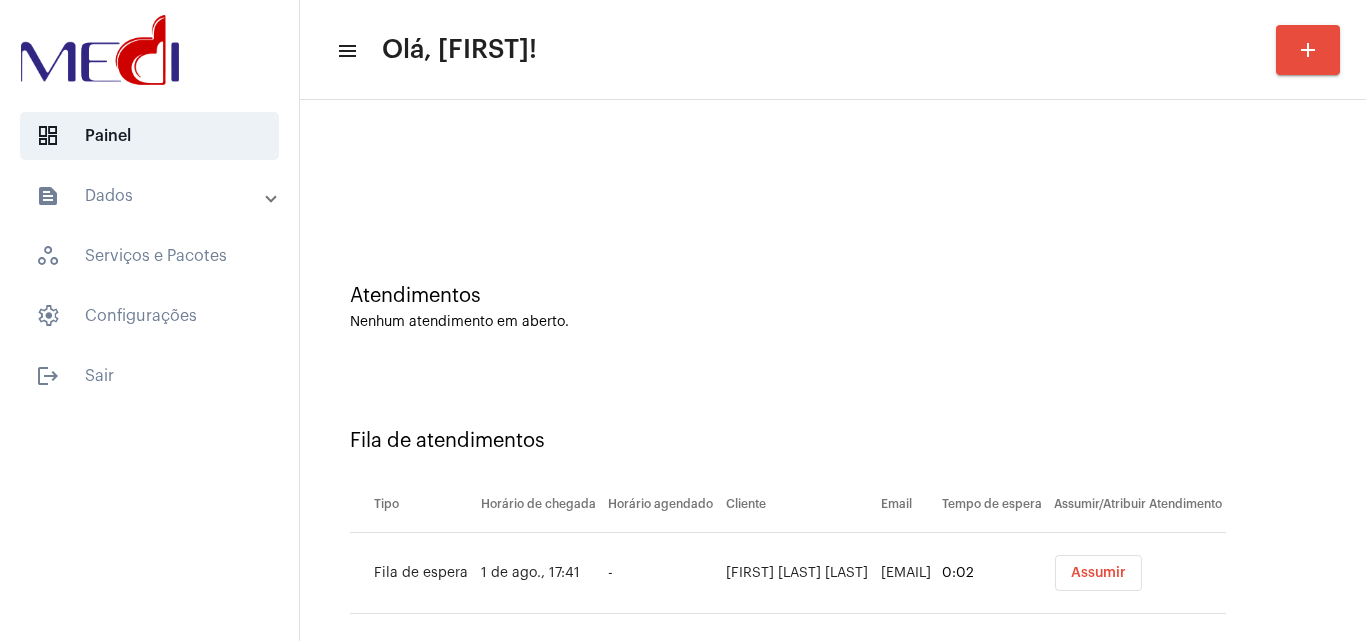 click on "Assumir" at bounding box center [1098, 573] 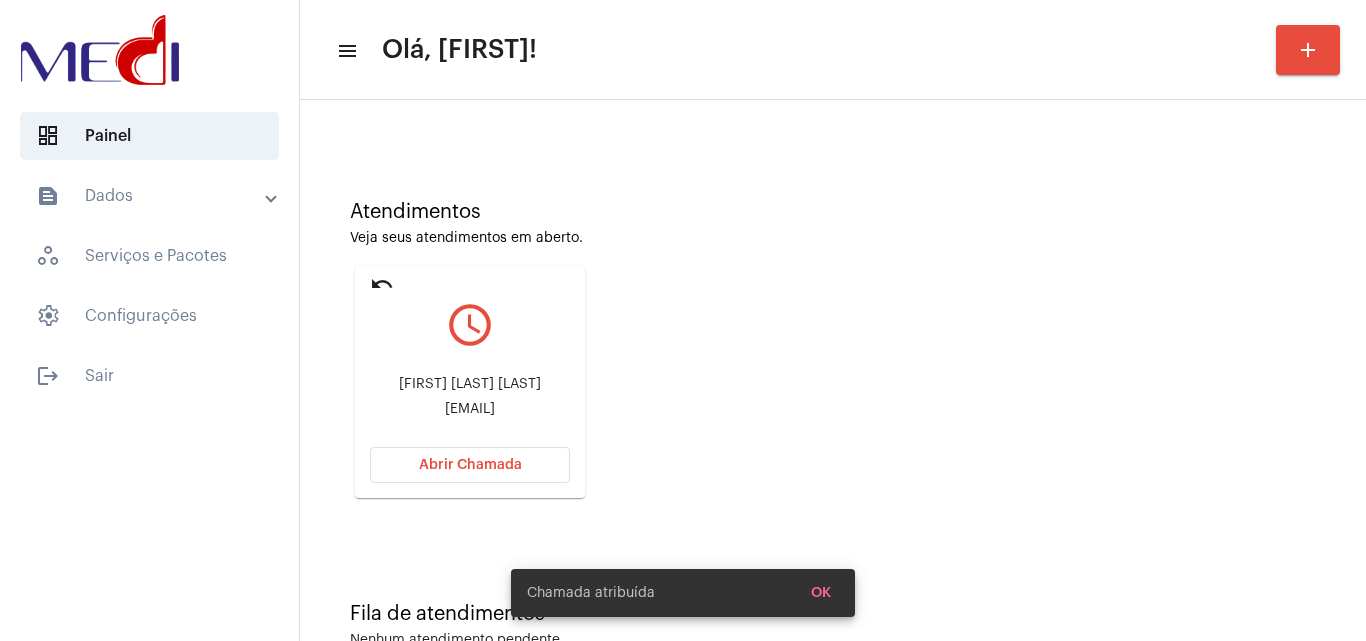 scroll, scrollTop: 141, scrollLeft: 0, axis: vertical 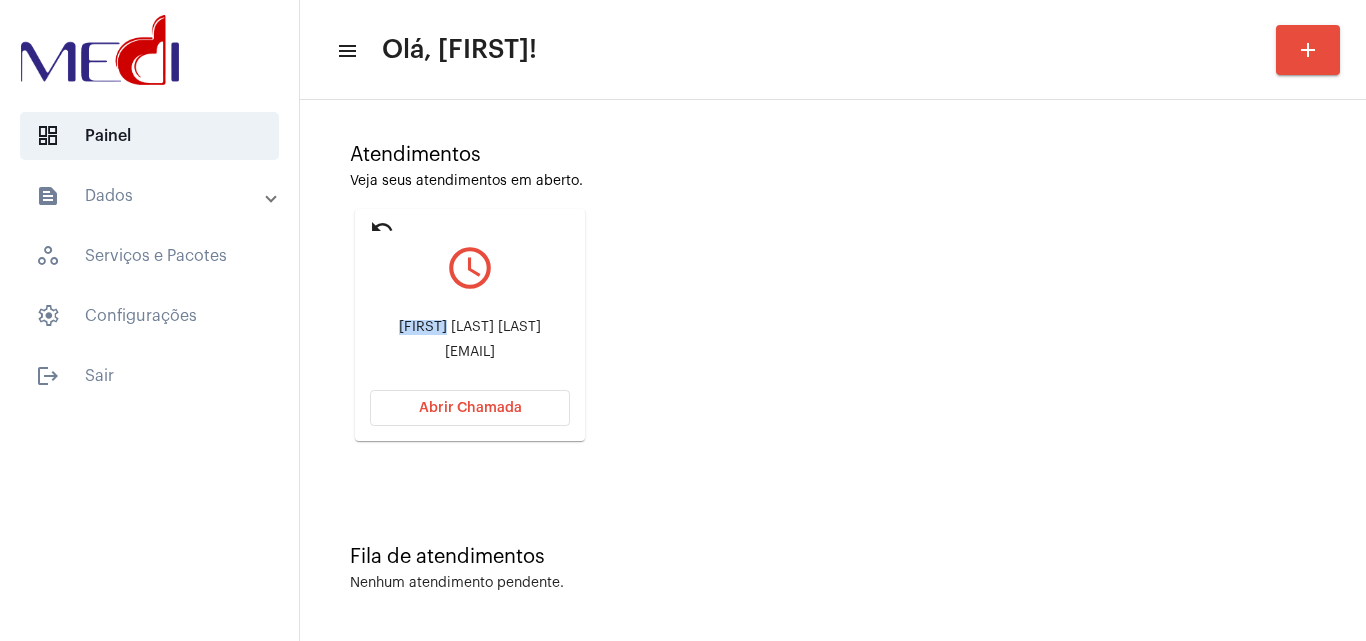drag, startPoint x: 387, startPoint y: 320, endPoint x: 440, endPoint y: 325, distance: 53.235325 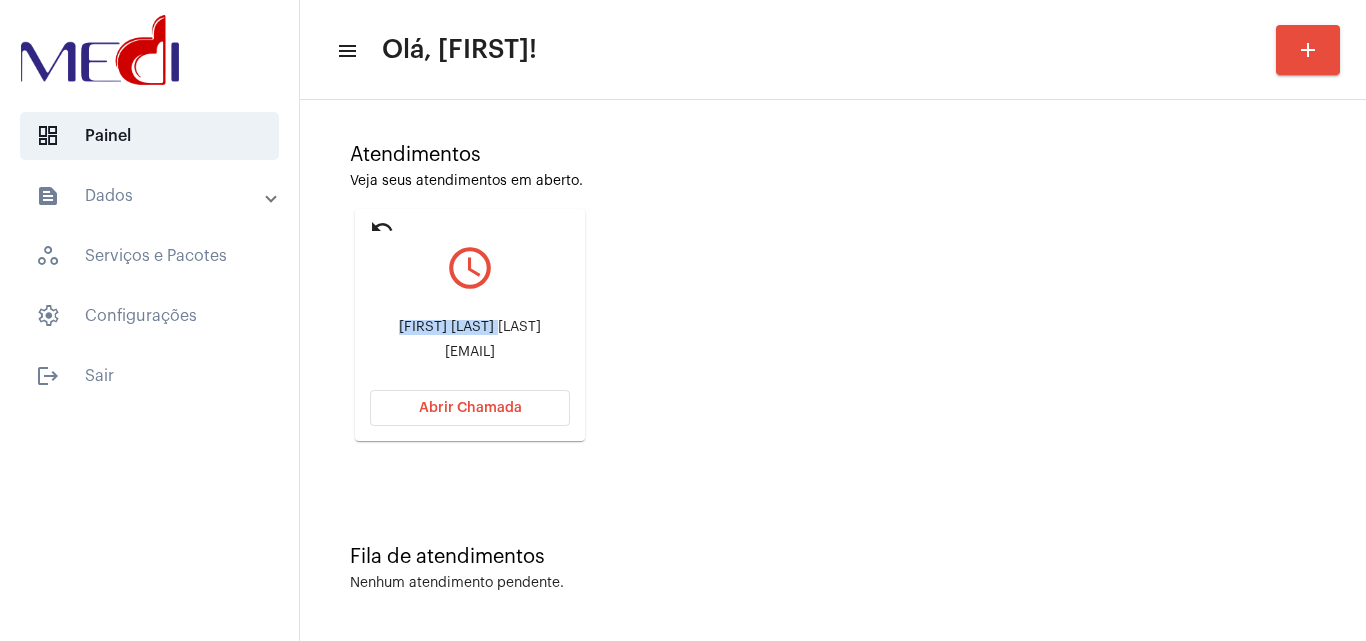 drag, startPoint x: 388, startPoint y: 322, endPoint x: 499, endPoint y: 329, distance: 111.220505 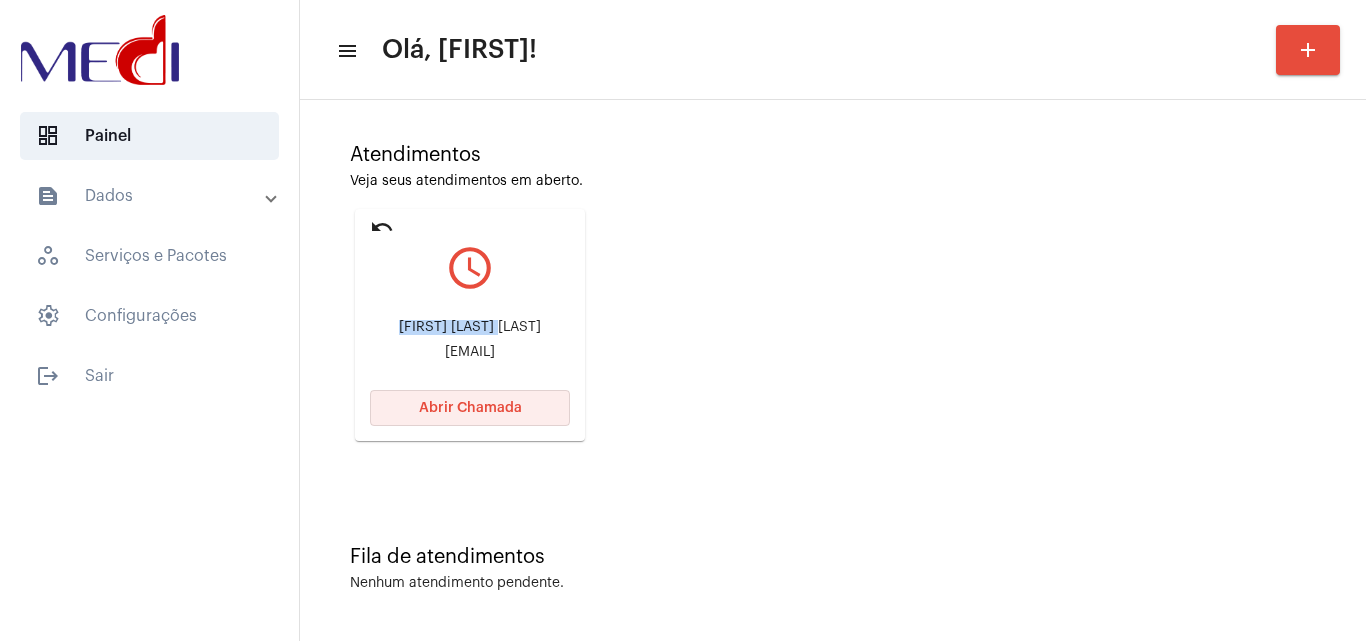 drag, startPoint x: 480, startPoint y: 401, endPoint x: 474, endPoint y: 364, distance: 37.48333 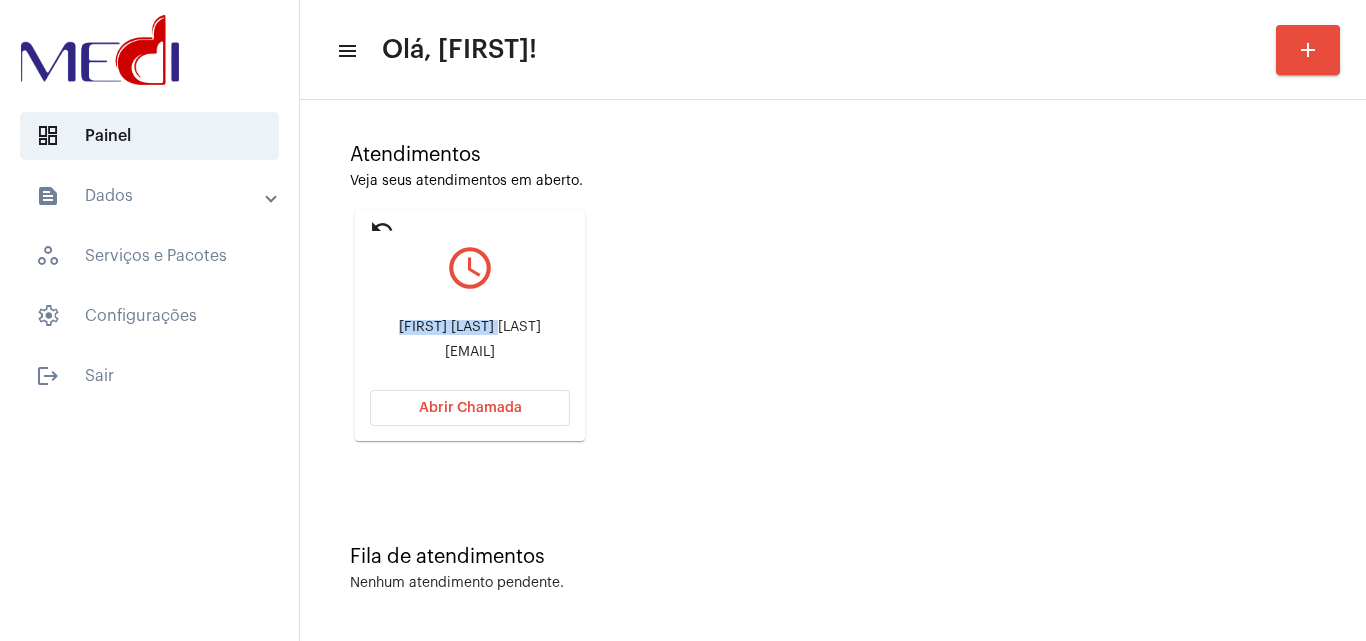 click on "Abrir Chamada" 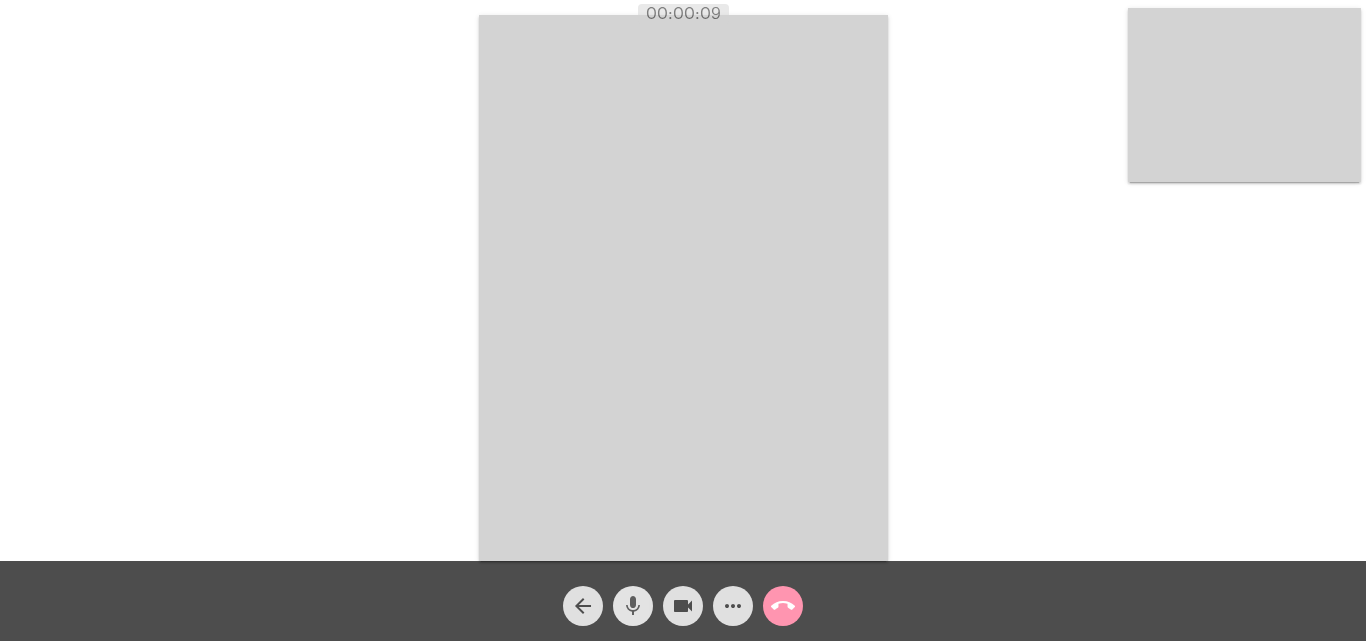 click on "mic" 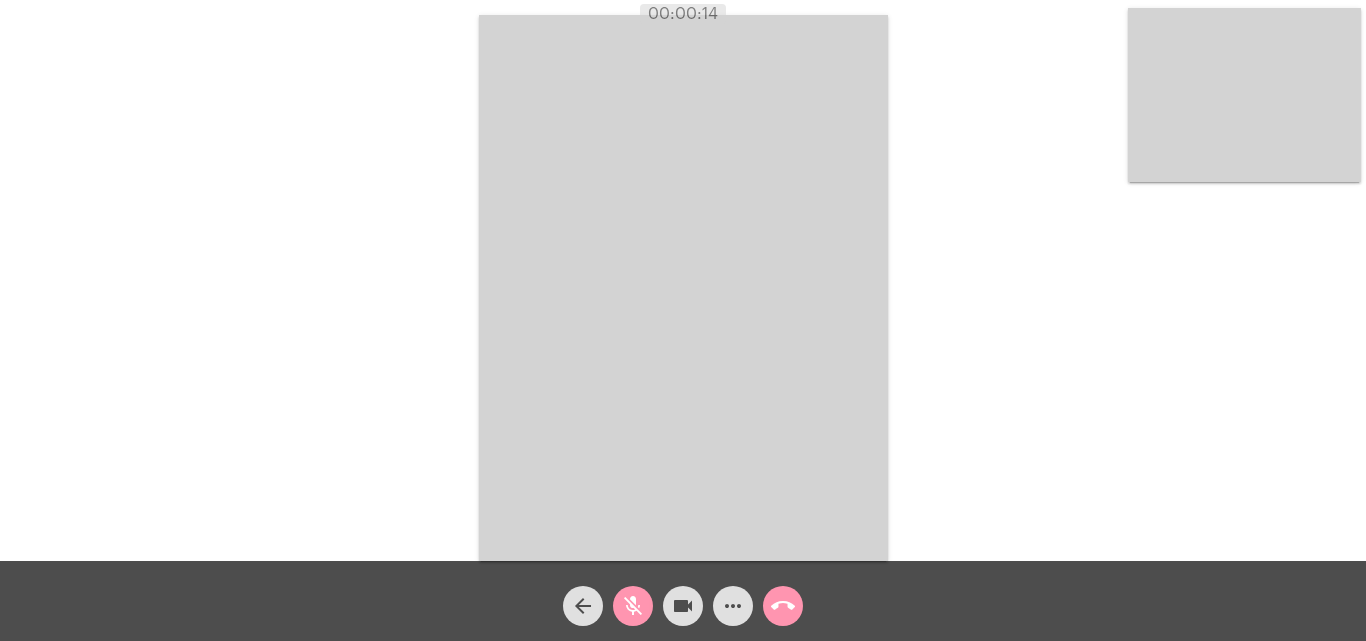click on "mic_off" 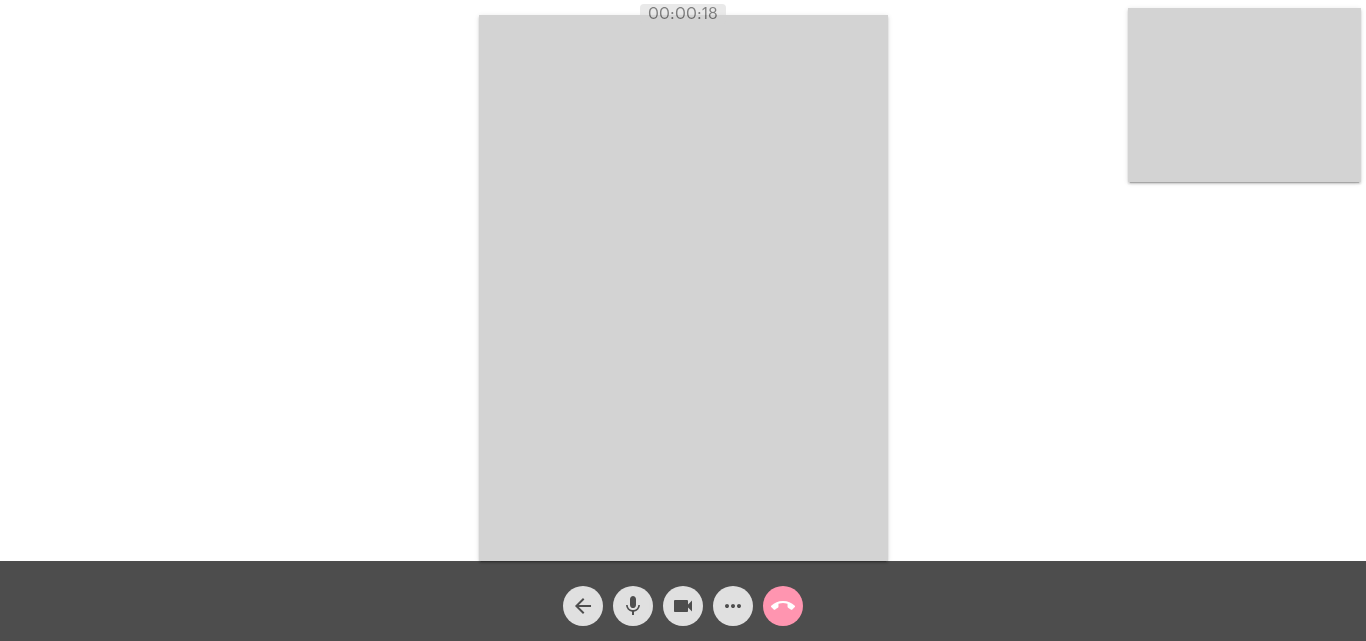 click on "mic" 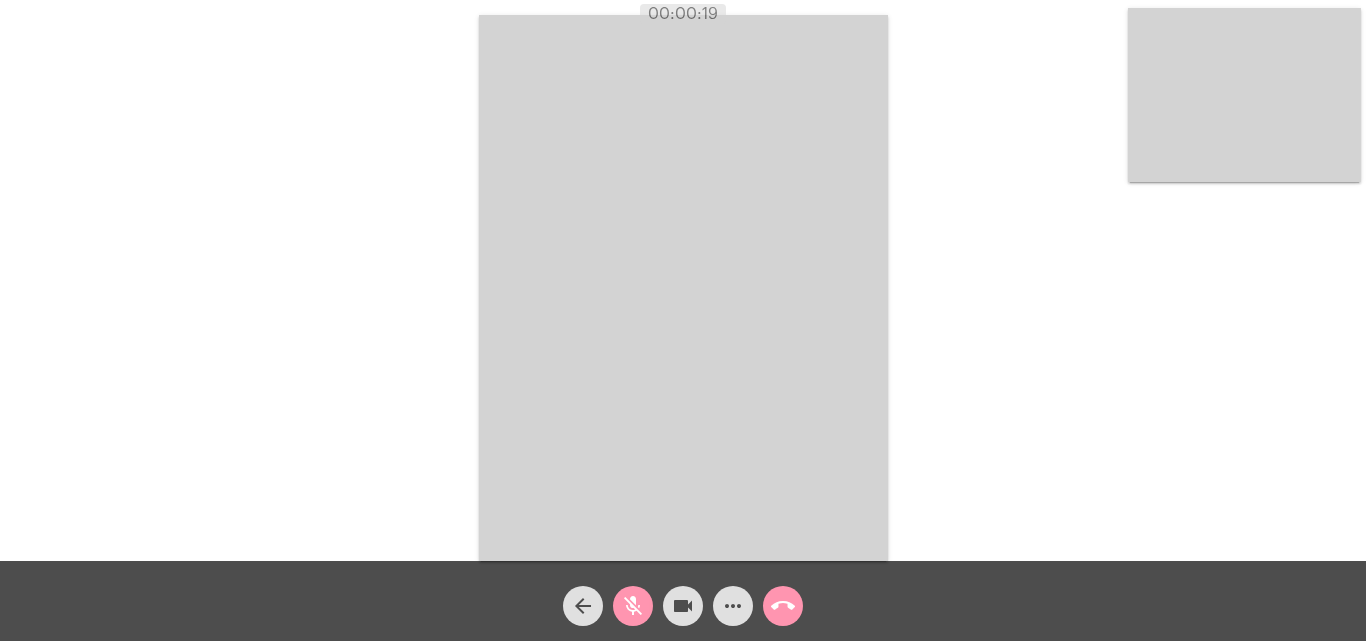 click on "call_end" 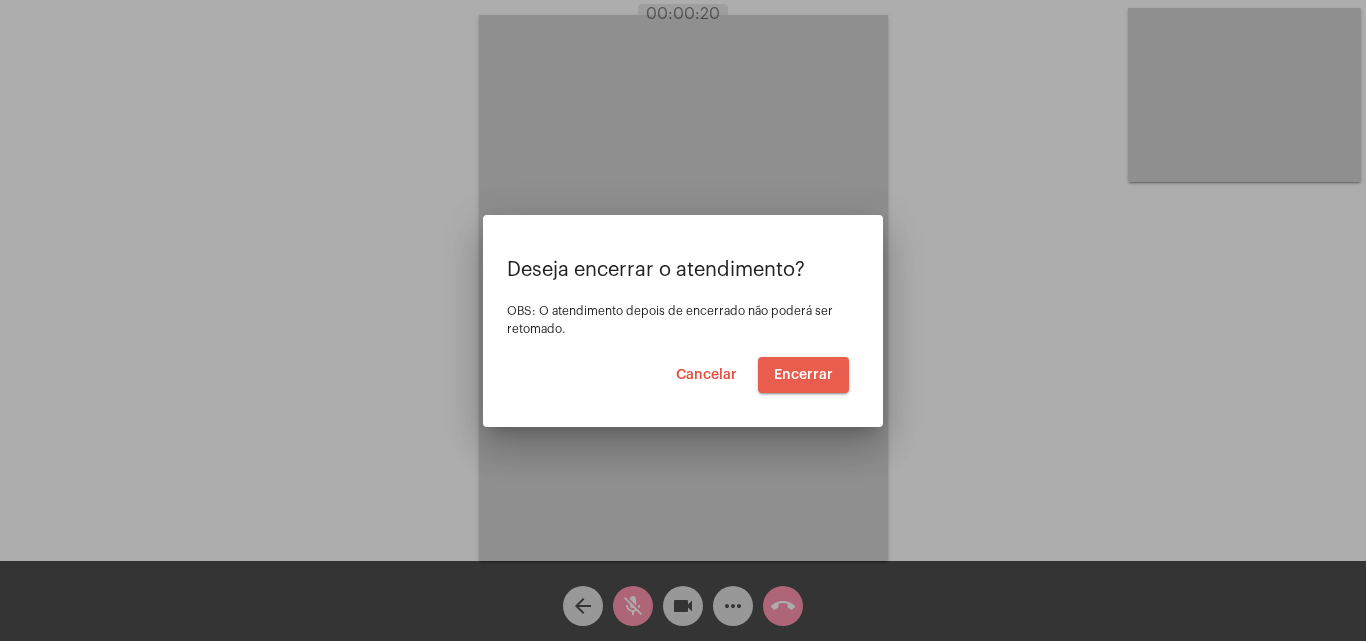 click on "Encerrar" at bounding box center [803, 375] 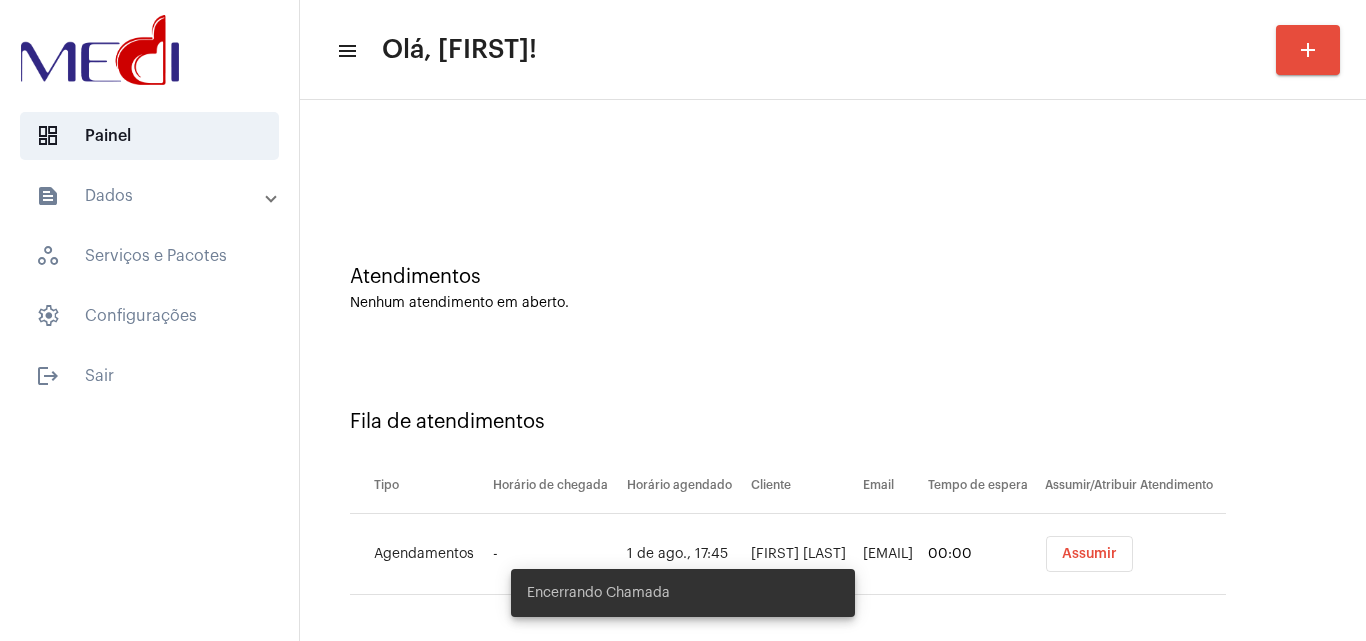 scroll, scrollTop: 27, scrollLeft: 0, axis: vertical 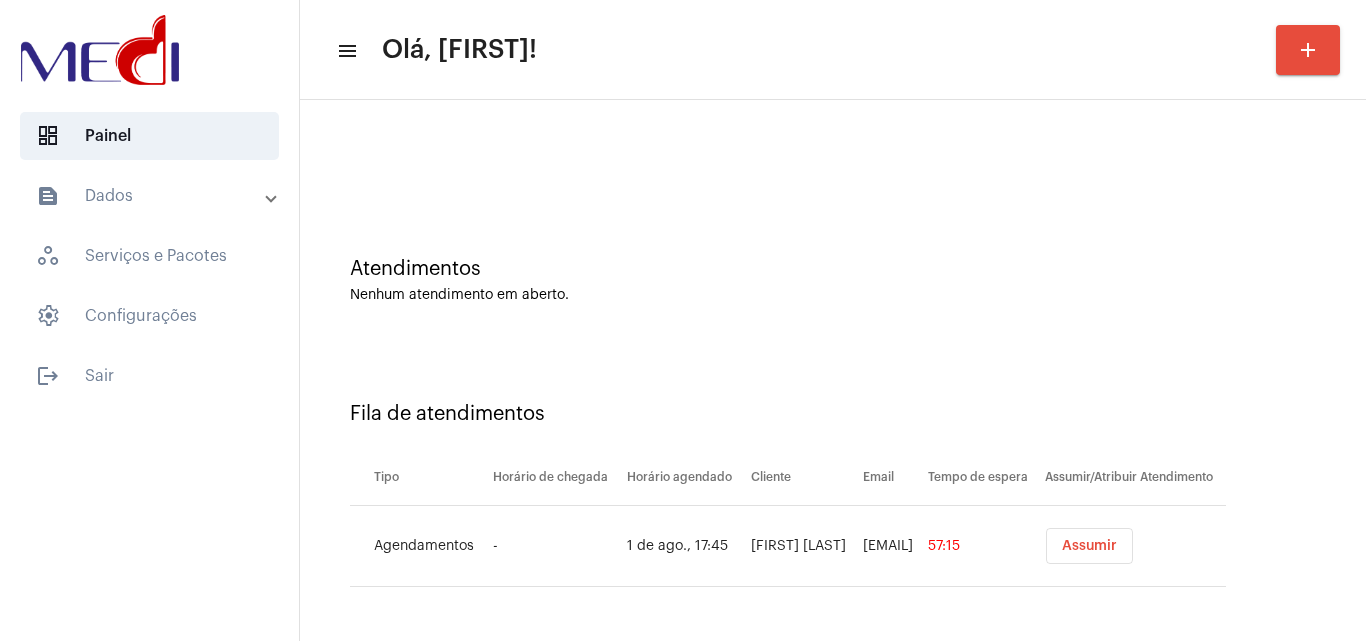 click on "Assumir" at bounding box center (1089, 546) 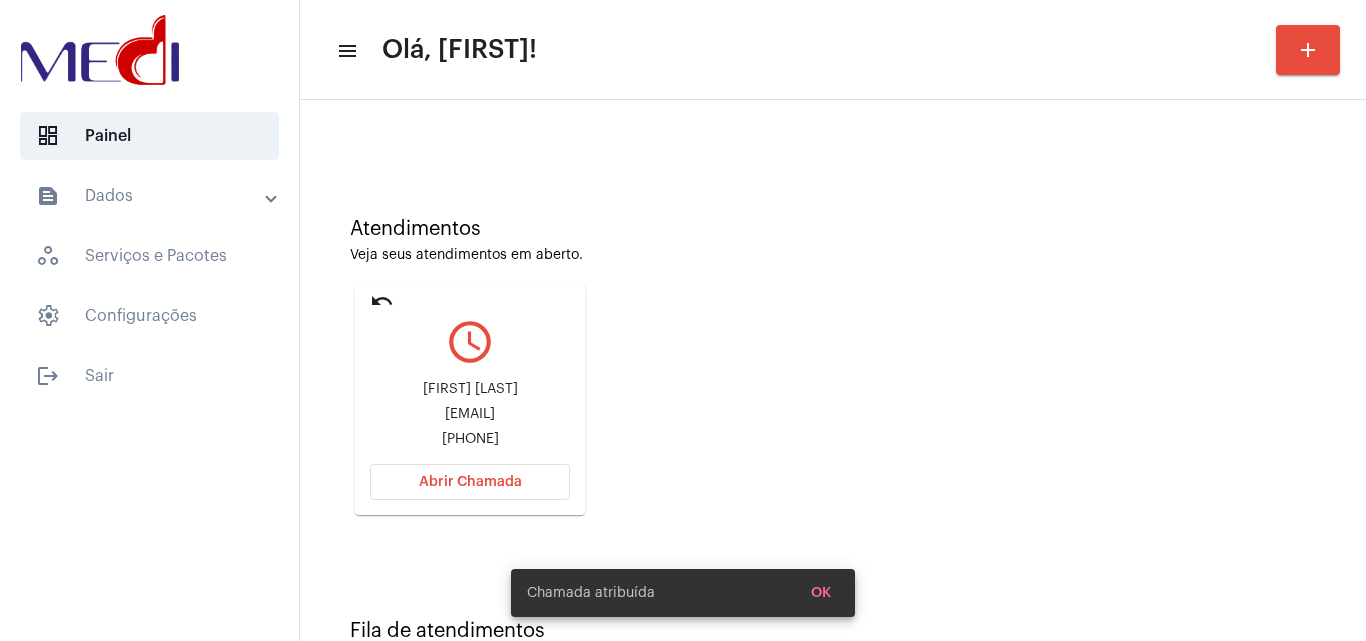 scroll, scrollTop: 141, scrollLeft: 0, axis: vertical 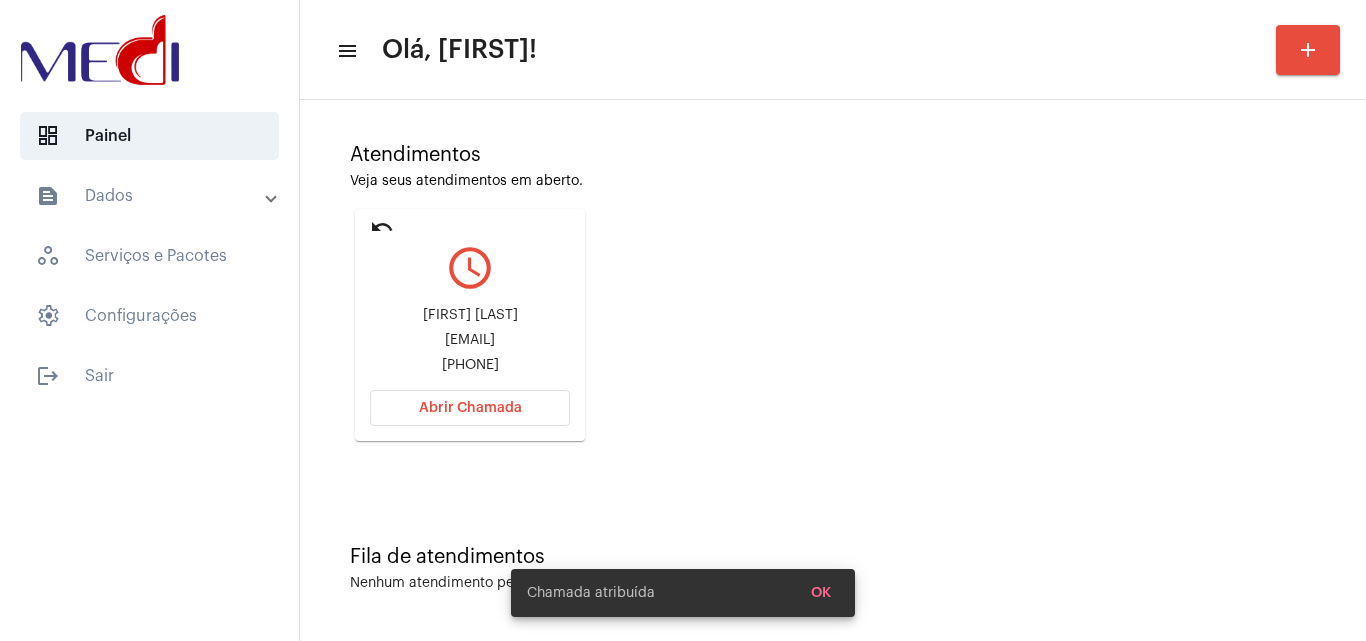 drag, startPoint x: 421, startPoint y: 313, endPoint x: 514, endPoint y: 313, distance: 93 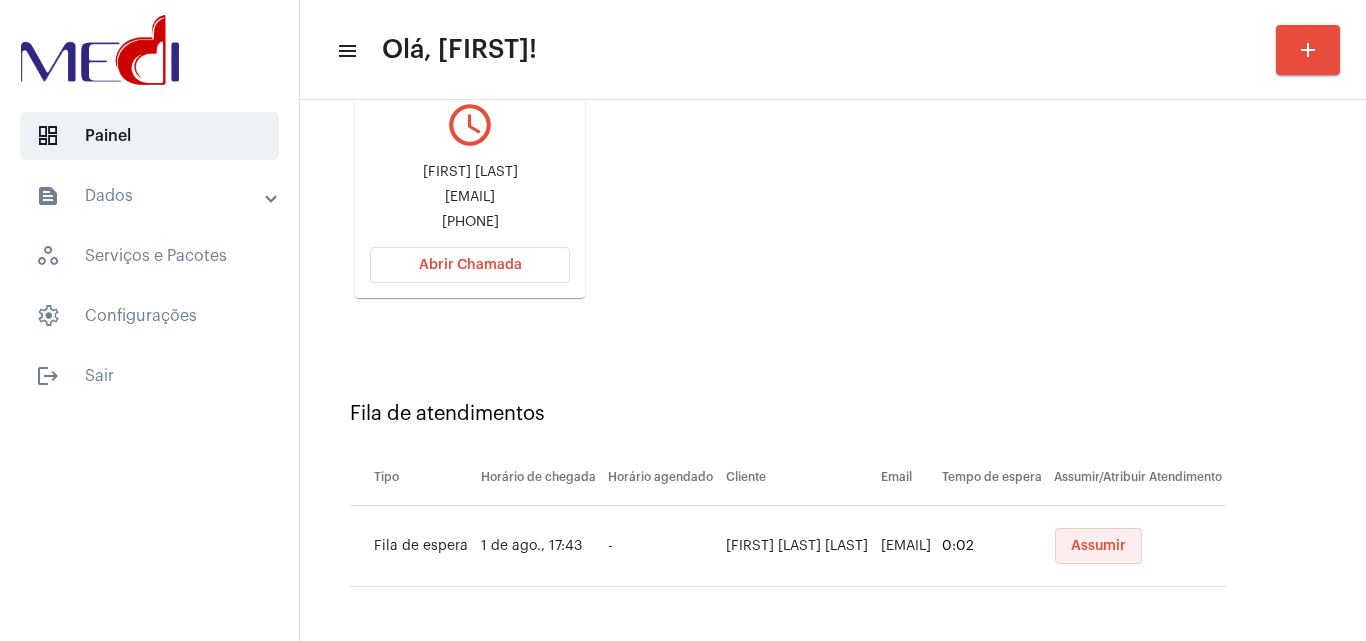 click on "Assumir" at bounding box center (1098, 546) 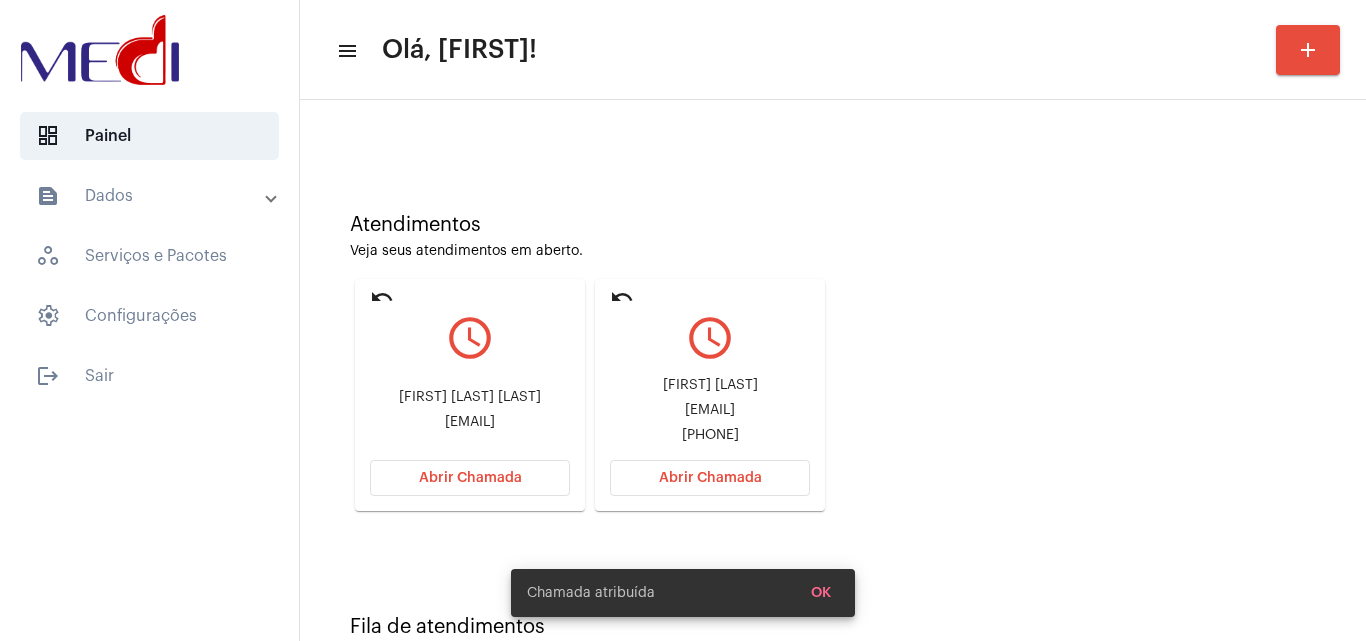 scroll, scrollTop: 141, scrollLeft: 0, axis: vertical 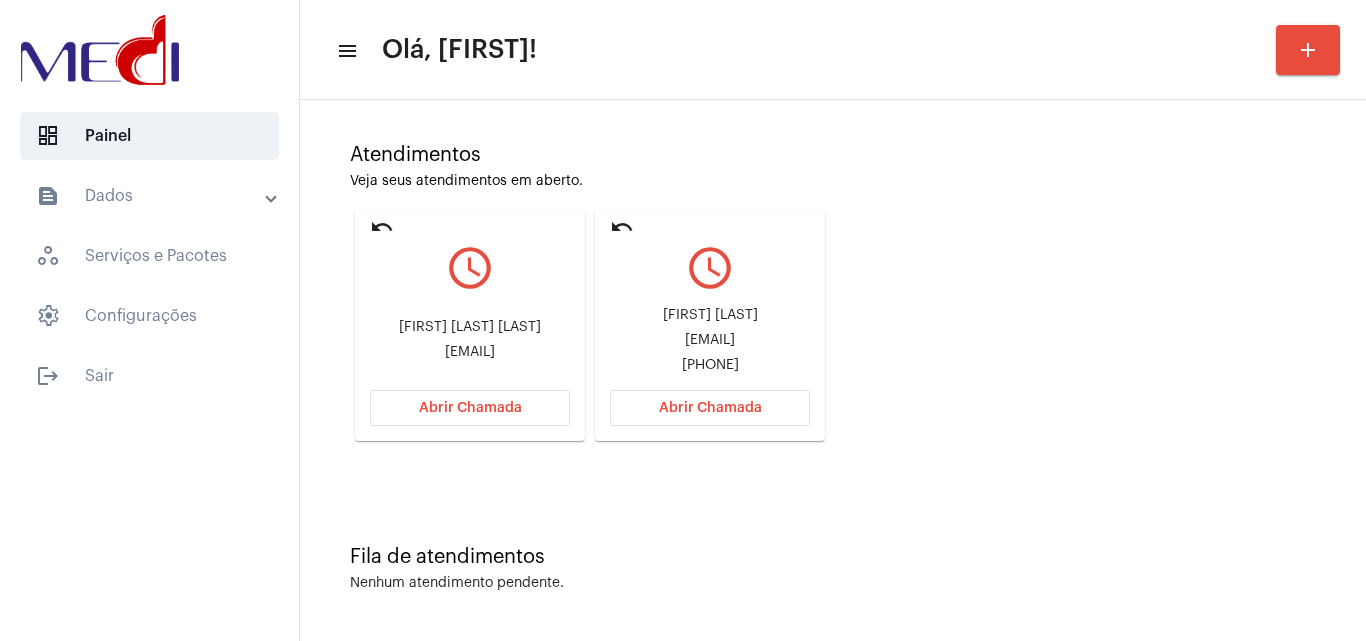 click on "Abrir Chamada" 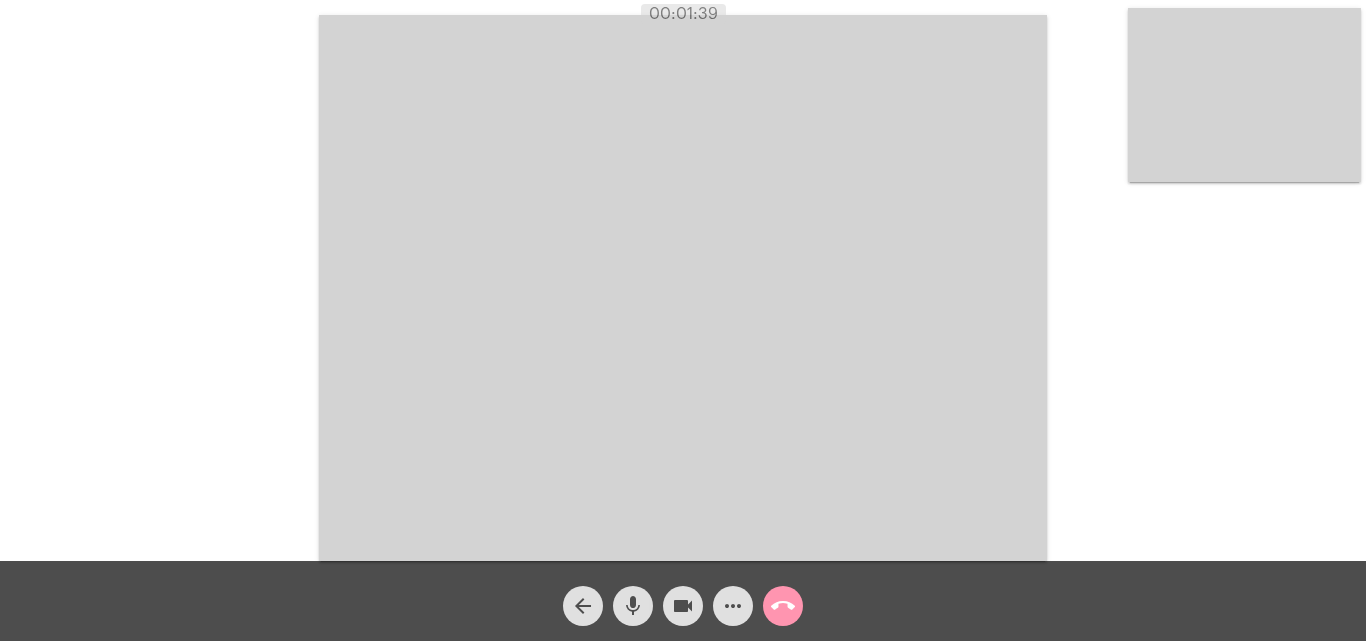 click on "call_end" 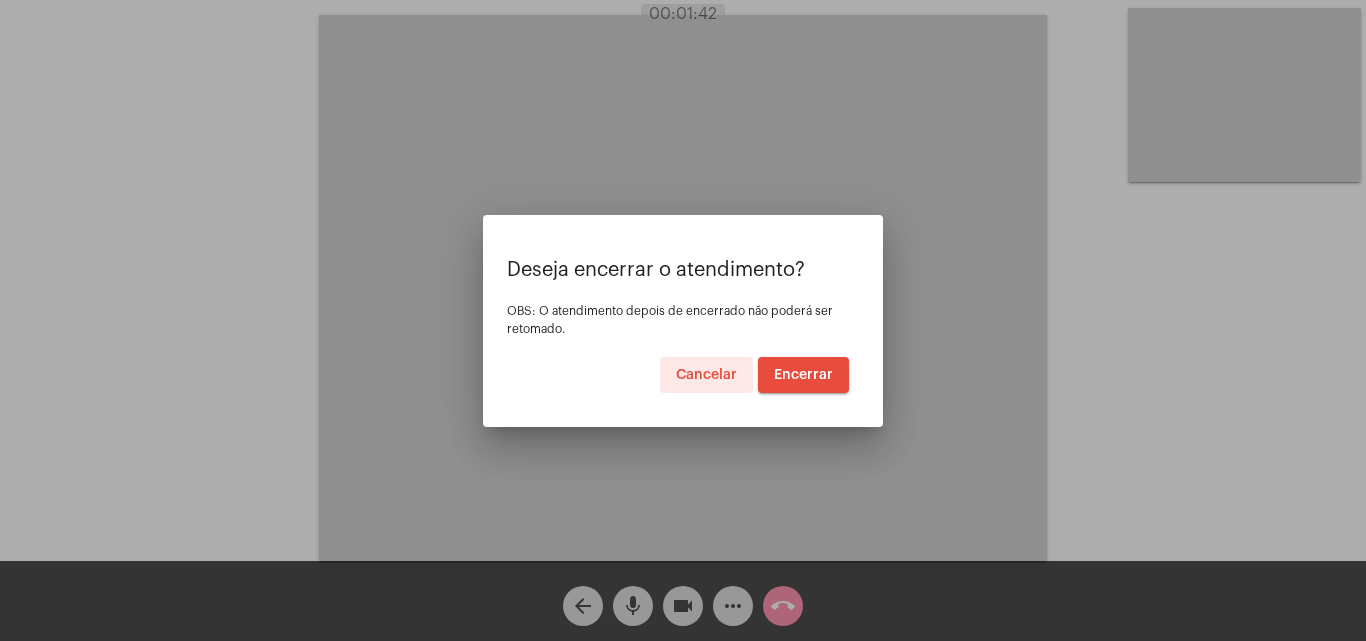 click on "Encerrar" at bounding box center (803, 375) 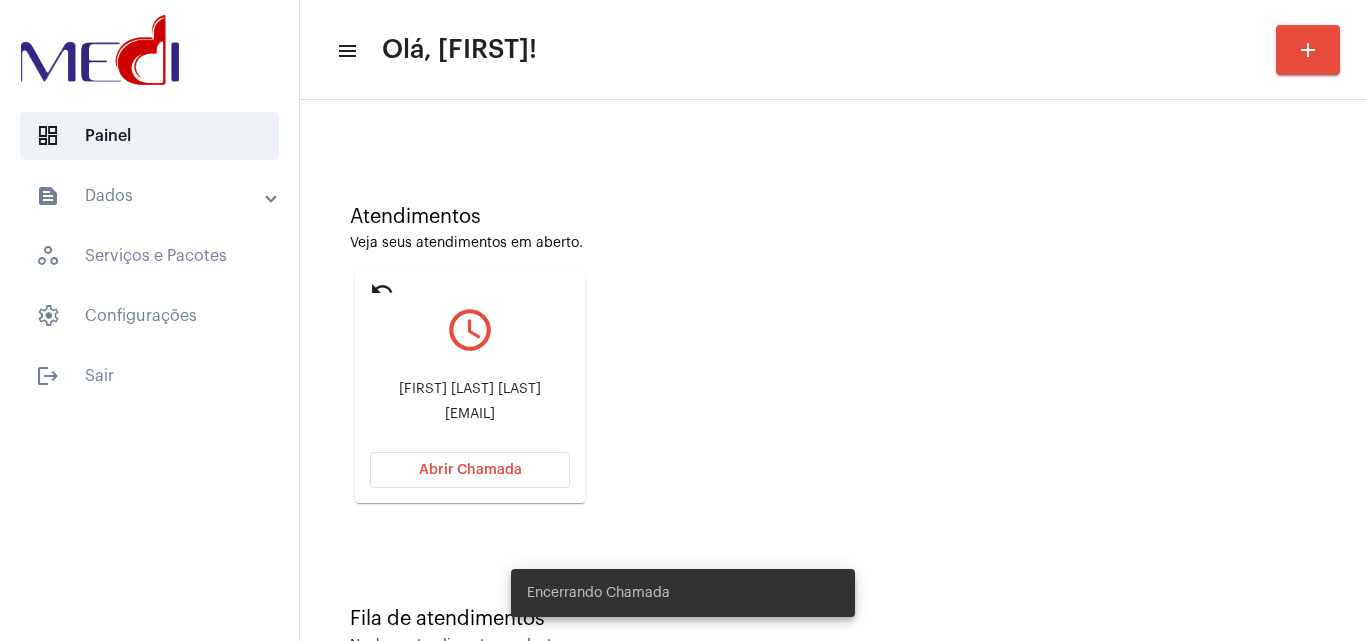 scroll, scrollTop: 141, scrollLeft: 0, axis: vertical 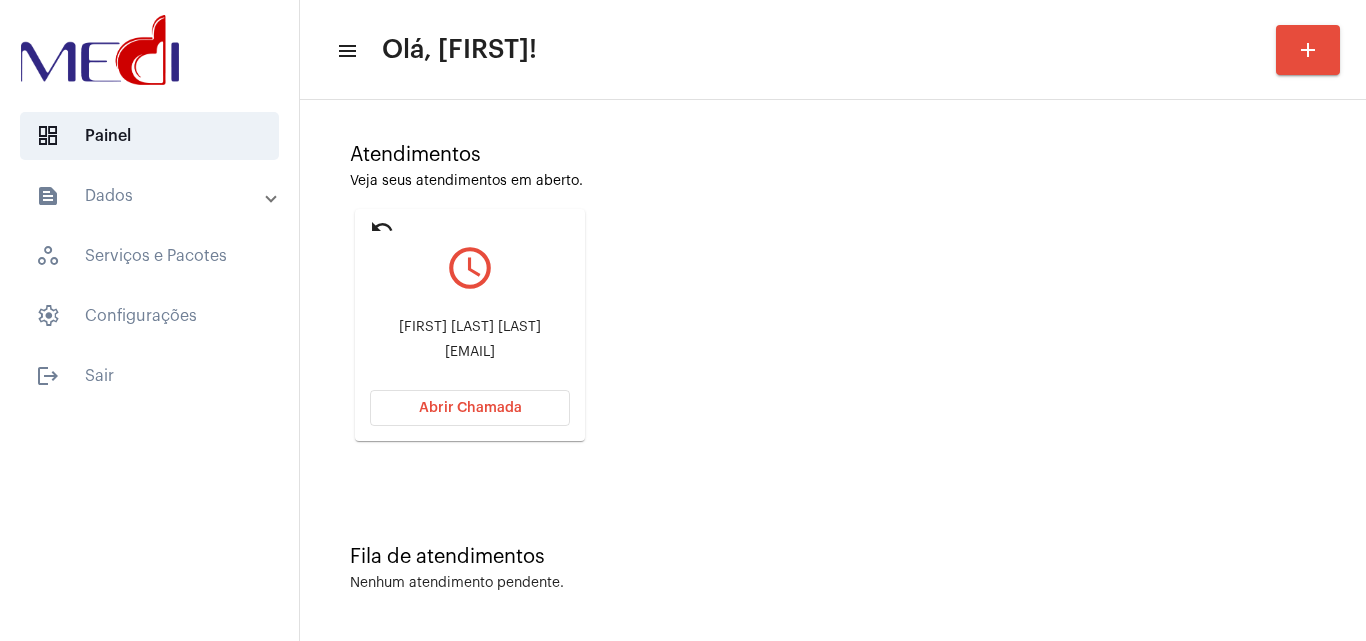 drag, startPoint x: 393, startPoint y: 324, endPoint x: 485, endPoint y: 333, distance: 92.43917 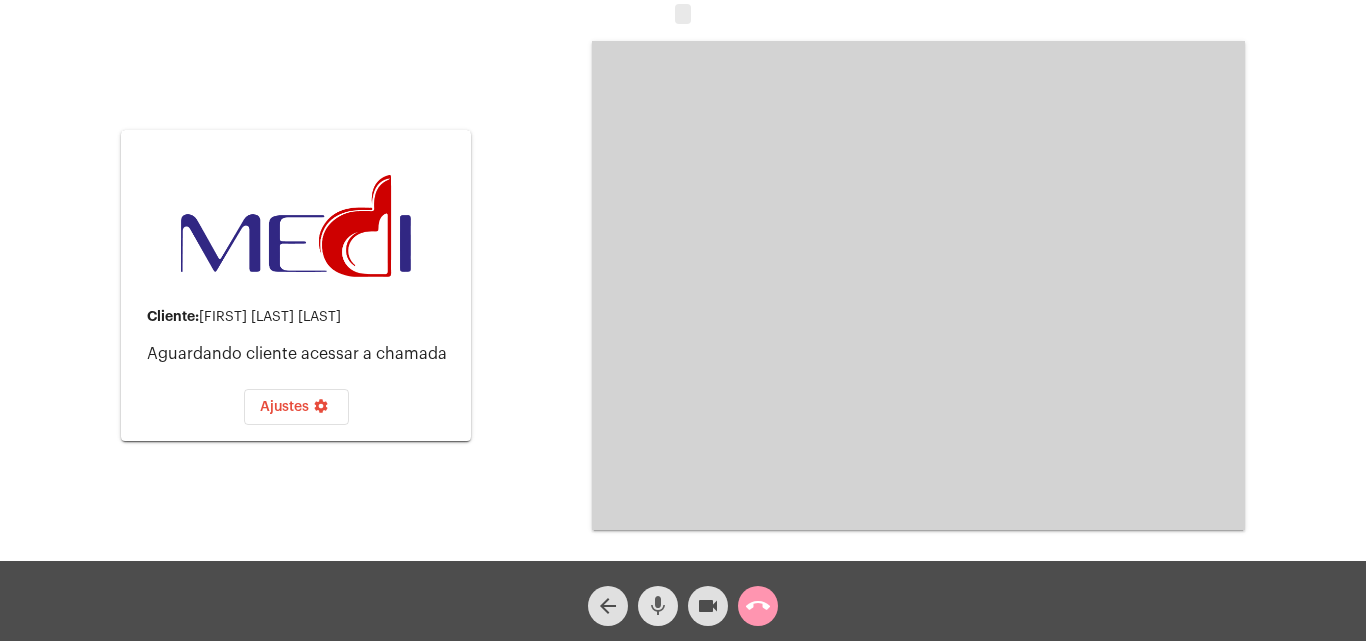 click on "mic" 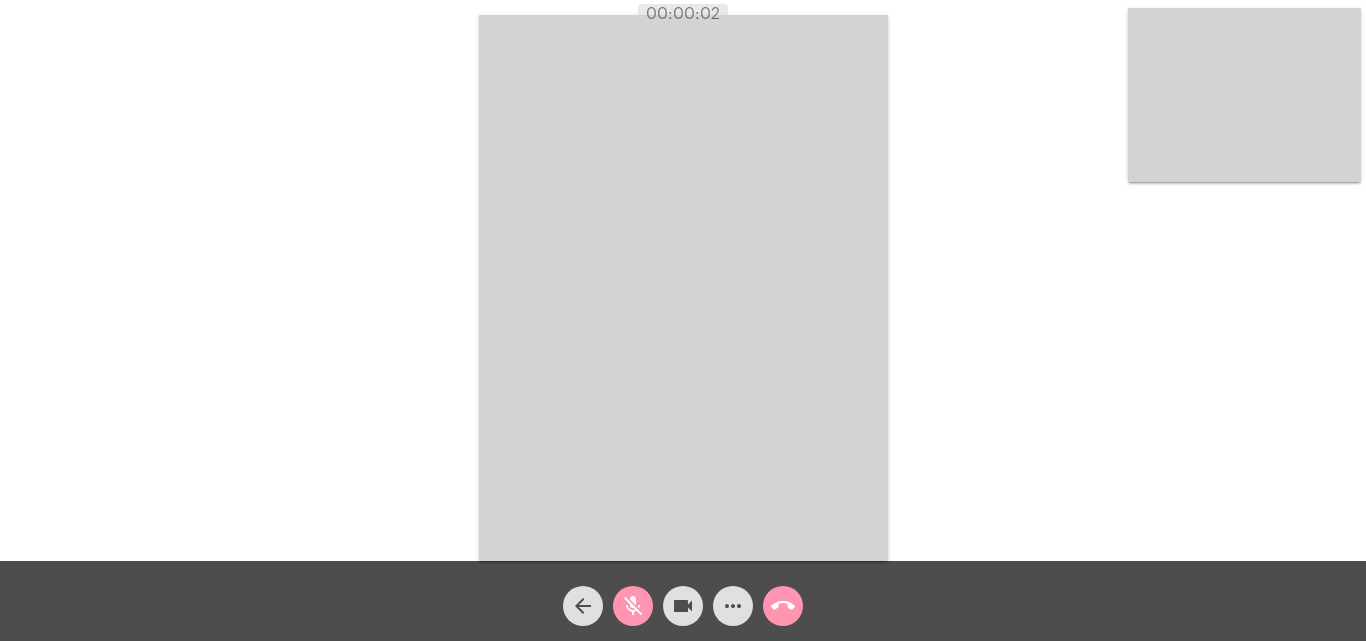 click on "mic_off" 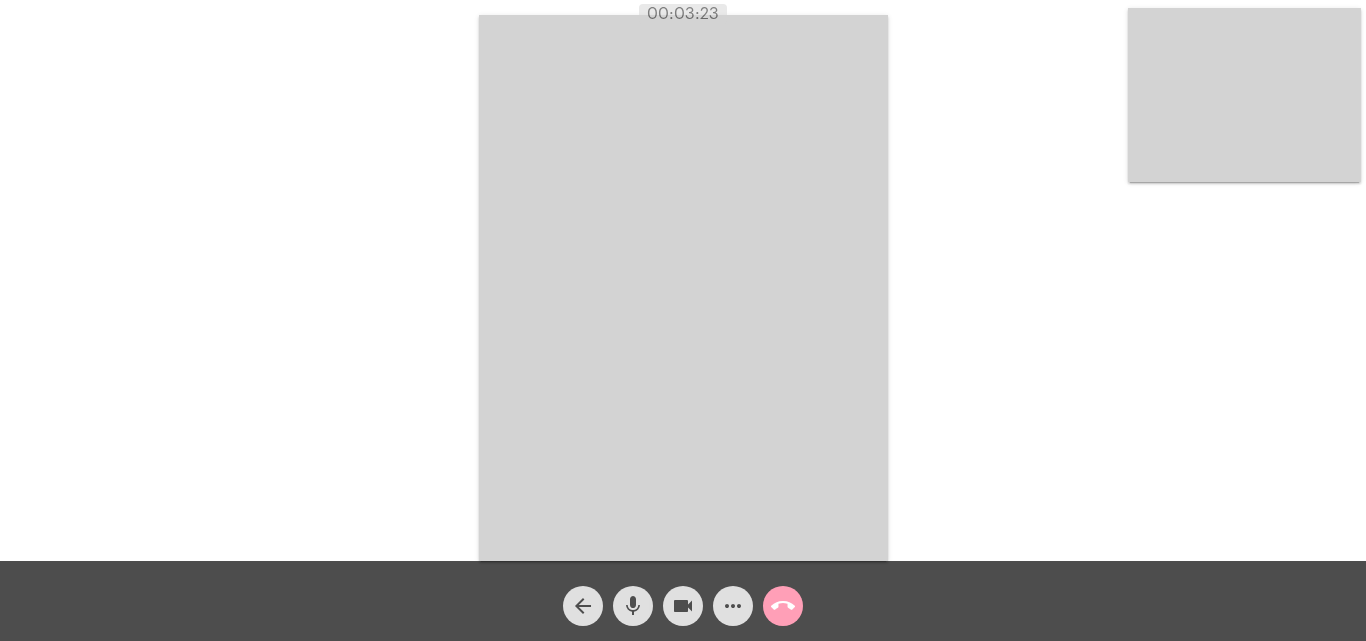 click on "call_end" 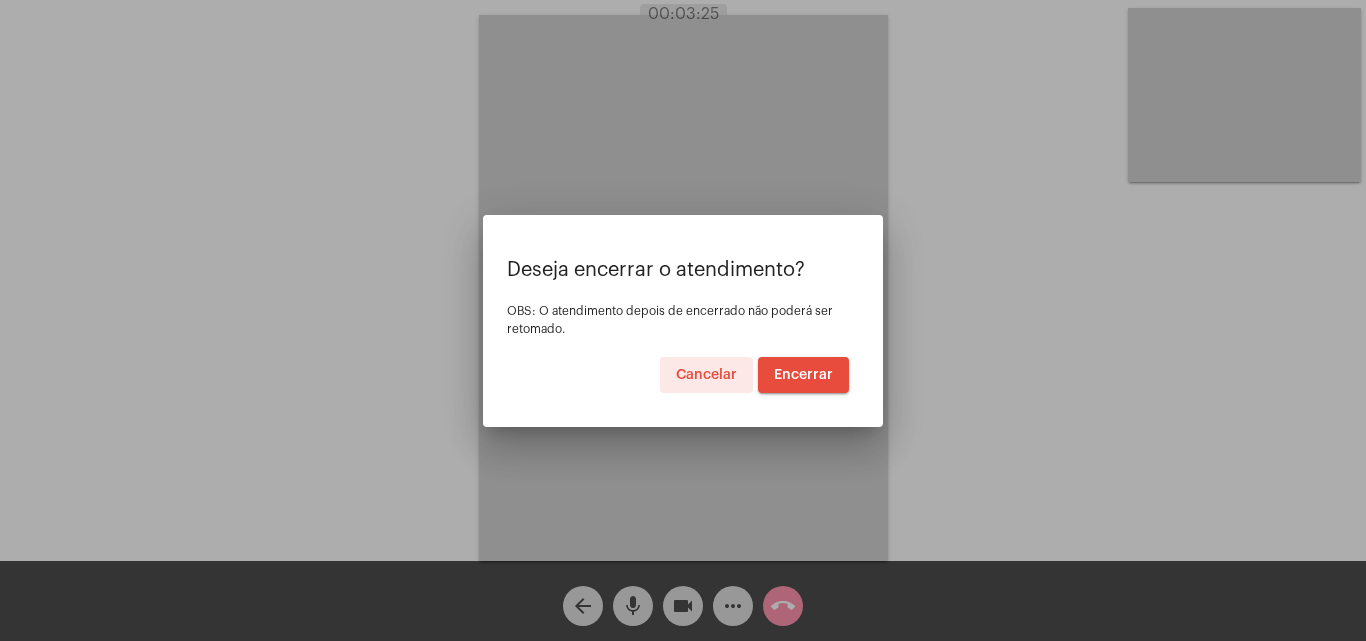 click on "Encerrar" at bounding box center (803, 375) 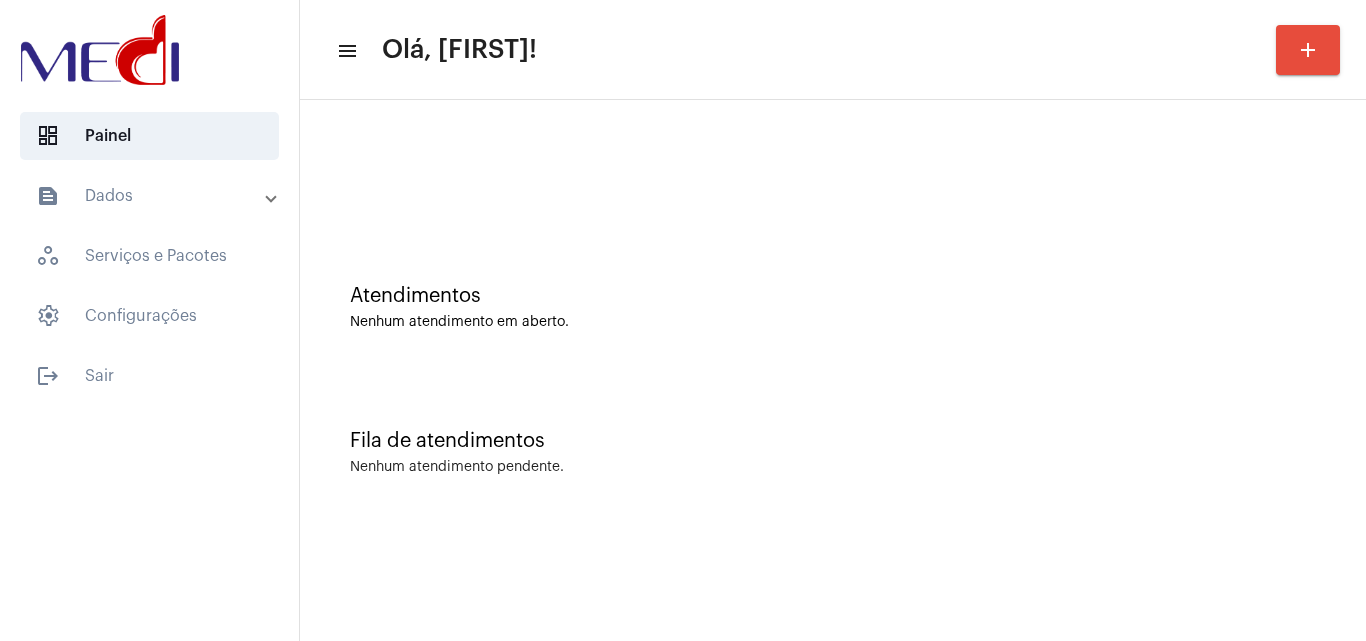 click on "Fila de atendimentos" 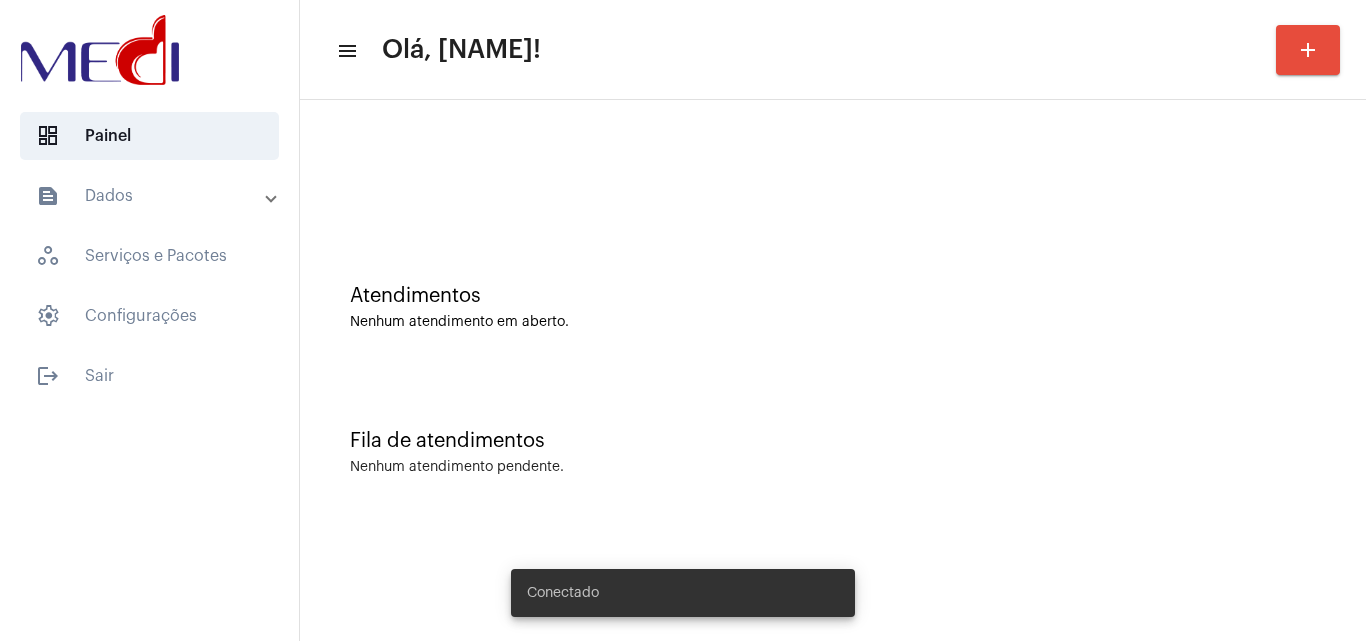 scroll, scrollTop: 0, scrollLeft: 0, axis: both 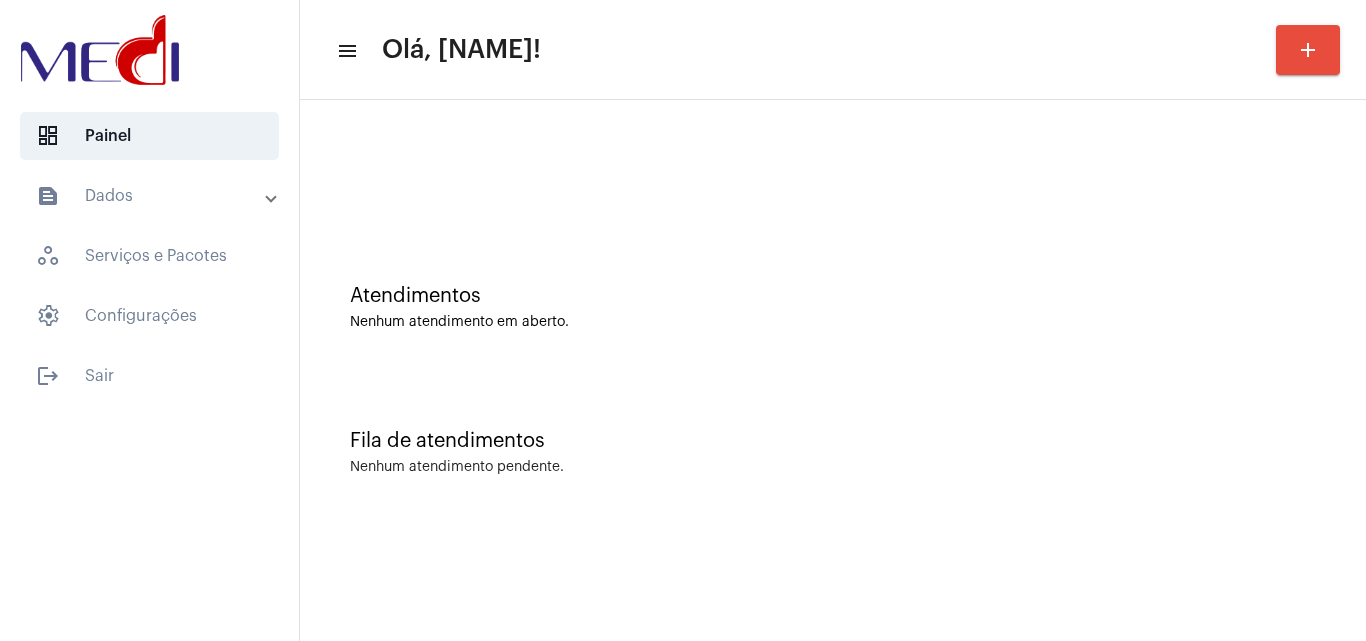 click on "Fila de atendimentos Nenhum atendimento pendente." 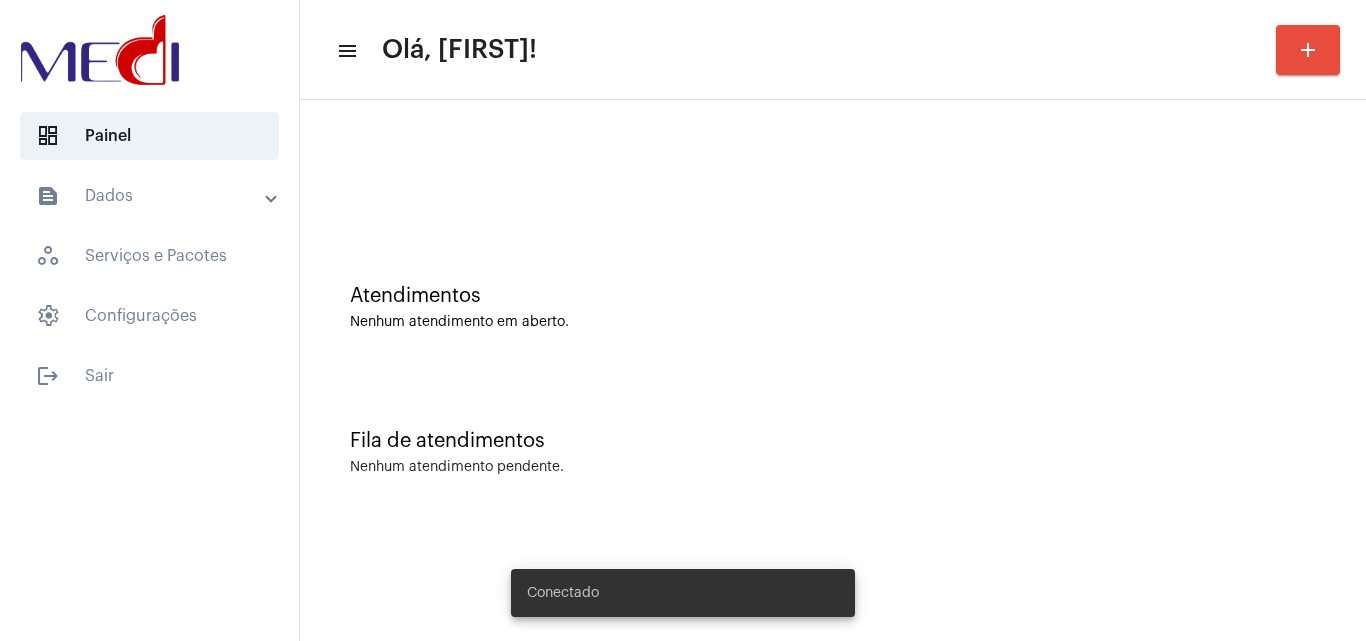 scroll, scrollTop: 0, scrollLeft: 0, axis: both 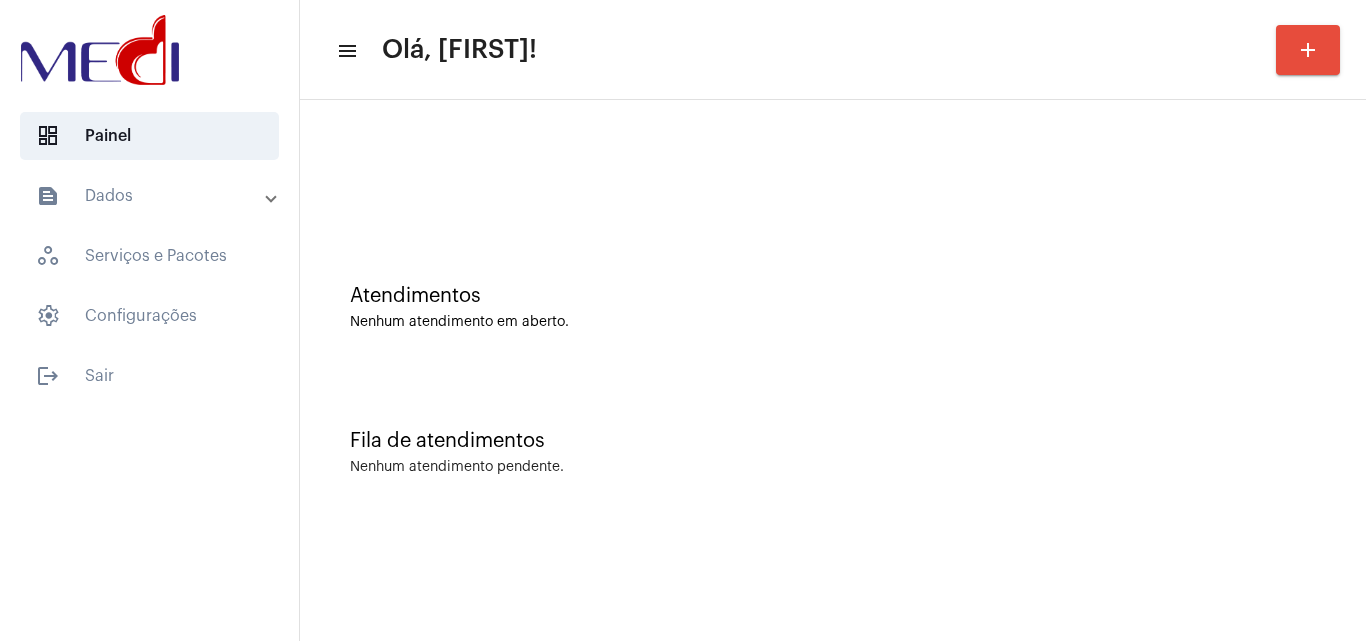 click on "Fila de atendimentos Nenhum atendimento pendente." 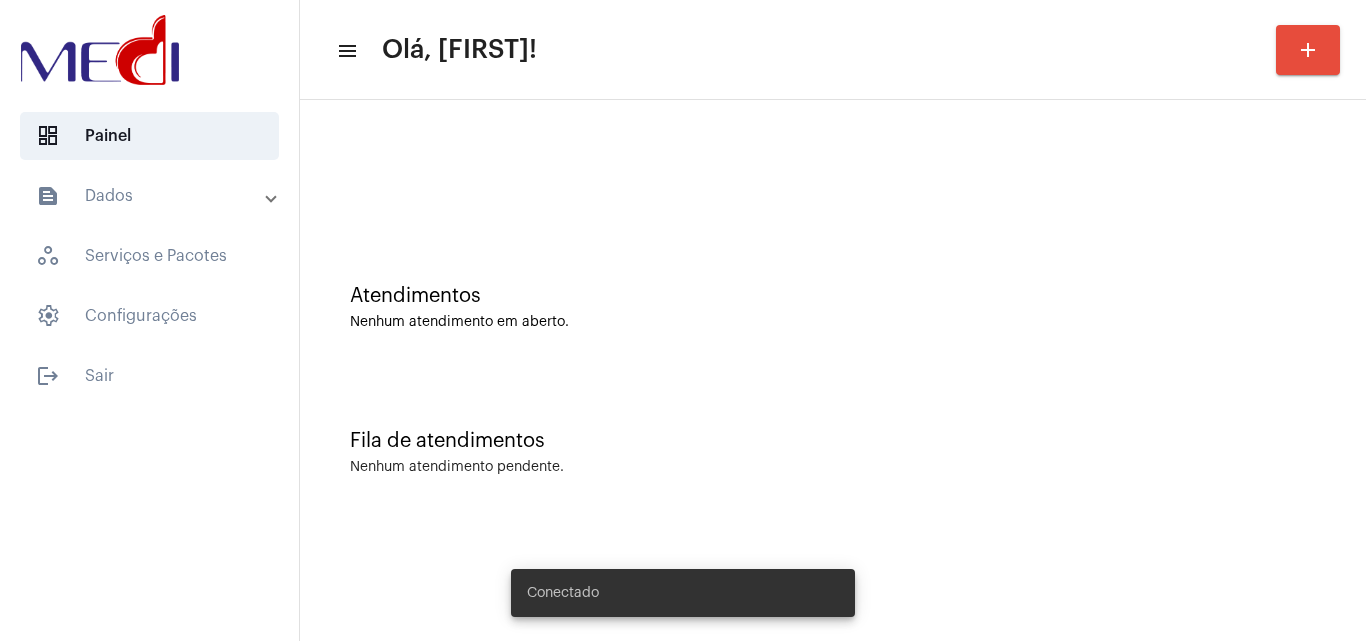 scroll, scrollTop: 0, scrollLeft: 0, axis: both 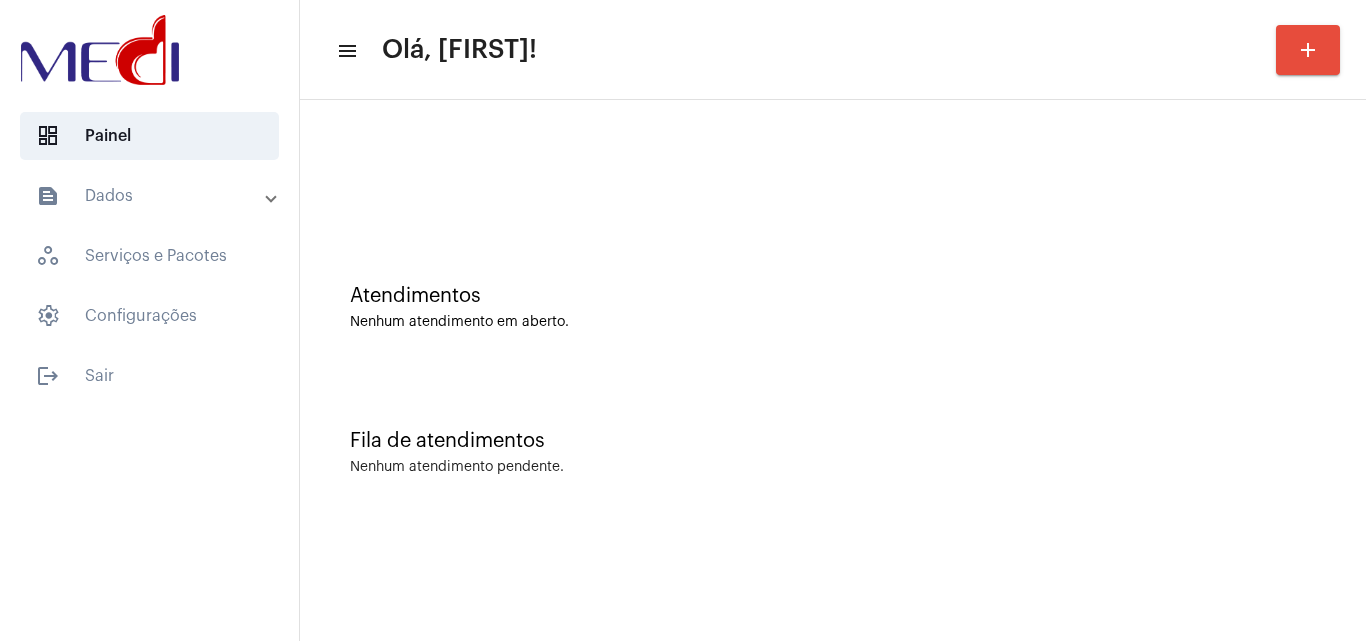 click on "menu Olá, [FIRST]! add Atendimentos Nenhum atendimento em aberto. Fila de atendimentos Nenhum atendimento pendente." 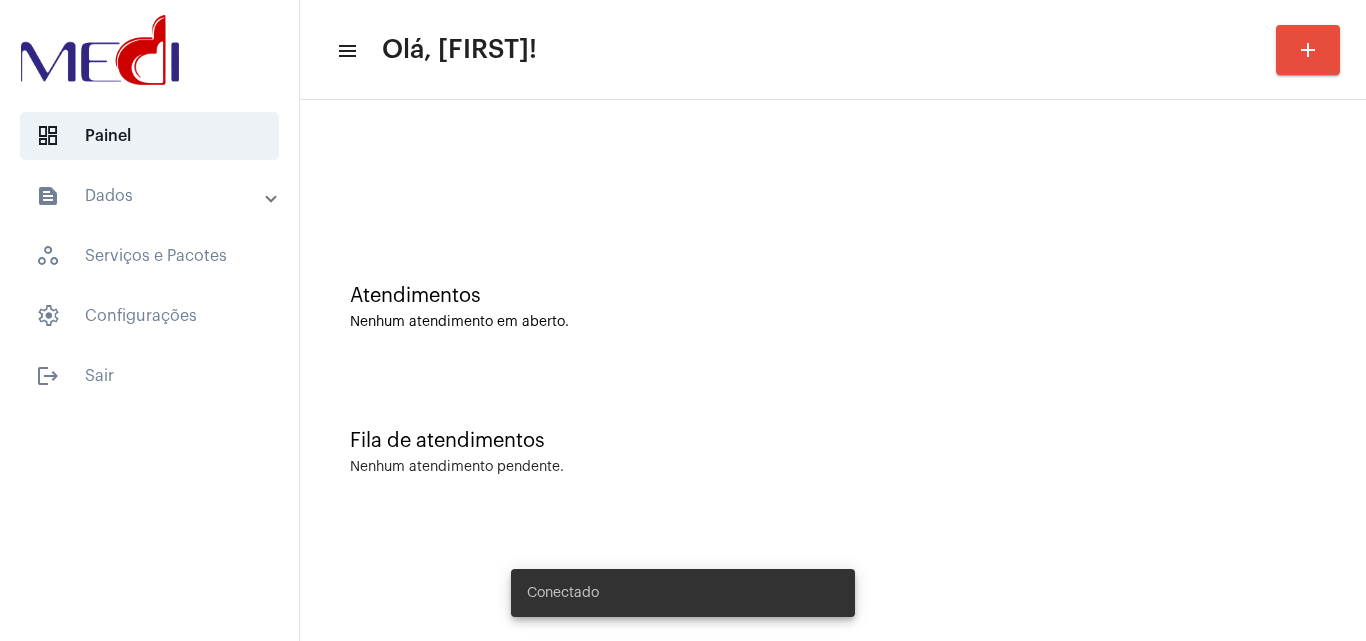 scroll, scrollTop: 0, scrollLeft: 0, axis: both 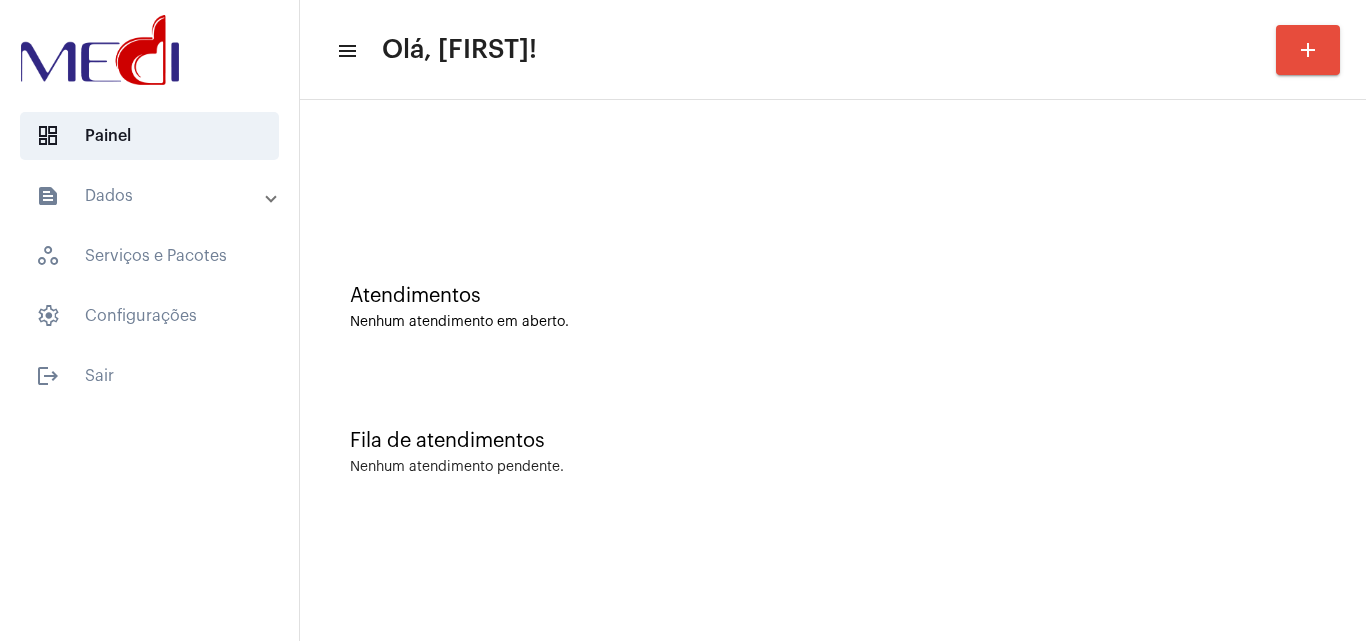 drag, startPoint x: 0, startPoint y: 0, endPoint x: 1164, endPoint y: 571, distance: 1296.5095 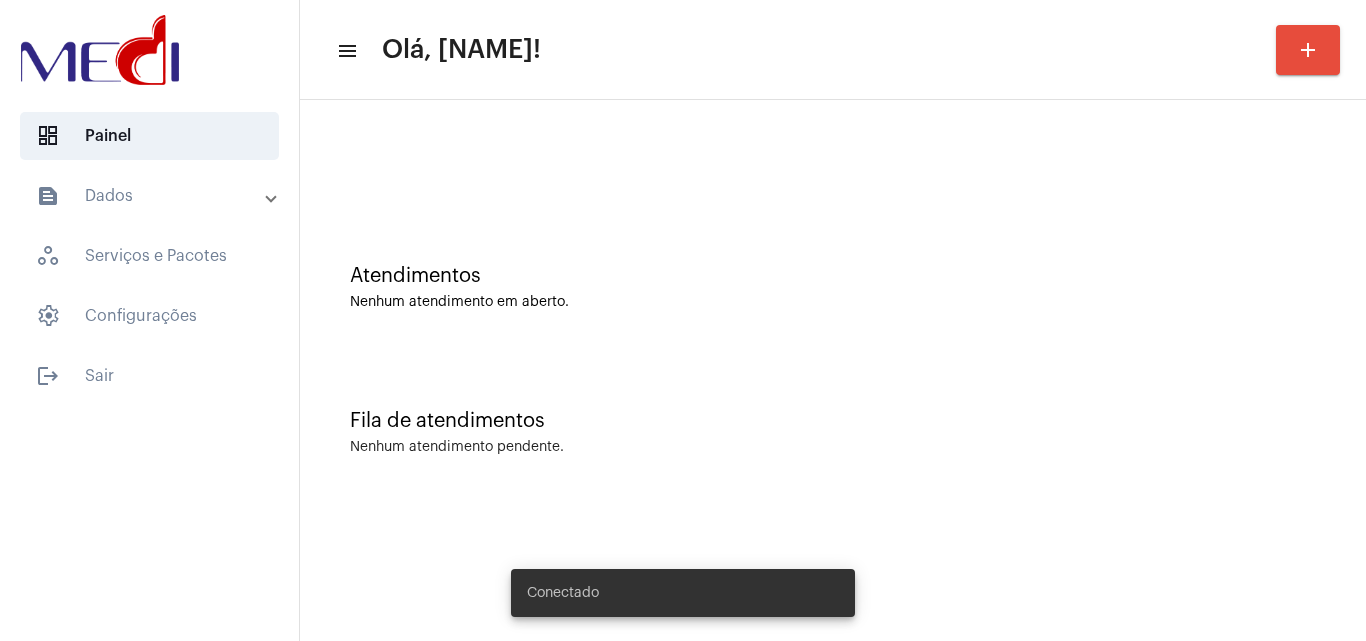 scroll, scrollTop: 0, scrollLeft: 0, axis: both 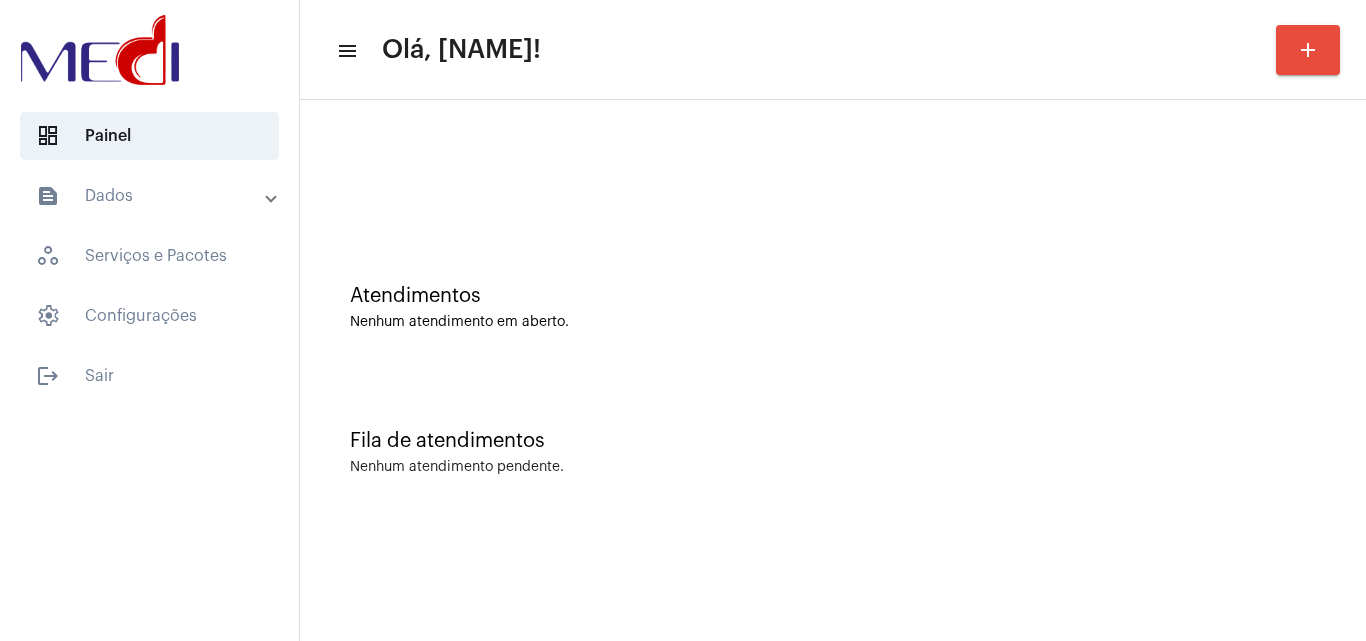 click on "menu Olá, [FIRST]! add Atendimentos Nenhum atendimento em aberto. Fila de atendimentos Nenhum atendimento pendente." 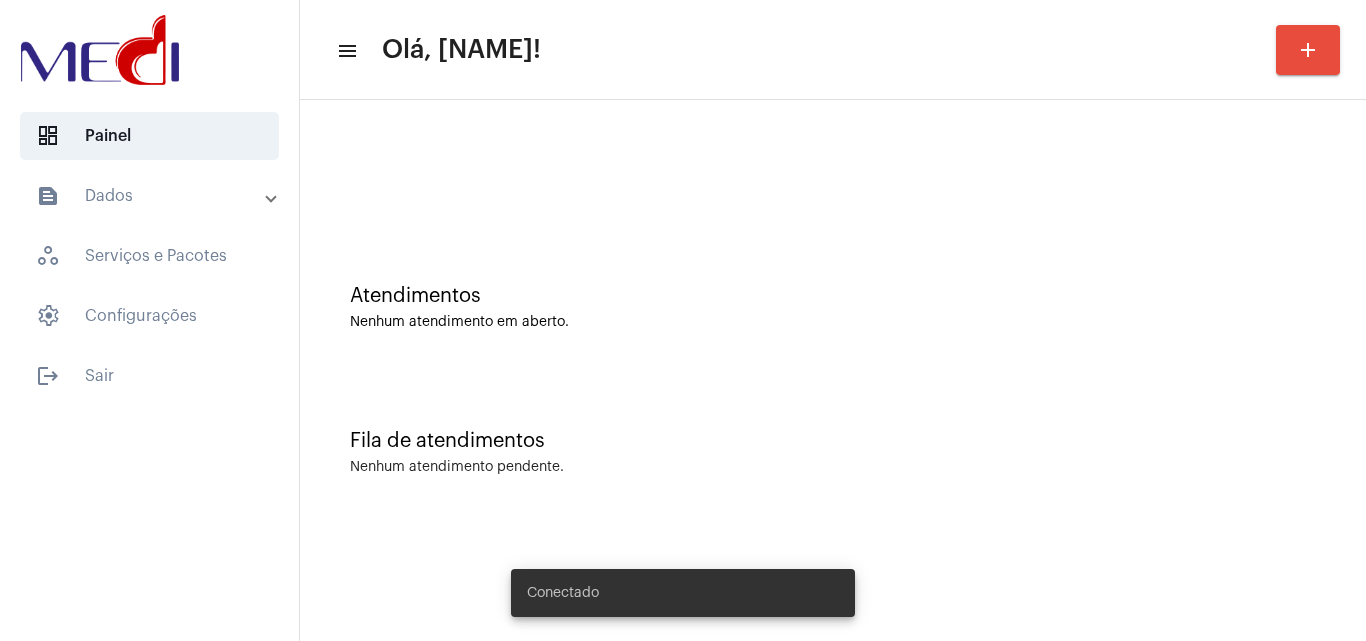 scroll, scrollTop: 0, scrollLeft: 0, axis: both 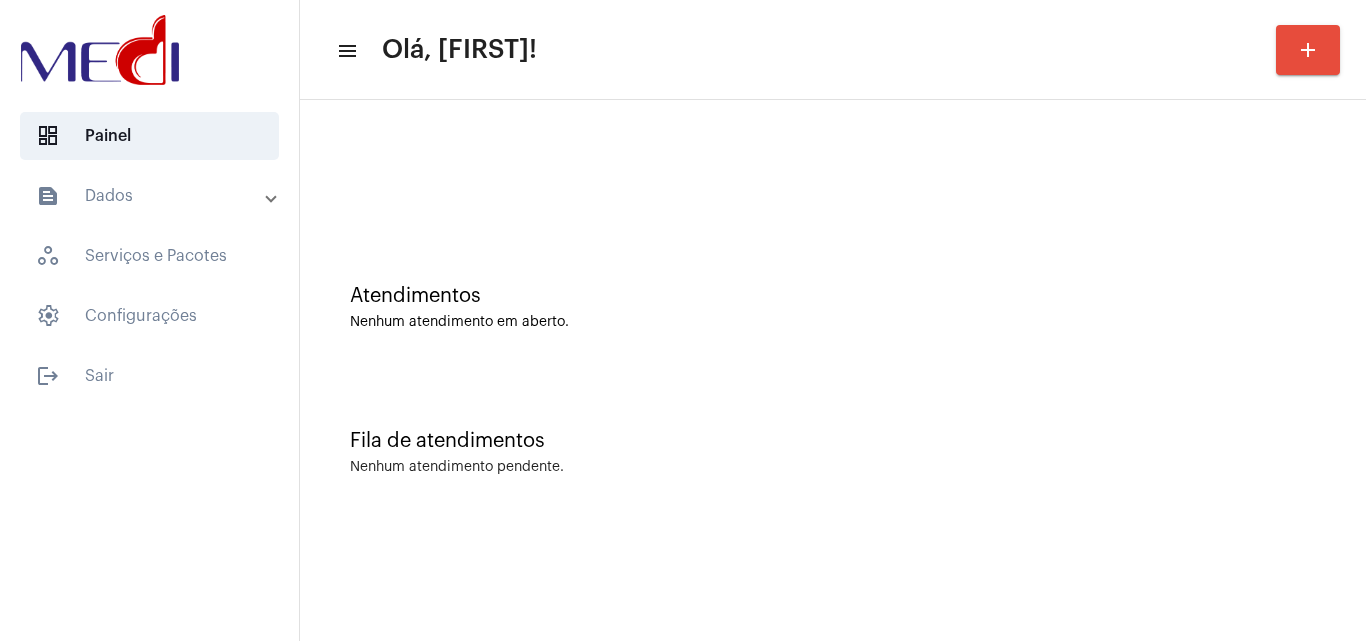 click on "Nenhum atendimento pendente." 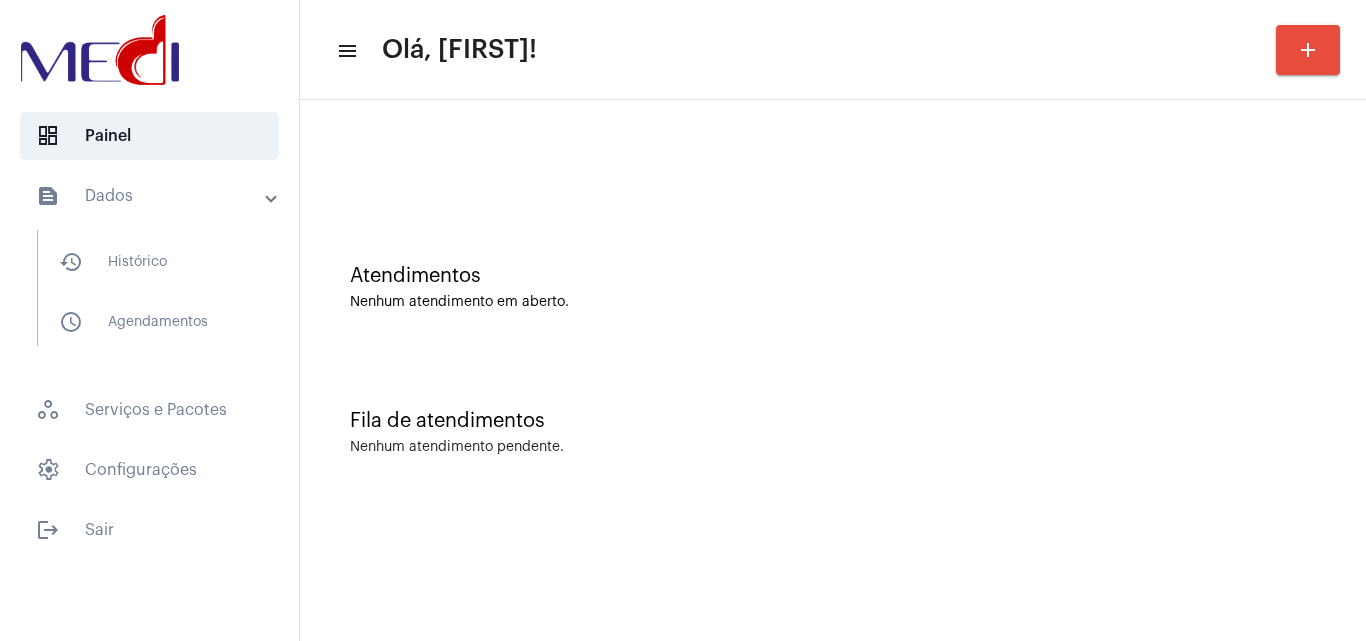 scroll, scrollTop: 0, scrollLeft: 0, axis: both 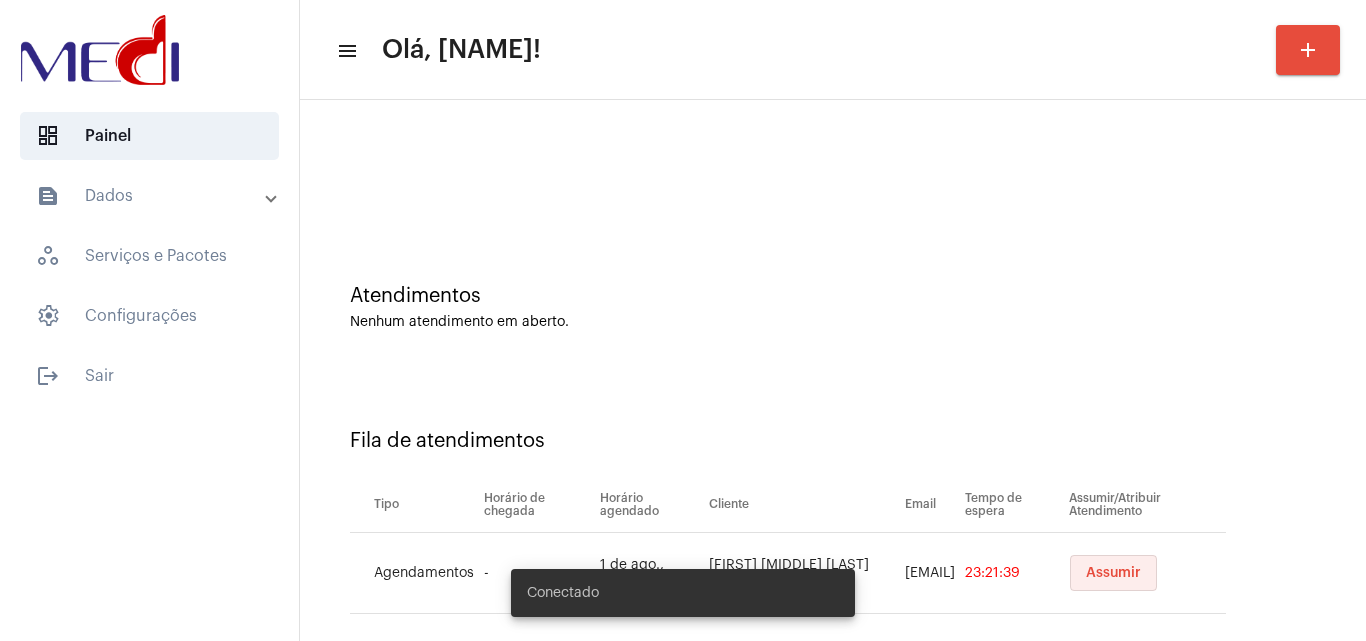click on "Assumir" at bounding box center (1113, 573) 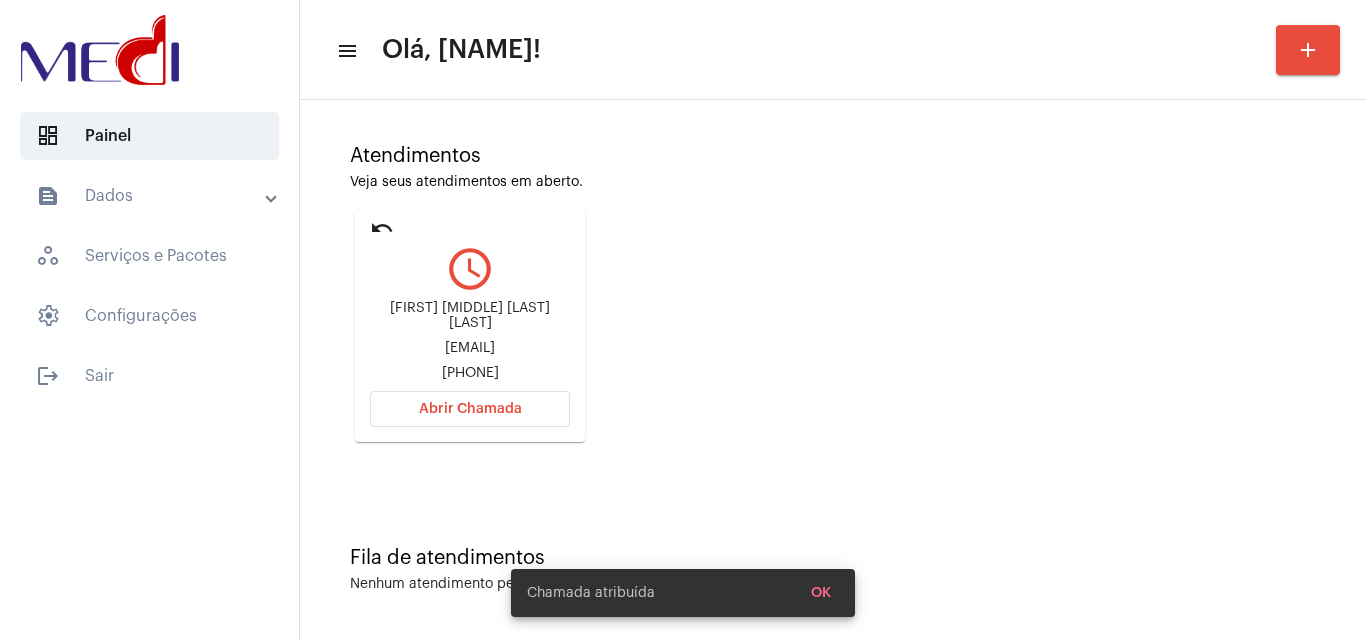scroll, scrollTop: 141, scrollLeft: 0, axis: vertical 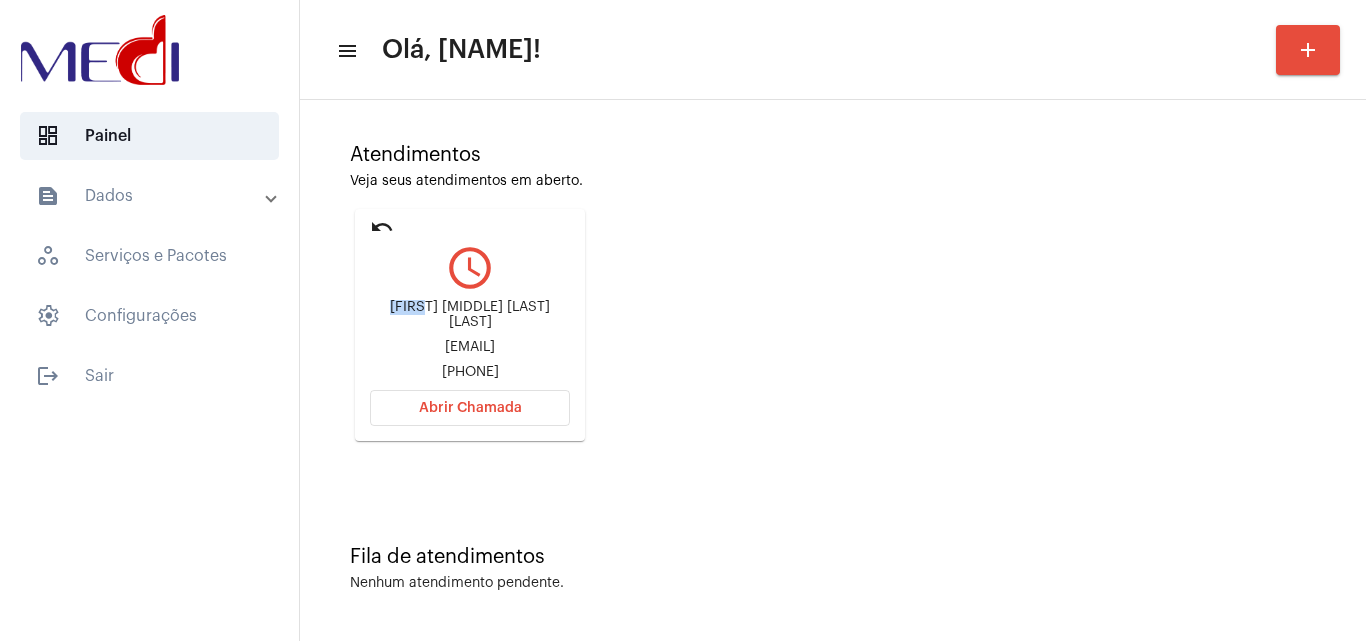 drag, startPoint x: 369, startPoint y: 306, endPoint x: 401, endPoint y: 319, distance: 34.539833 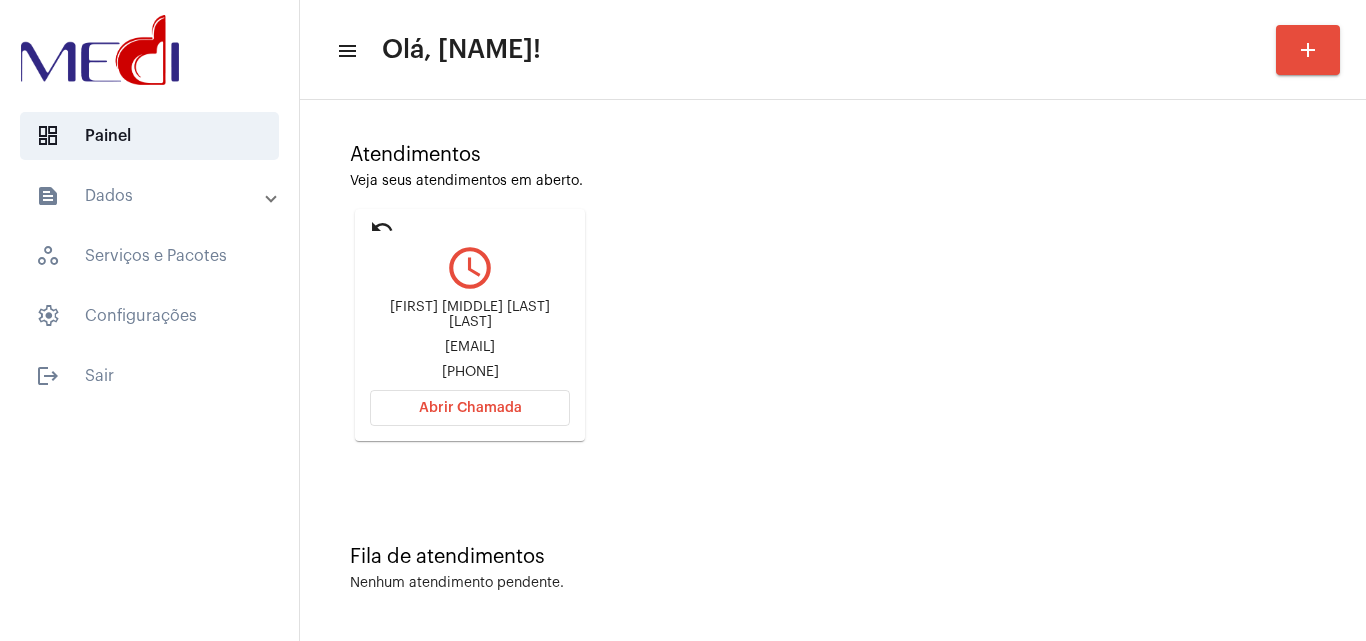 click on "[FIRST] [MIDDLE] [LAST] [LAST]  [EMAIL] [PHONE]" 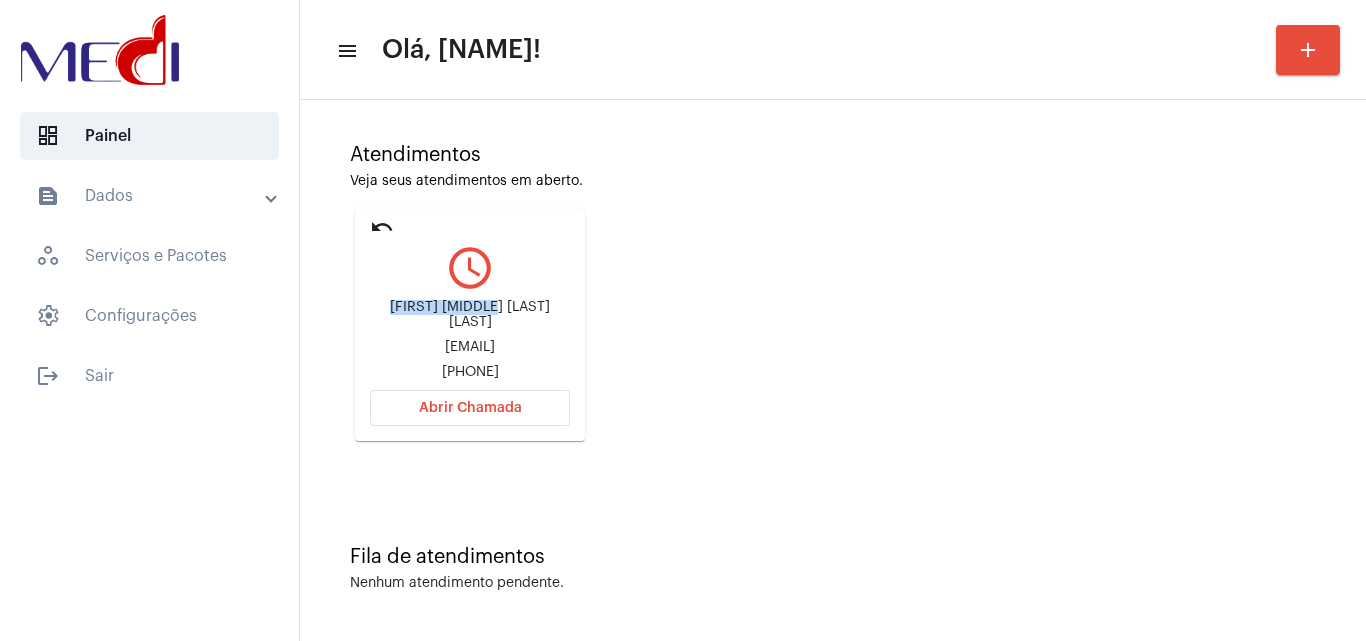drag, startPoint x: 367, startPoint y: 312, endPoint x: 464, endPoint y: 323, distance: 97.62172 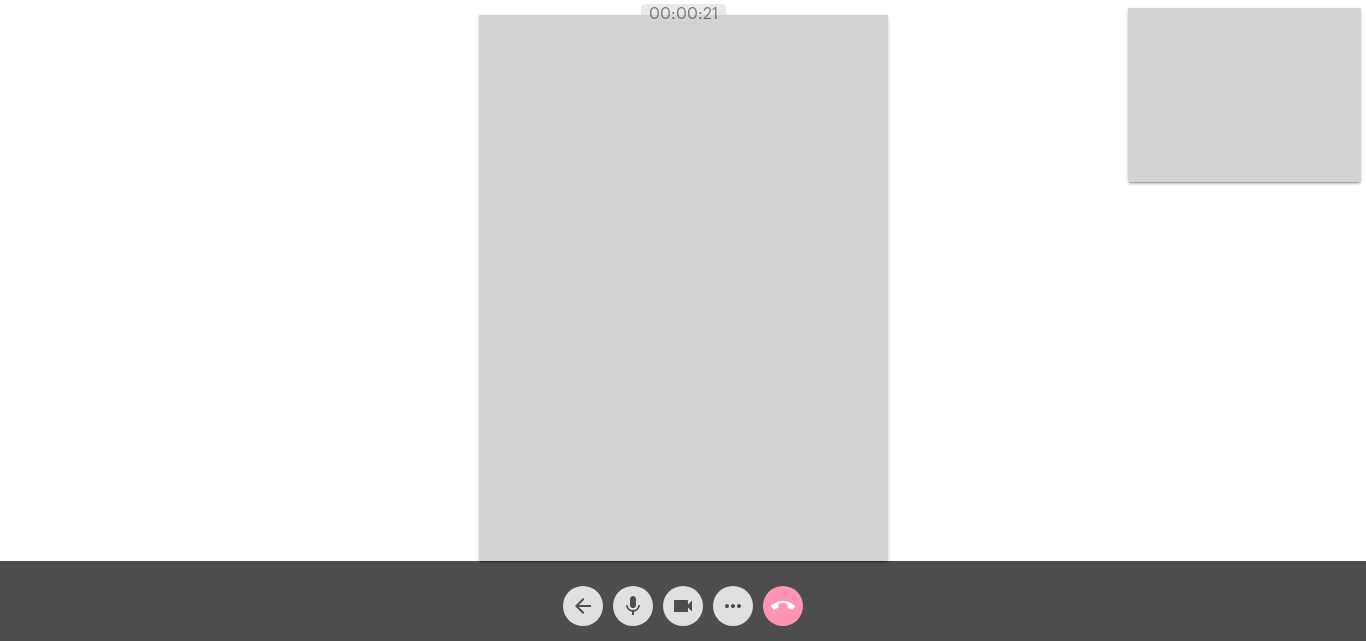 click on "mic" 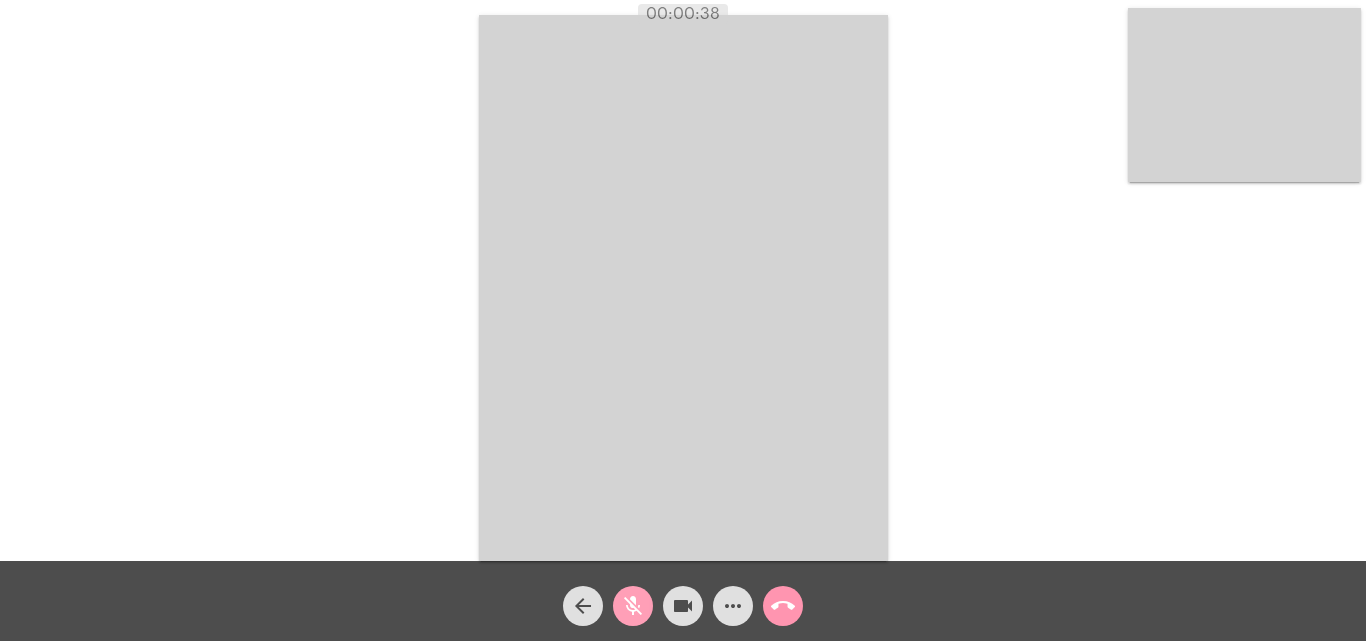 click on "mic_off" 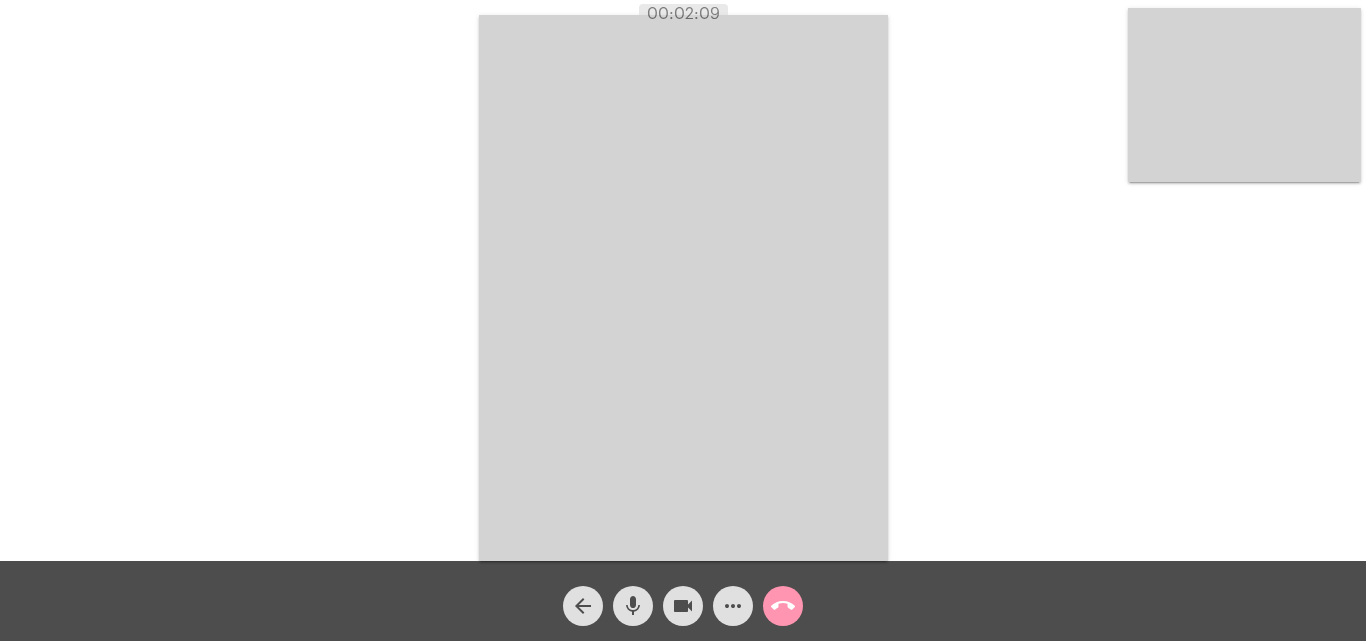 click on "call_end" 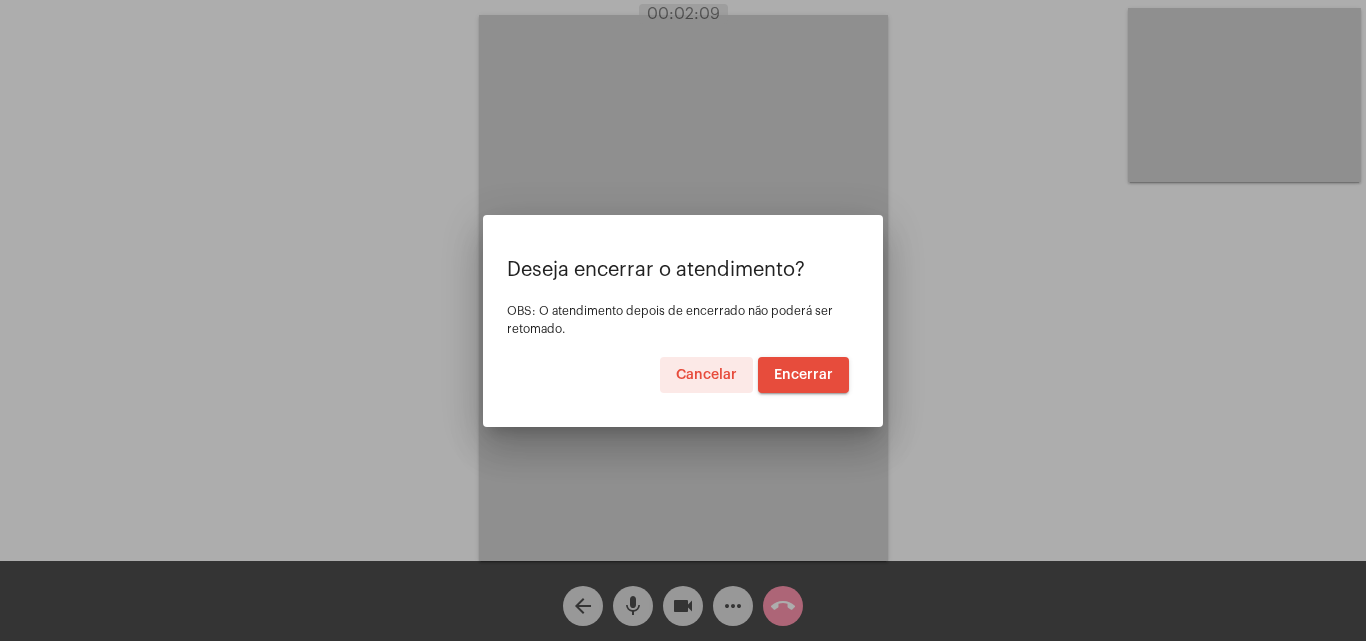 click on "Encerrar" at bounding box center [803, 375] 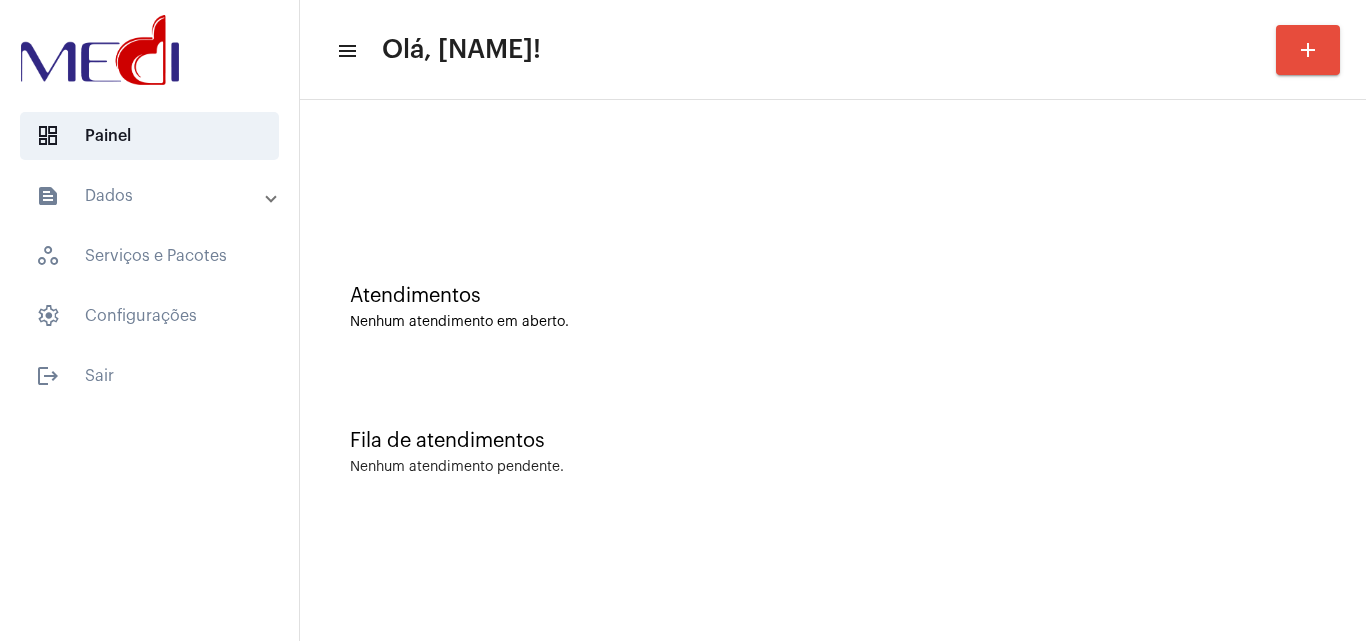 click on "Atendimentos Nenhum atendimento em aberto." 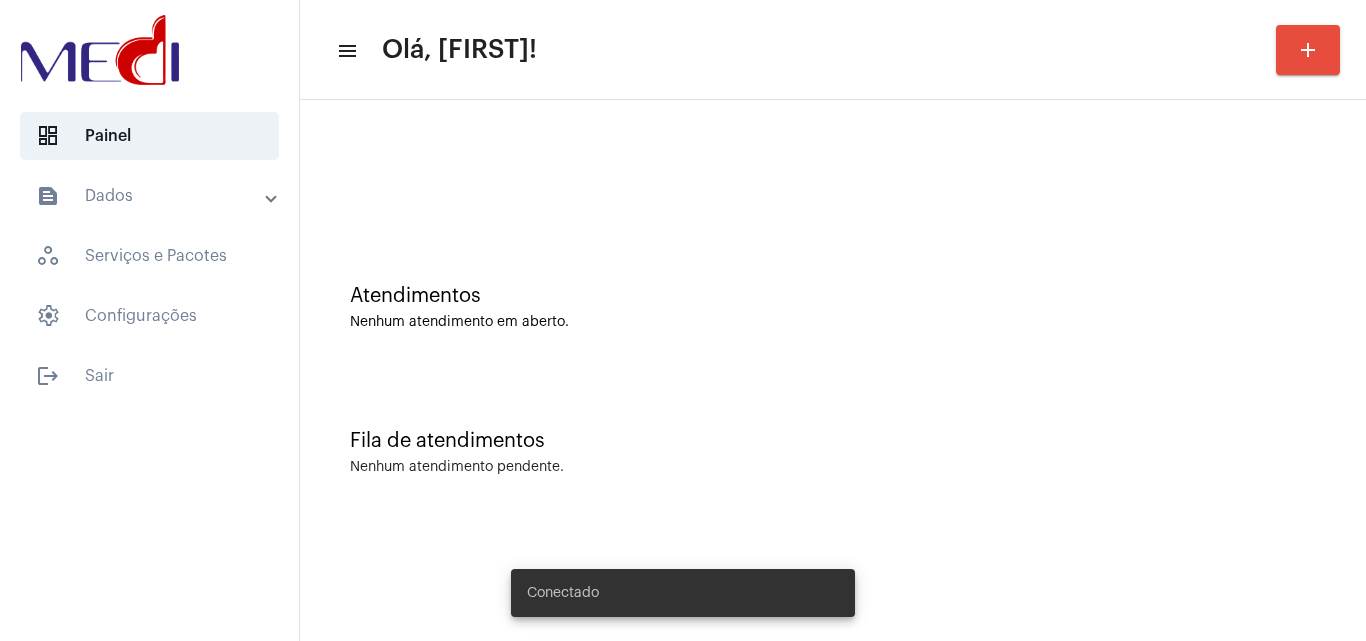 scroll, scrollTop: 0, scrollLeft: 0, axis: both 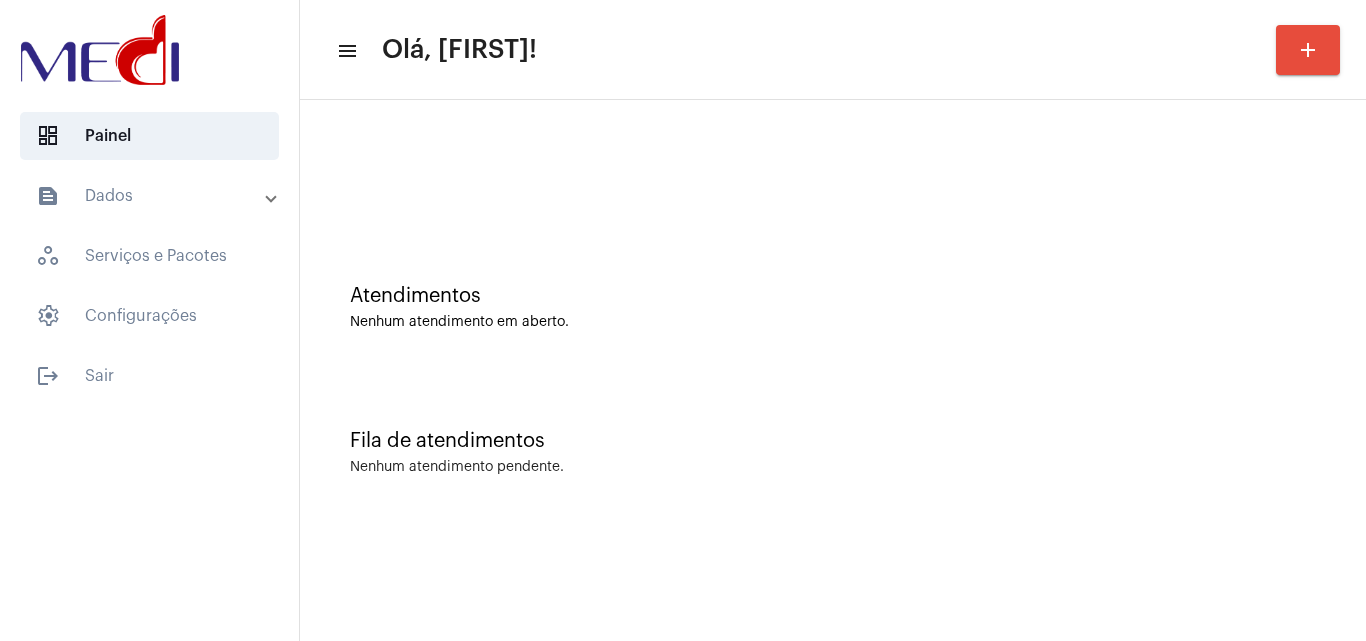 click on "Atendimentos Nenhum atendimento em aberto." 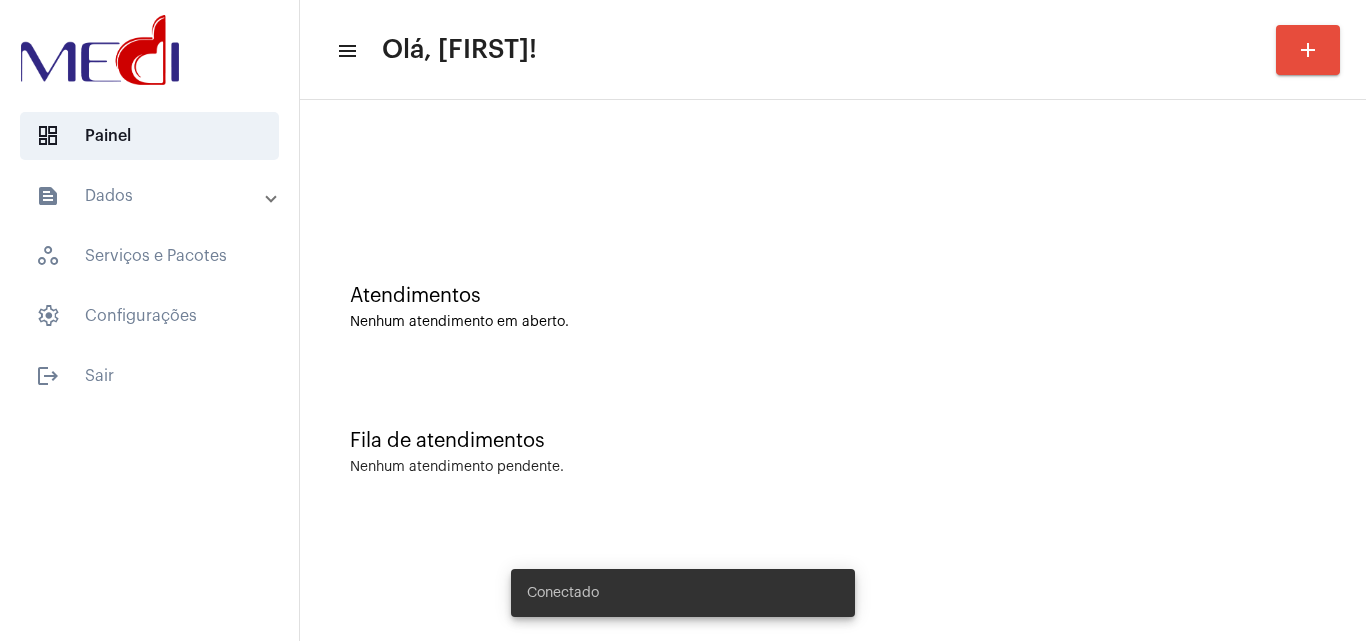 scroll, scrollTop: 0, scrollLeft: 0, axis: both 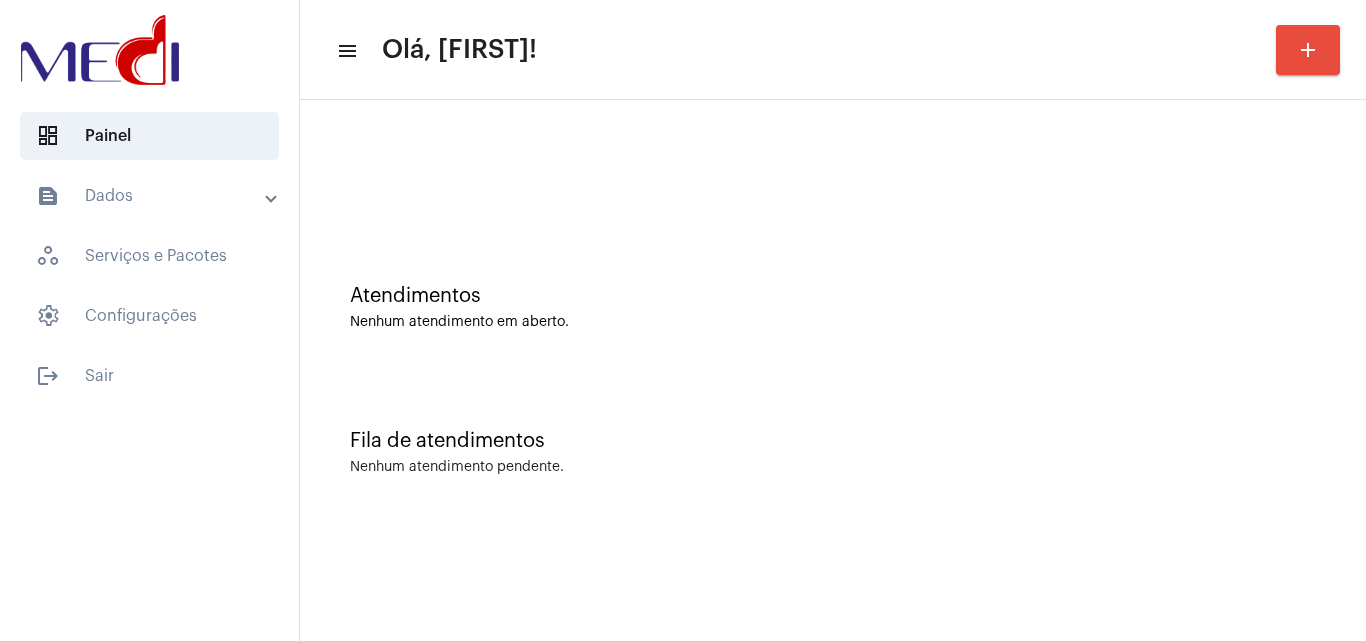 click on "Atendimentos Nenhum atendimento em aberto." 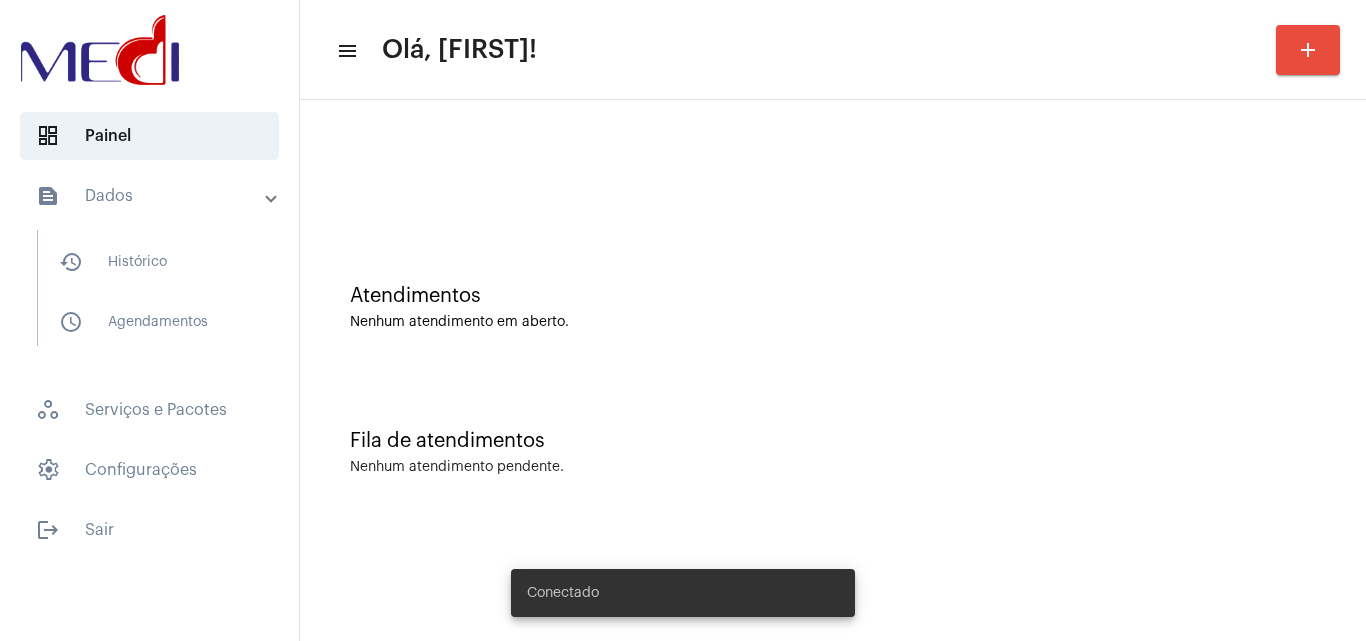 scroll, scrollTop: 0, scrollLeft: 0, axis: both 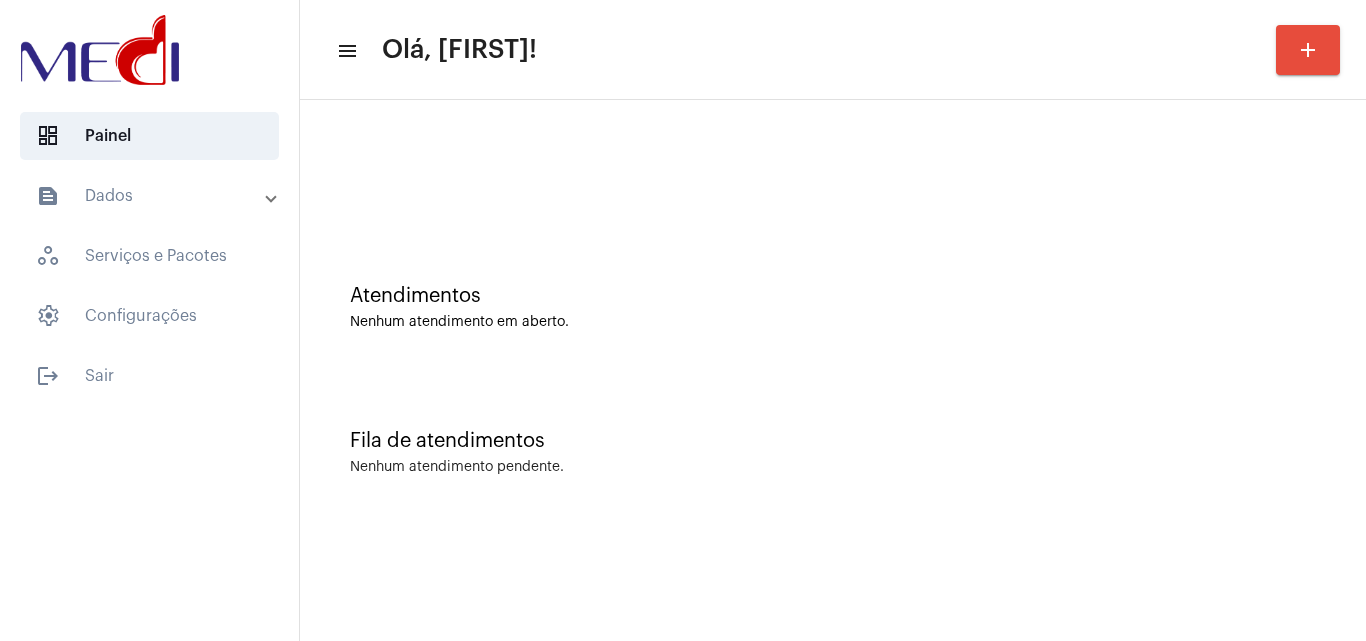 click on "Fila de atendimentos Nenhum atendimento pendente." 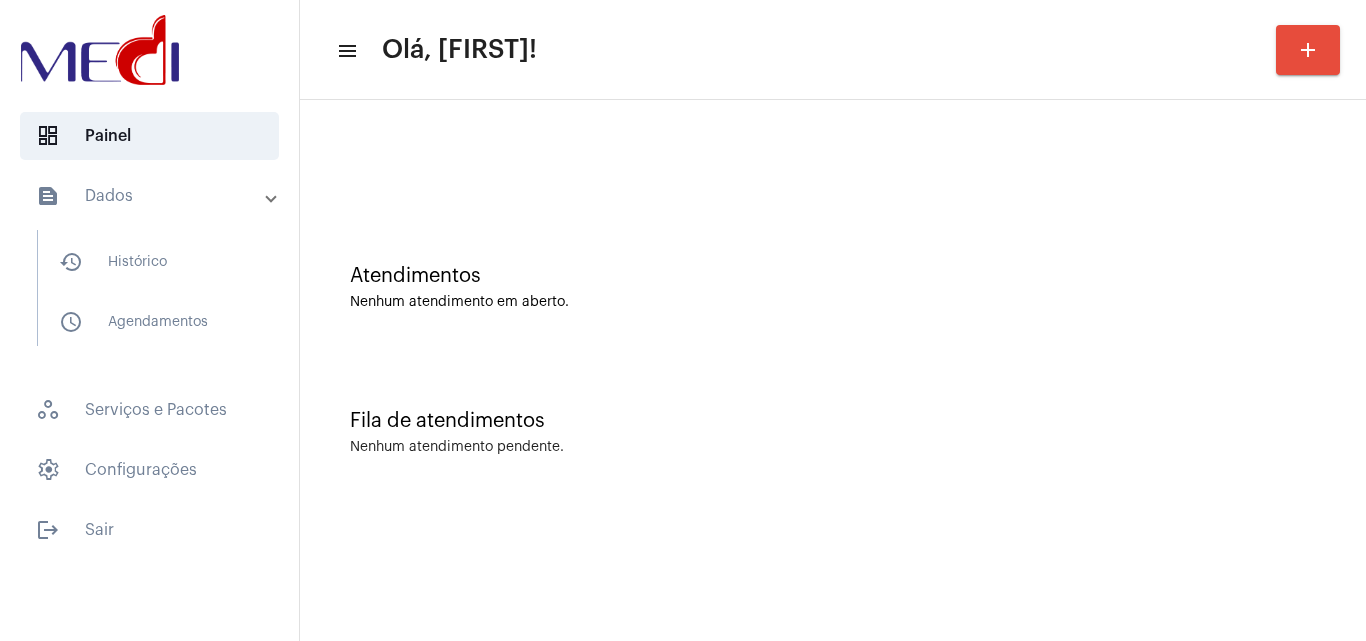 scroll, scrollTop: 0, scrollLeft: 0, axis: both 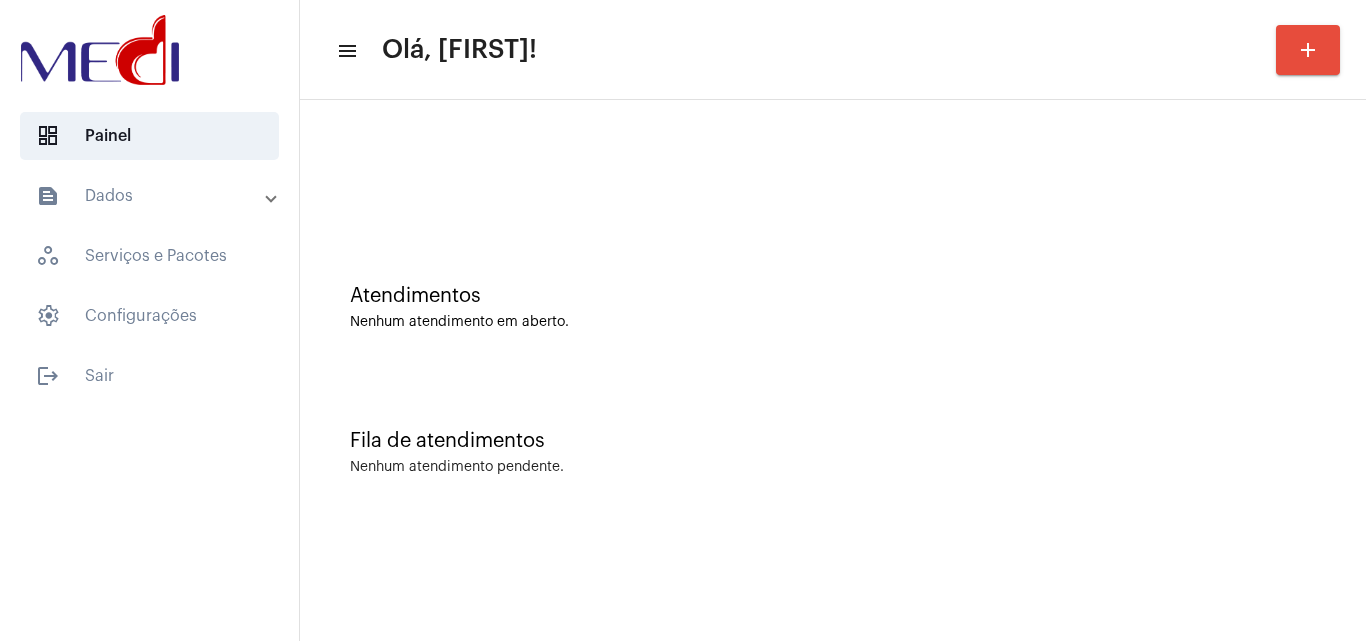 click on "Atendimentos Nenhum atendimento em aberto." 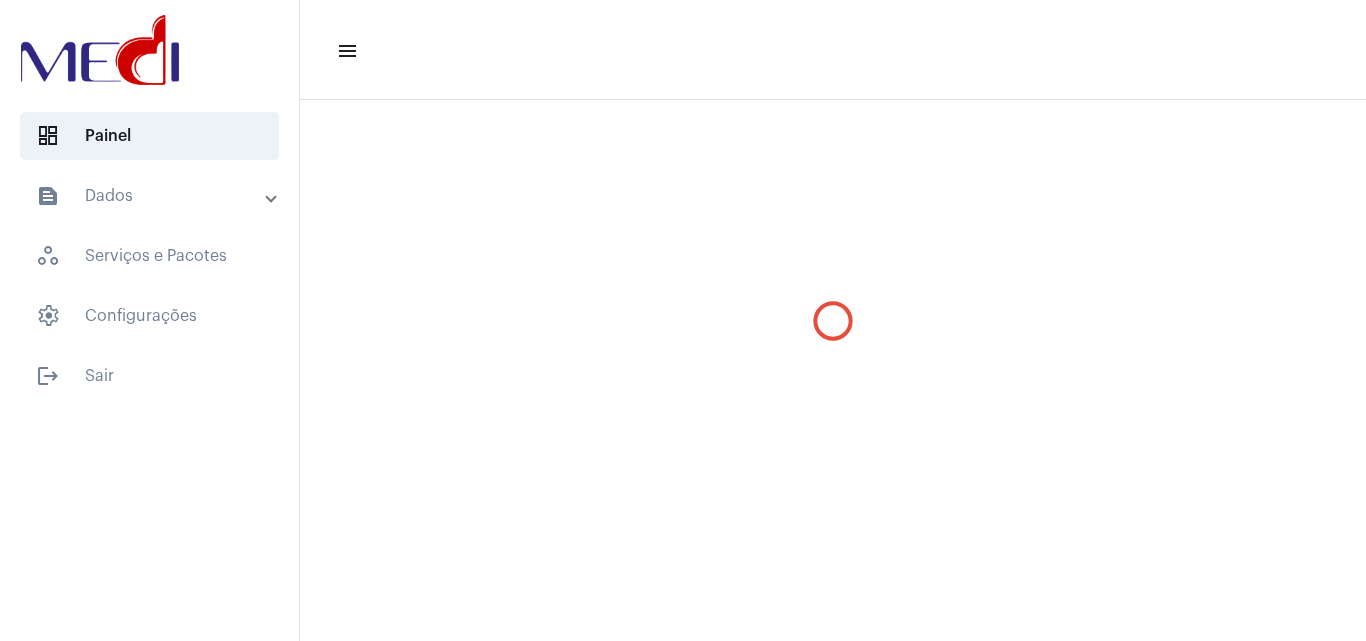 scroll, scrollTop: 0, scrollLeft: 0, axis: both 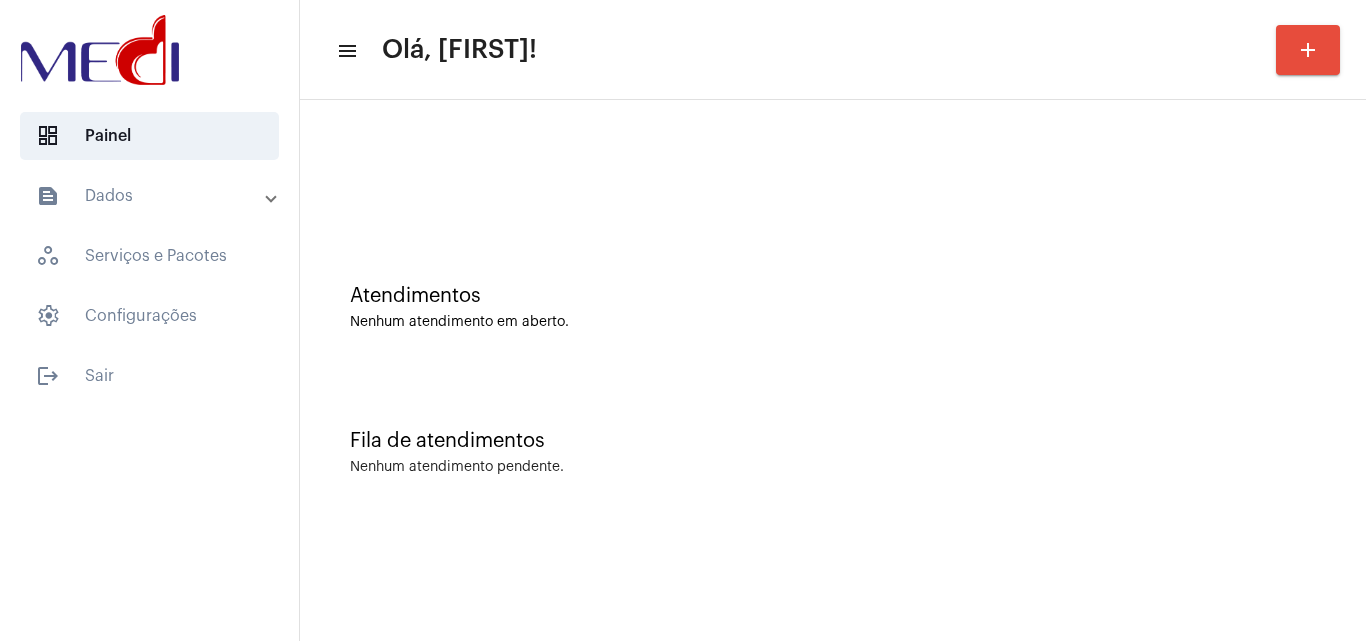 click on "menu Olá, [FIRST]! add Atendimentos Nenhum atendimento em aberto. Fila de atendimentos Nenhum atendimento pendente." 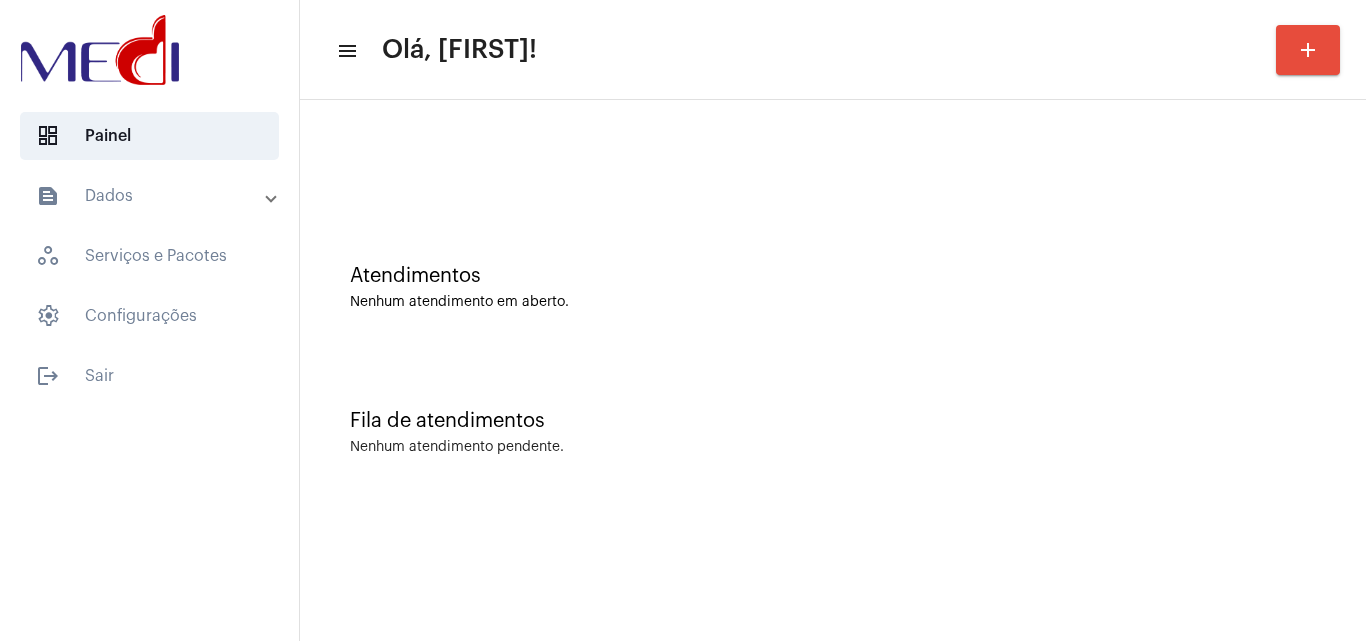 scroll, scrollTop: 0, scrollLeft: 0, axis: both 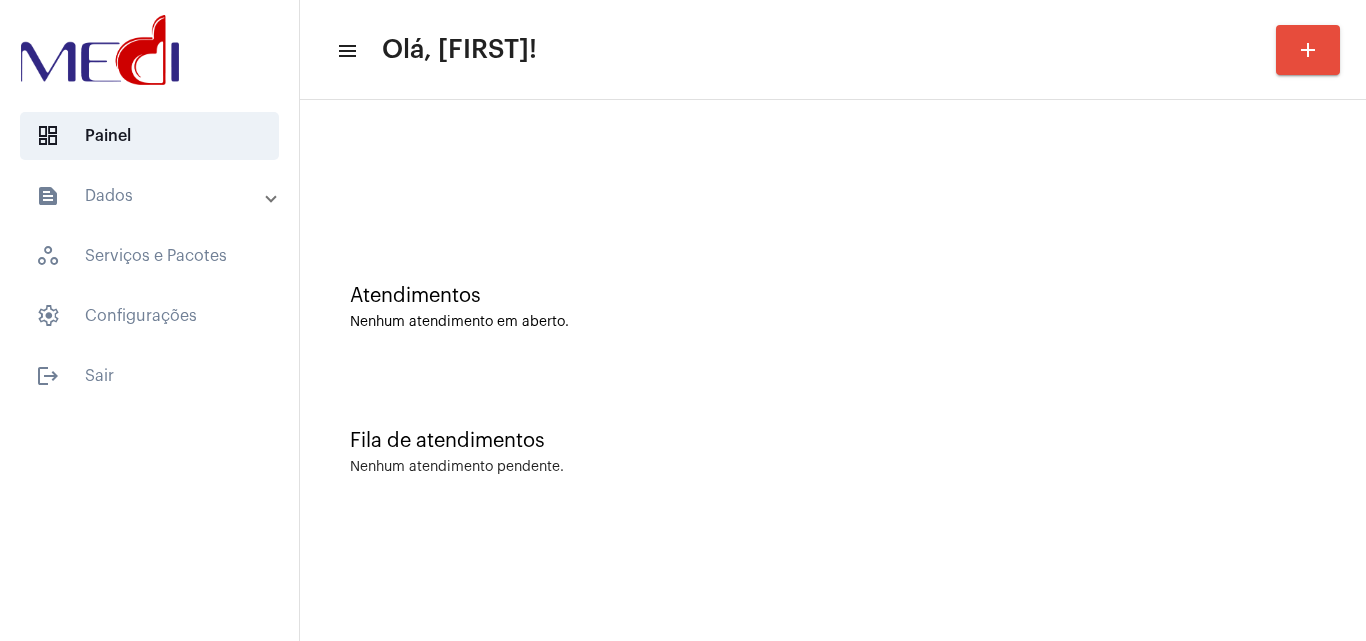 click on "Fila de atendimentos Nenhum atendimento pendente." 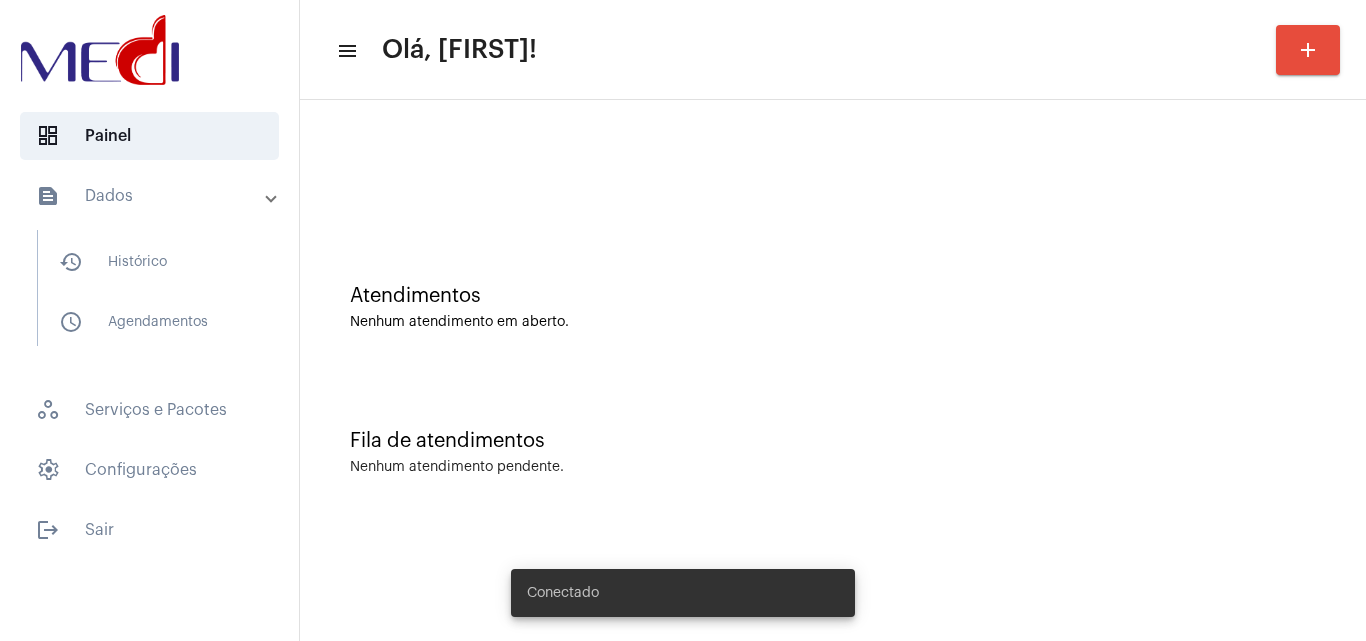 scroll, scrollTop: 0, scrollLeft: 0, axis: both 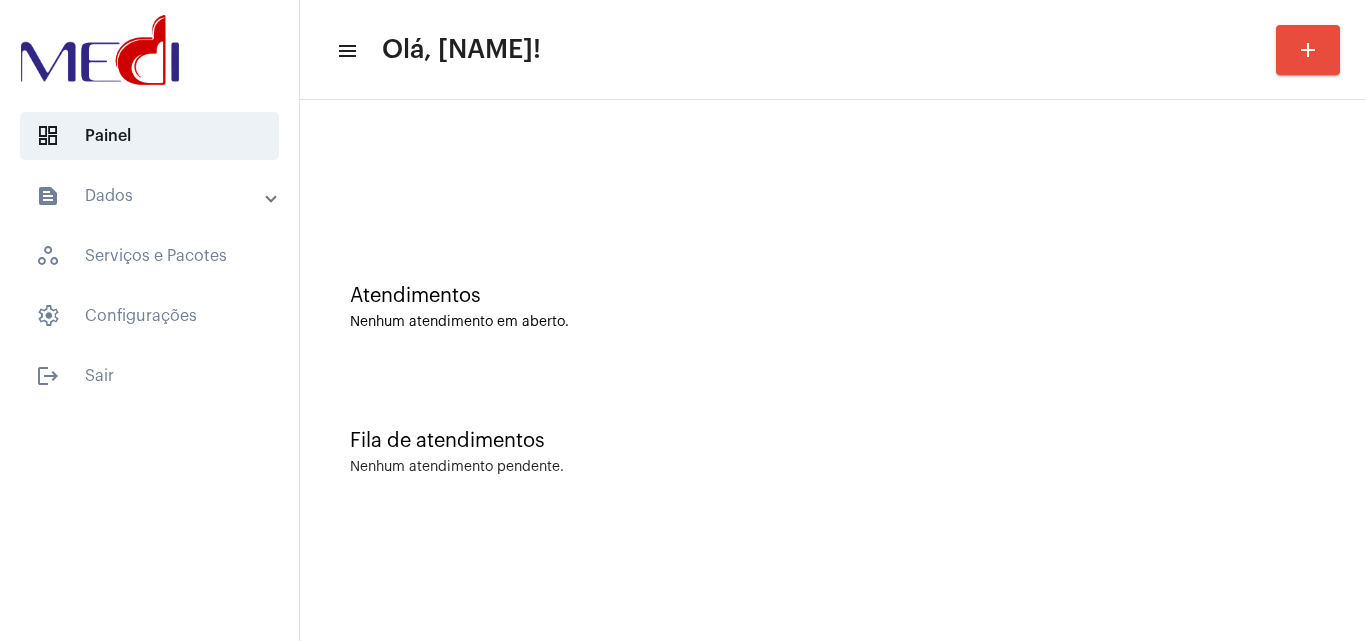 click on "Fila de atendimentos Nenhum atendimento pendente." 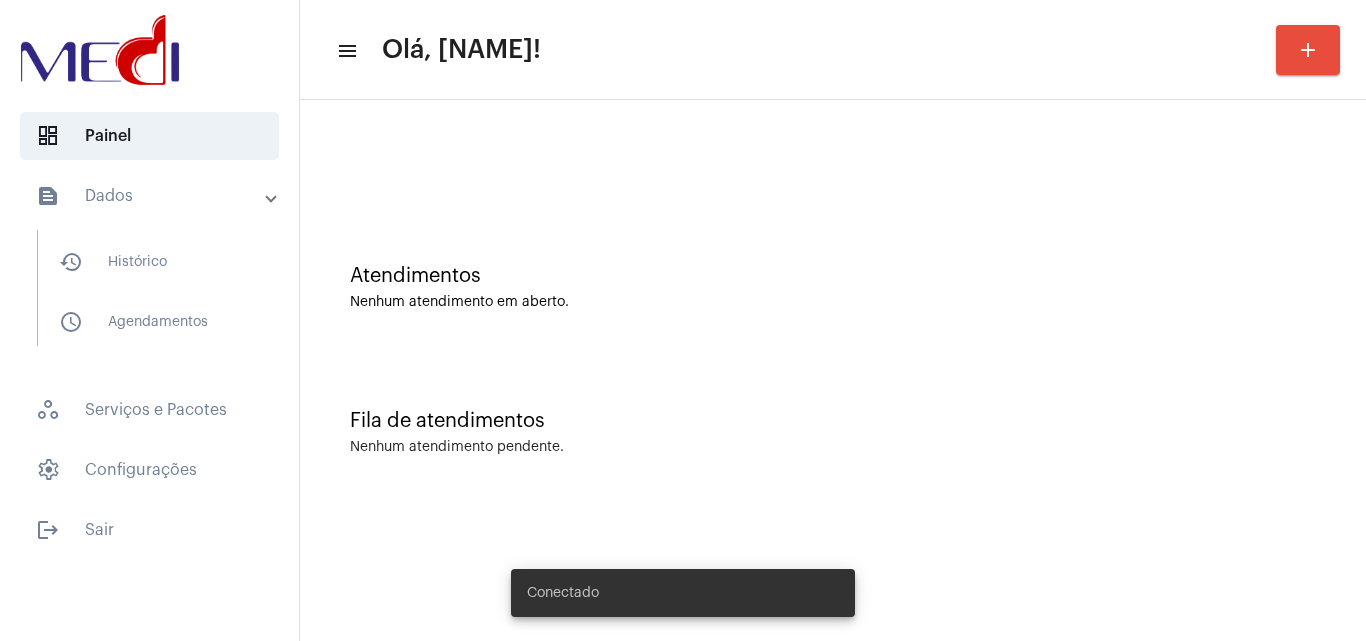 scroll, scrollTop: 0, scrollLeft: 0, axis: both 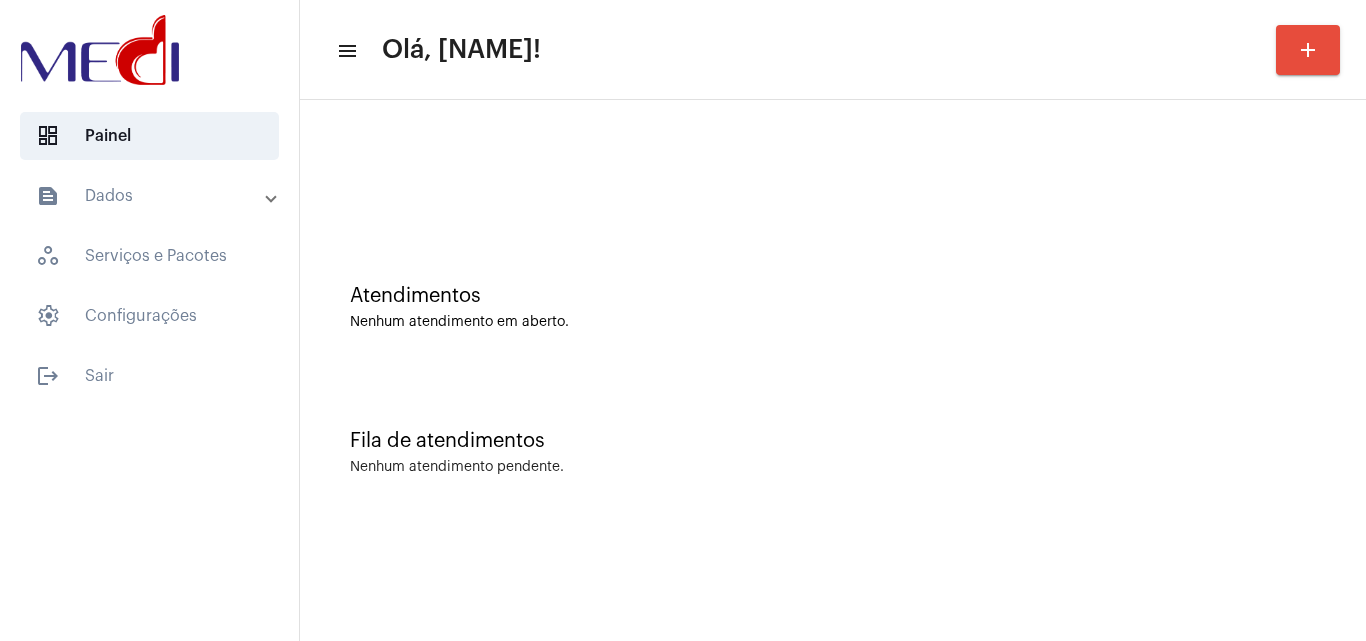 click on "Atendimentos Nenhum atendimento em aberto." 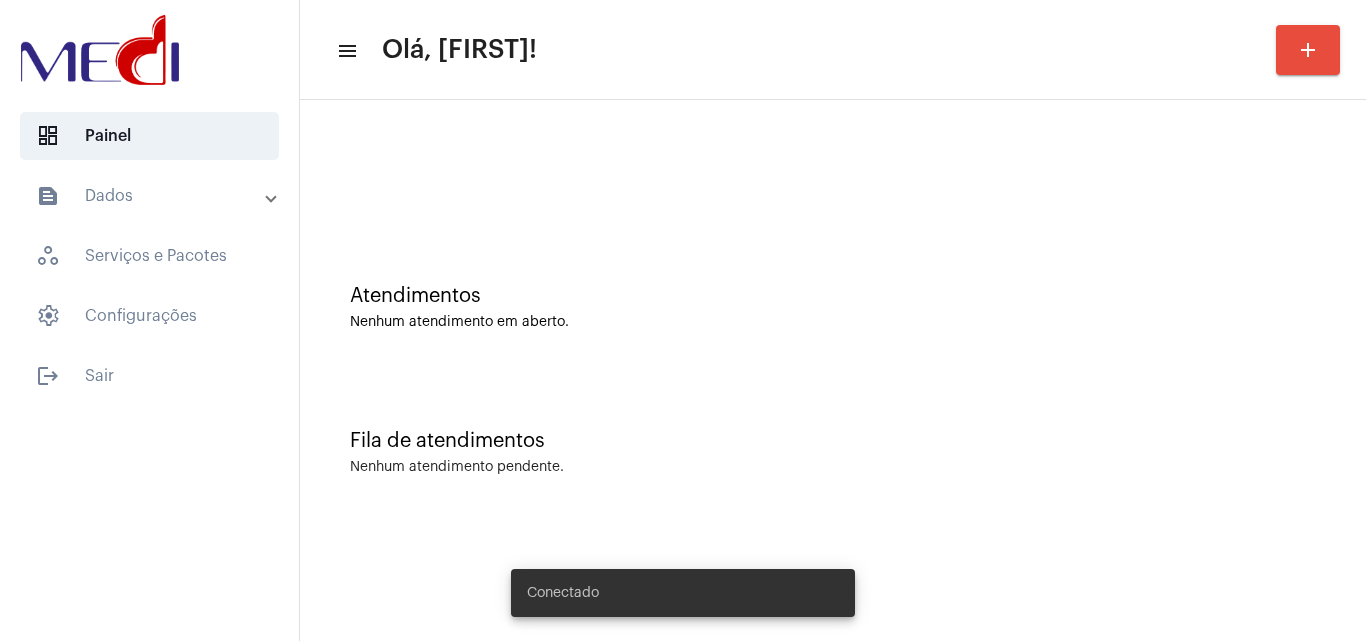 scroll, scrollTop: 0, scrollLeft: 0, axis: both 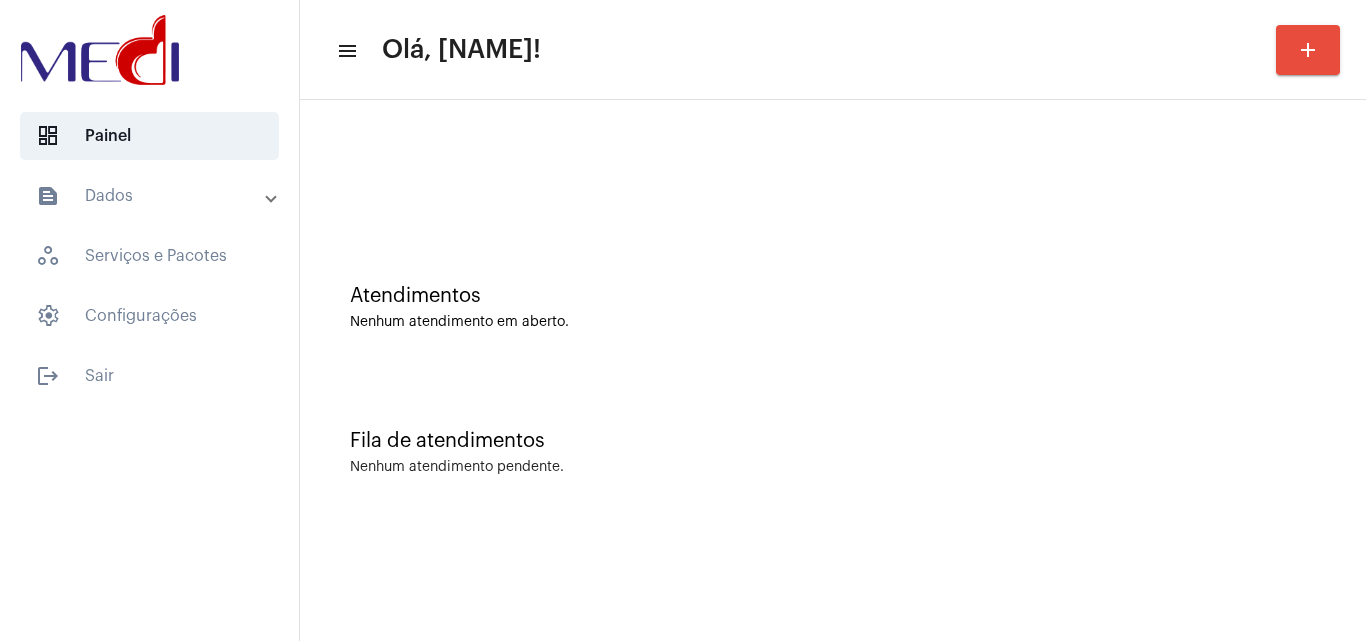 click on "menu Olá, [NAME] add Atendimentos Nenhum atendimento em aberto. Fila de atendimentos Nenhum atendimento pendente." 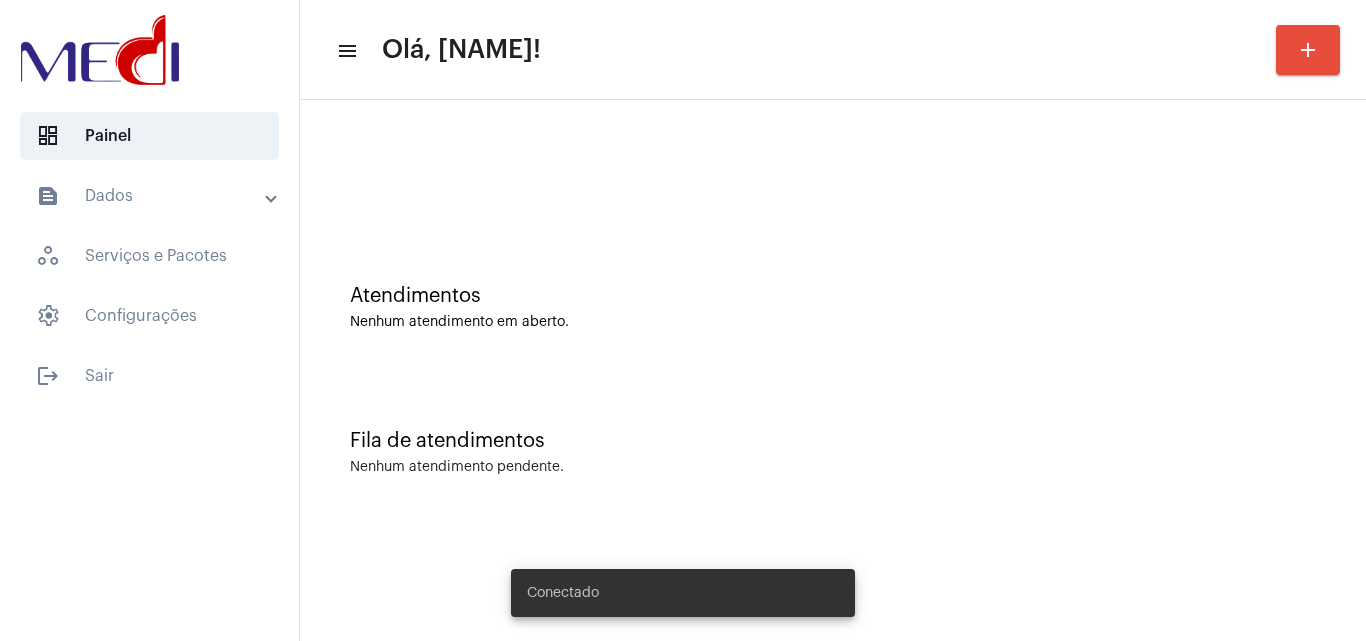 scroll, scrollTop: 0, scrollLeft: 0, axis: both 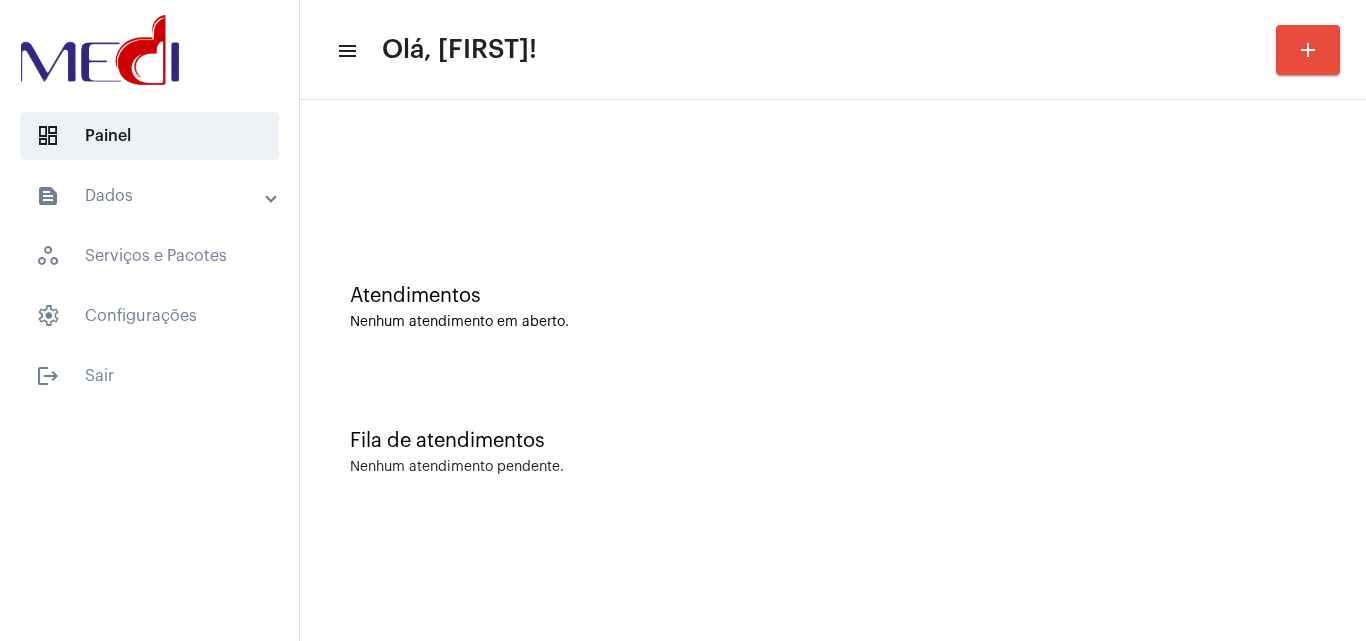 click on "Nenhum atendimento em aberto." 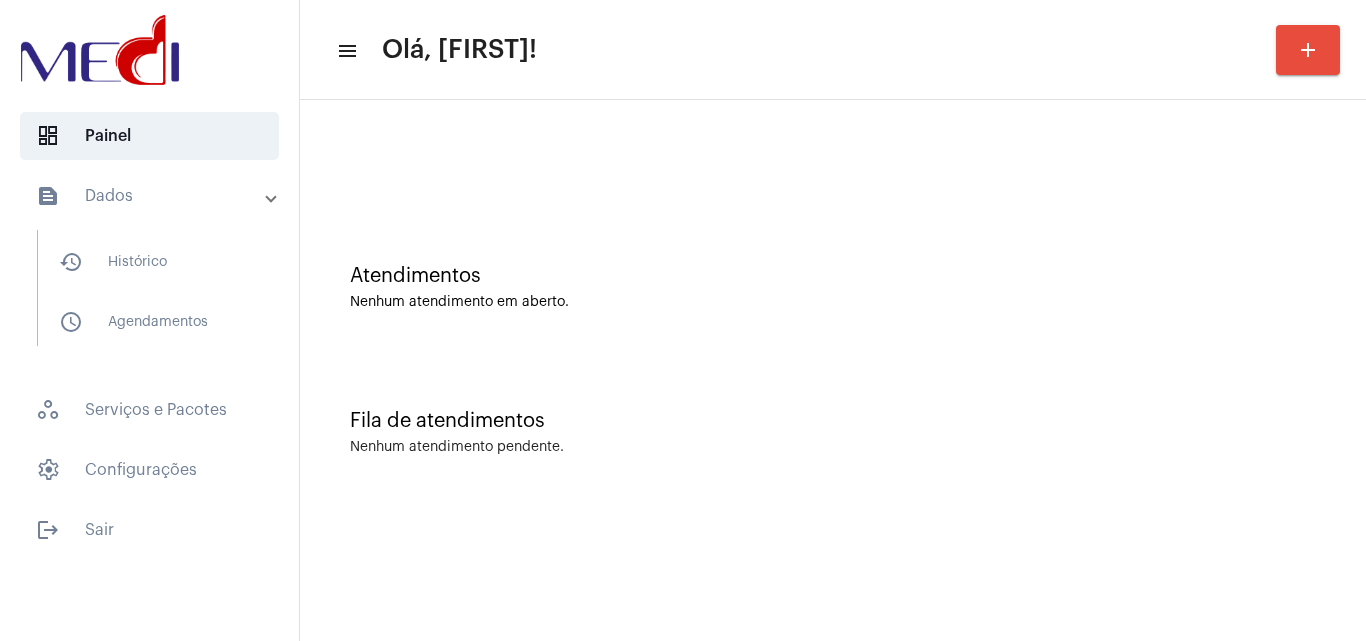 scroll, scrollTop: 0, scrollLeft: 0, axis: both 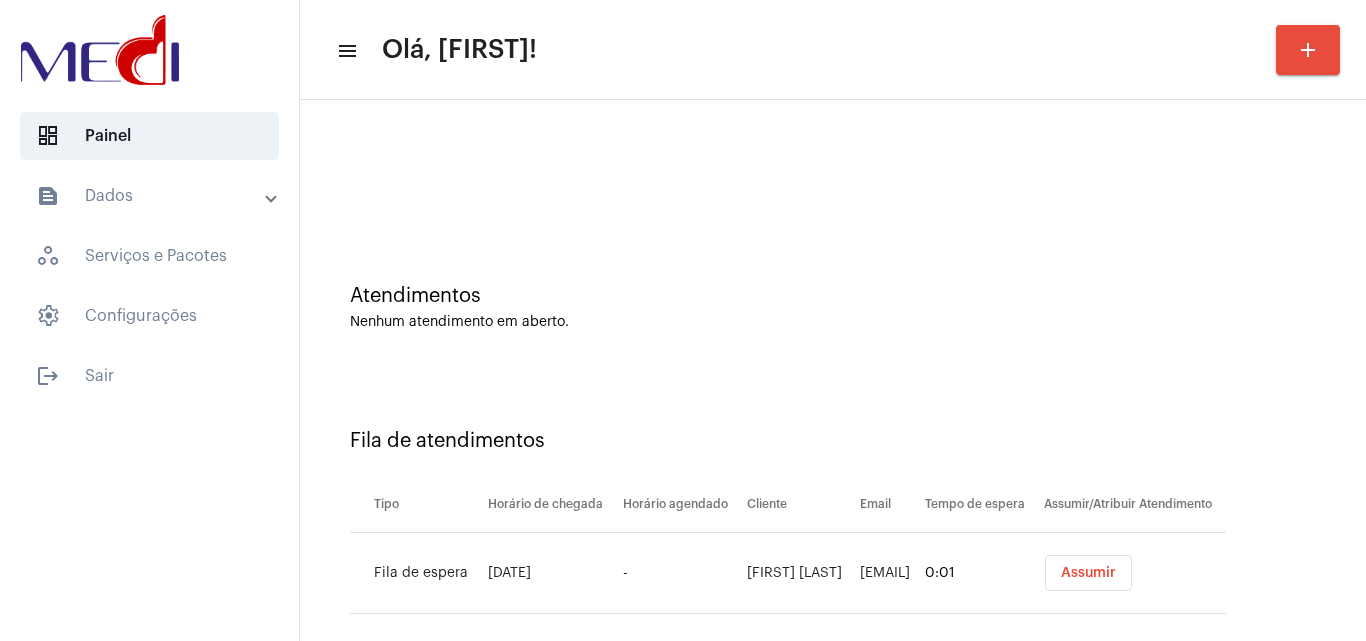 click on "Assumir" at bounding box center [1088, 573] 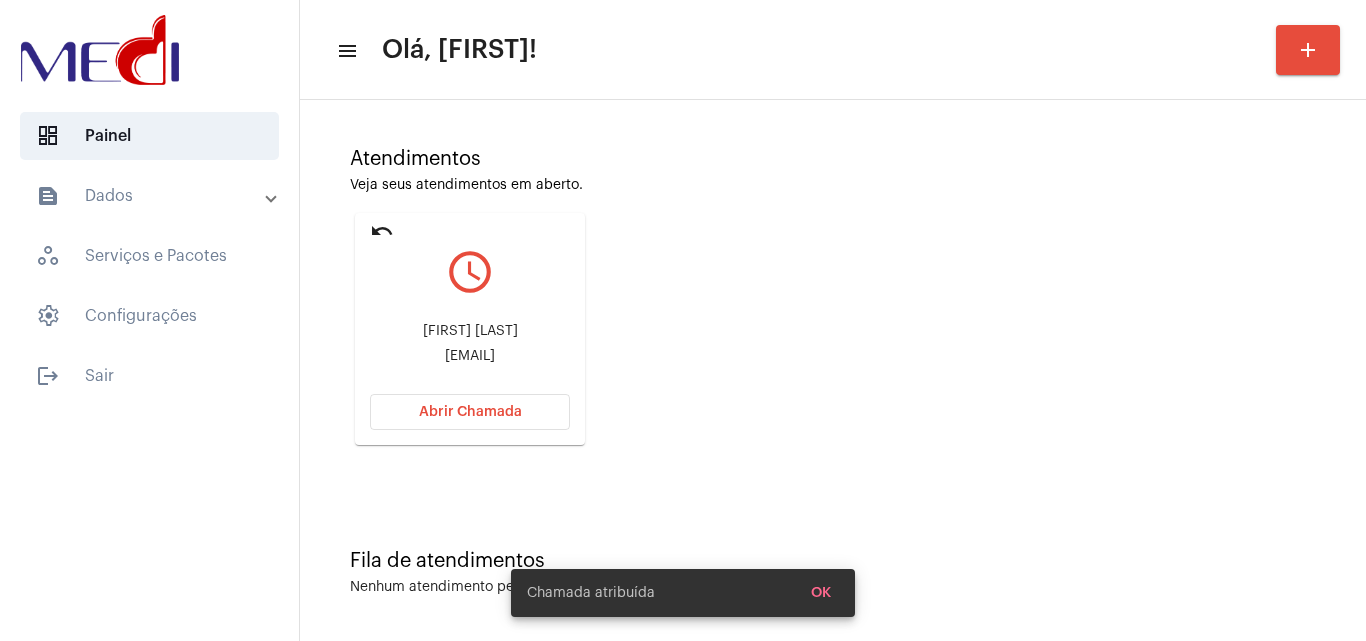 scroll, scrollTop: 141, scrollLeft: 0, axis: vertical 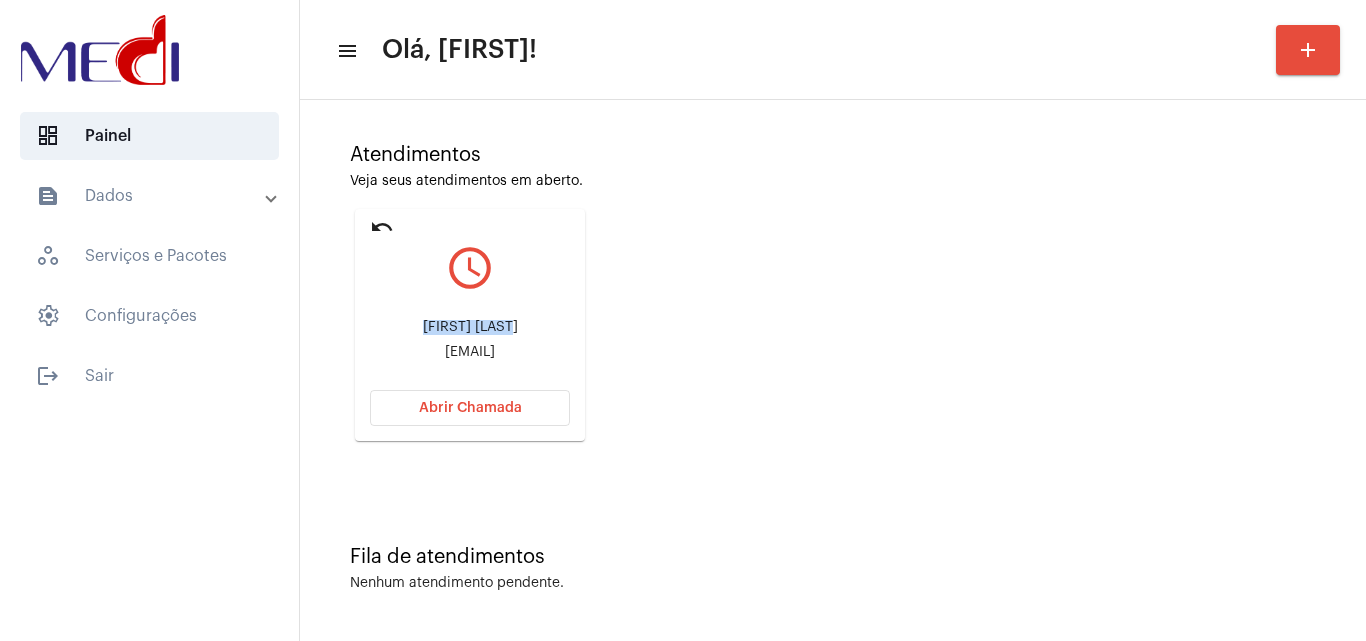 drag, startPoint x: 385, startPoint y: 319, endPoint x: 481, endPoint y: 318, distance: 96.00521 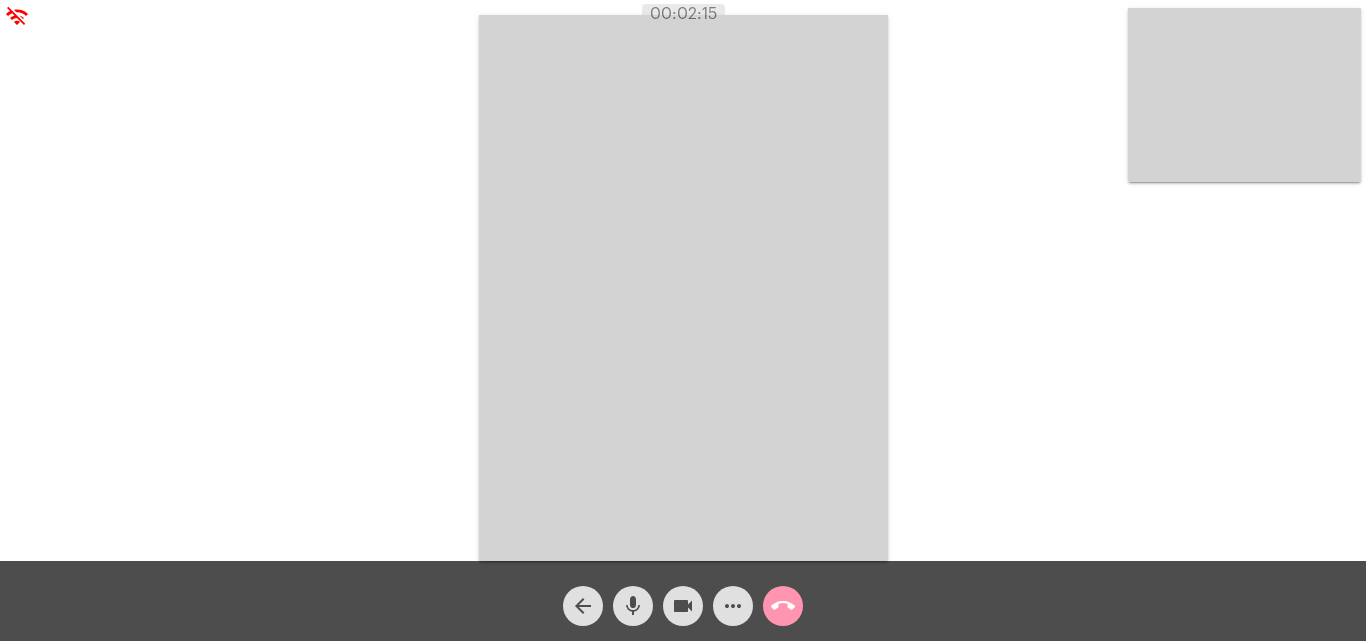 click on "more_horiz" 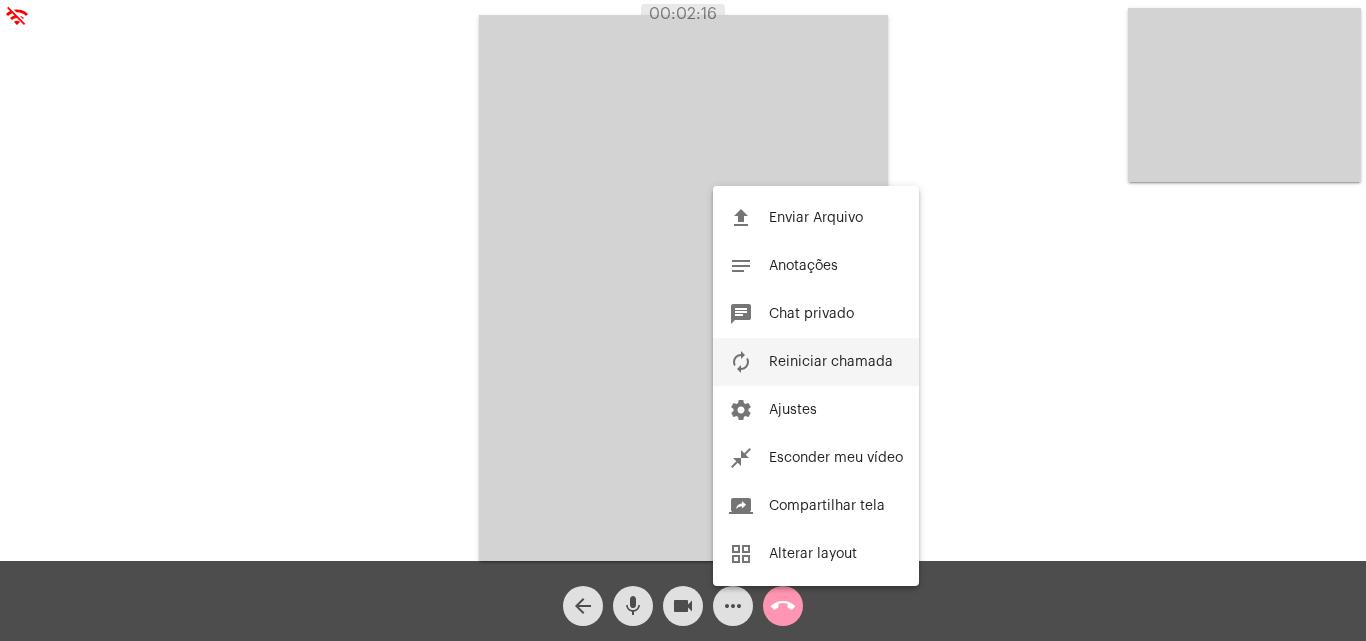 click on "Reiniciar chamada" at bounding box center [831, 362] 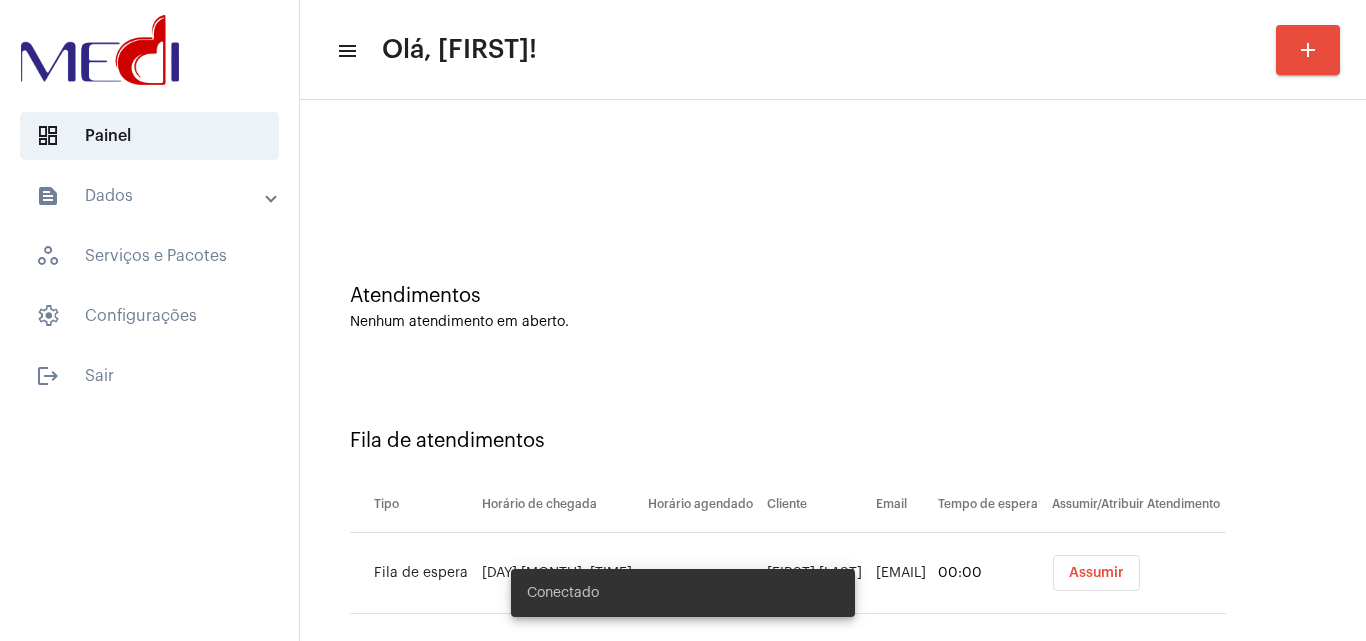 scroll, scrollTop: 0, scrollLeft: 0, axis: both 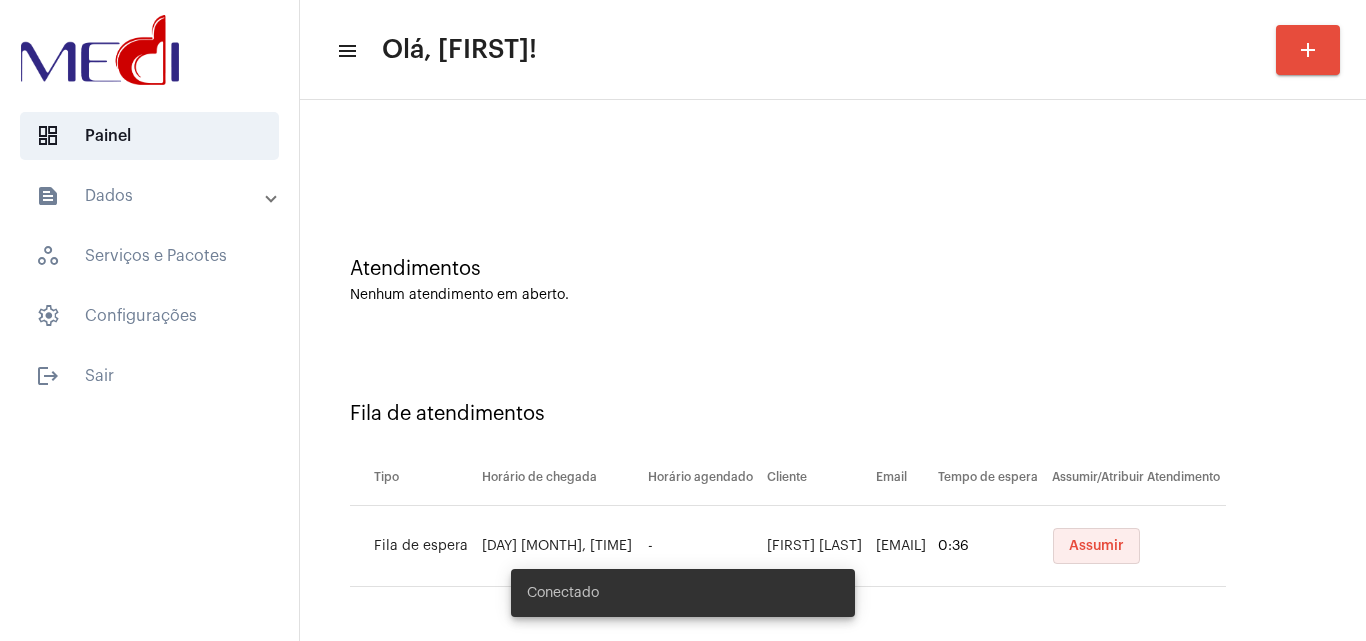click on "Assumir" at bounding box center (1096, 546) 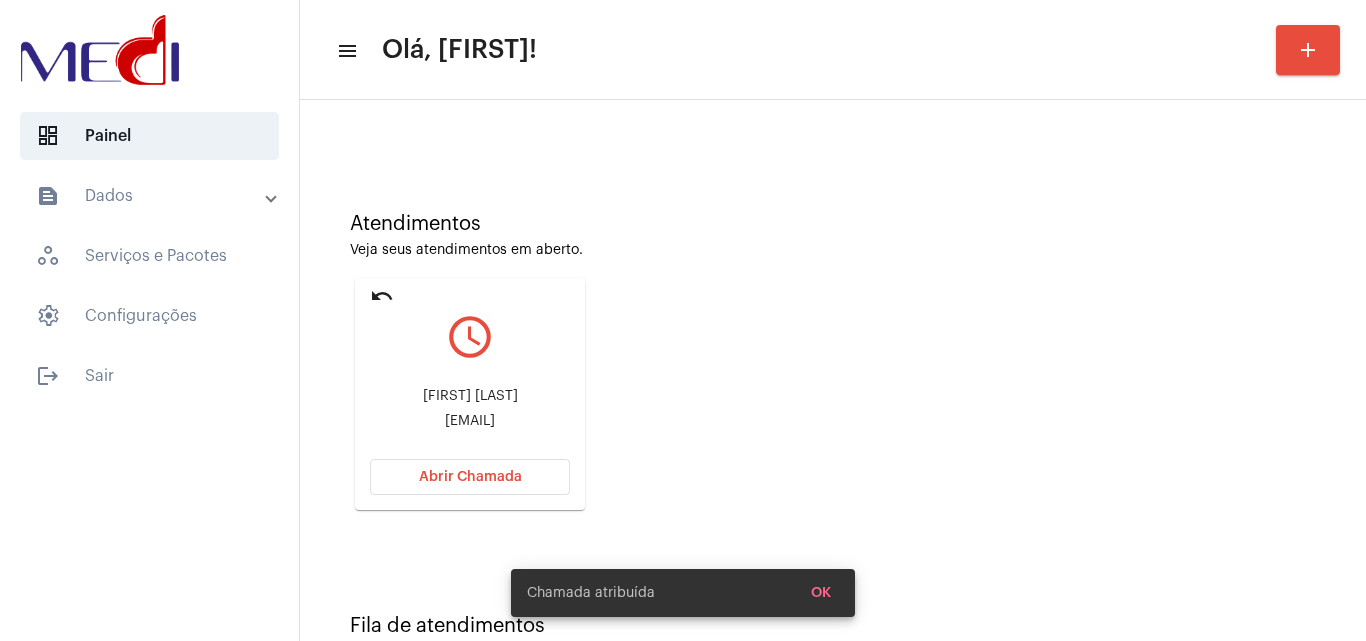 scroll, scrollTop: 141, scrollLeft: 0, axis: vertical 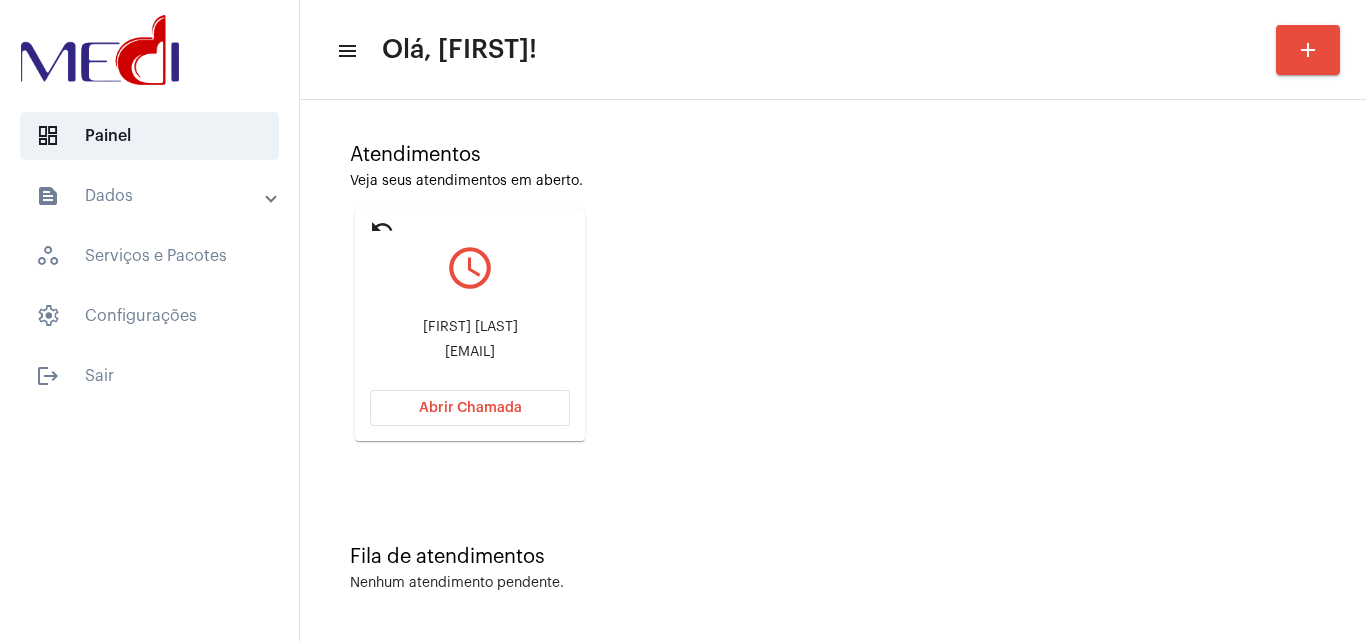 drag, startPoint x: 377, startPoint y: 352, endPoint x: 457, endPoint y: 350, distance: 80.024994 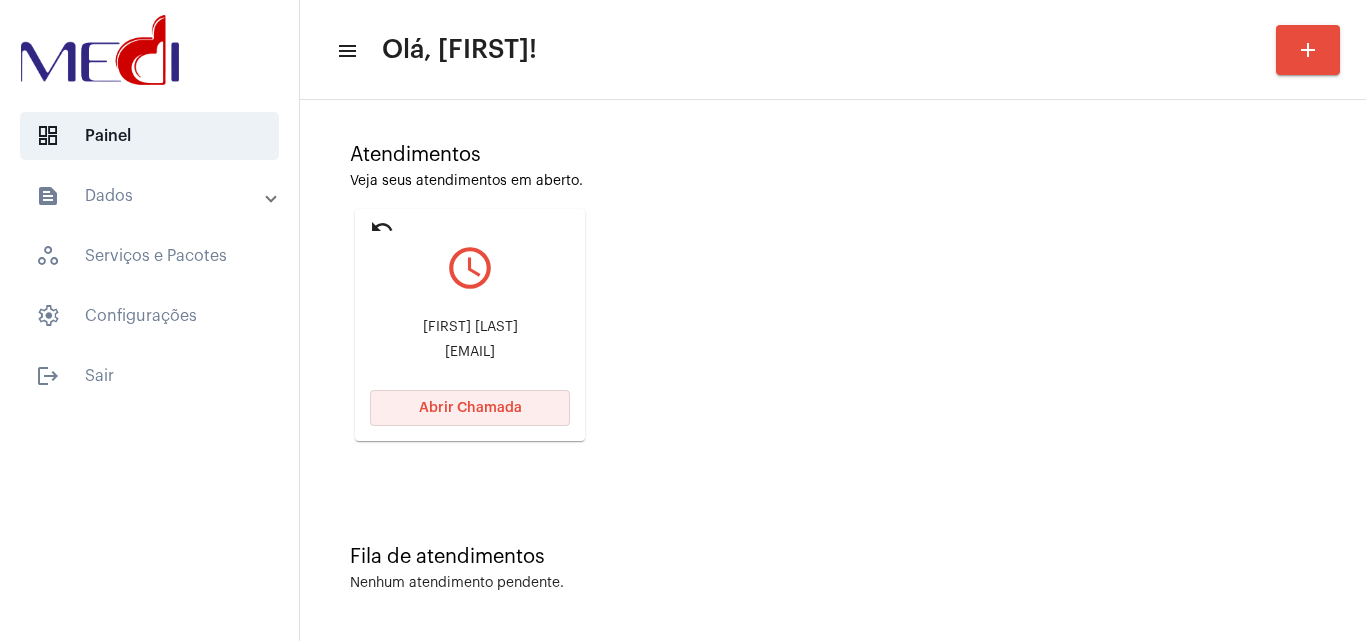click on "Abrir Chamada" 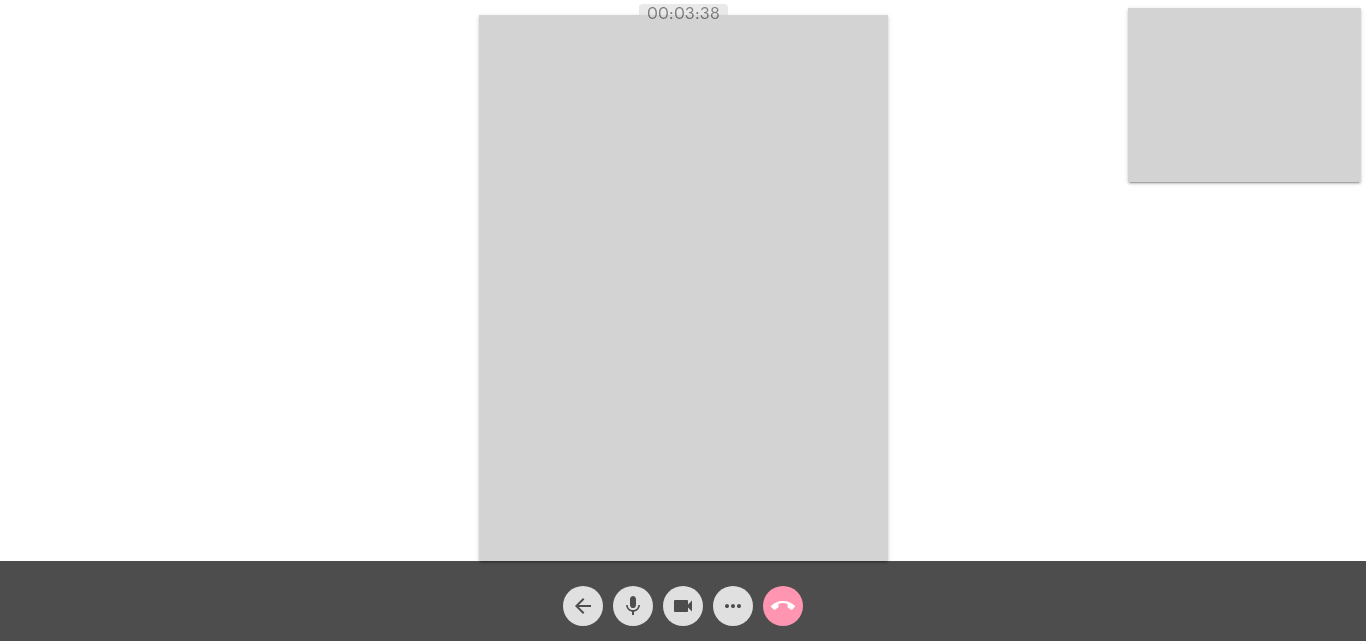 click on "call_end" 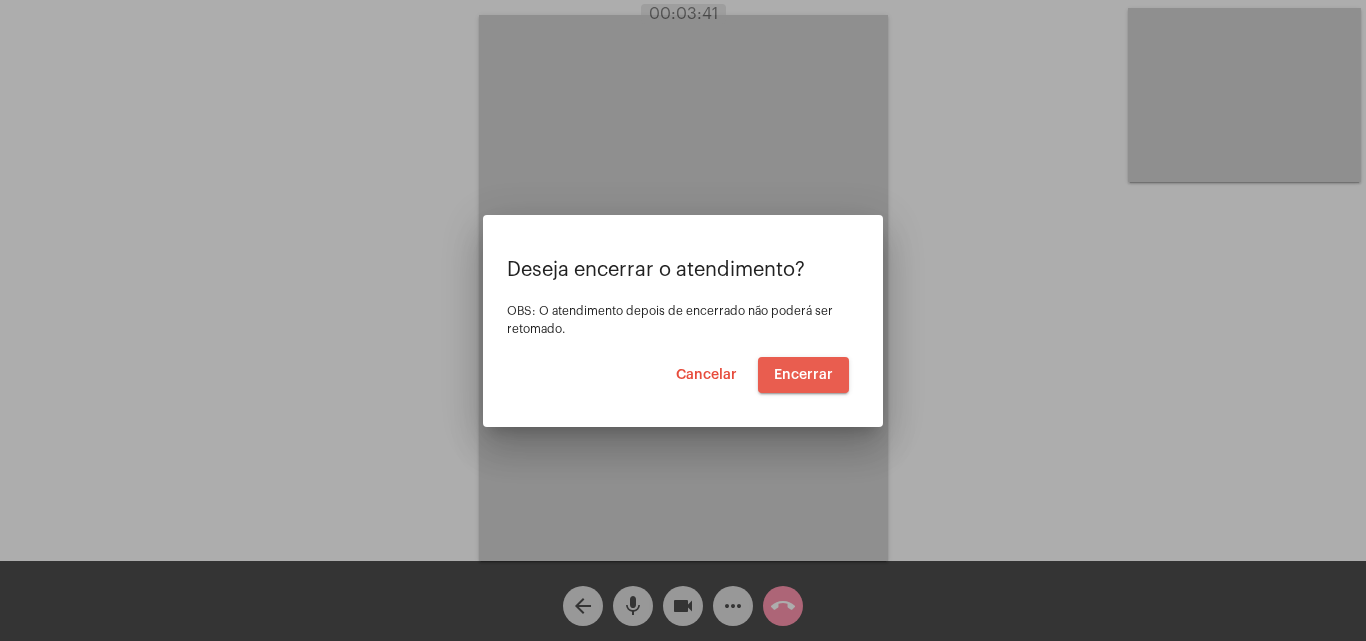 click on "Encerrar" at bounding box center [803, 375] 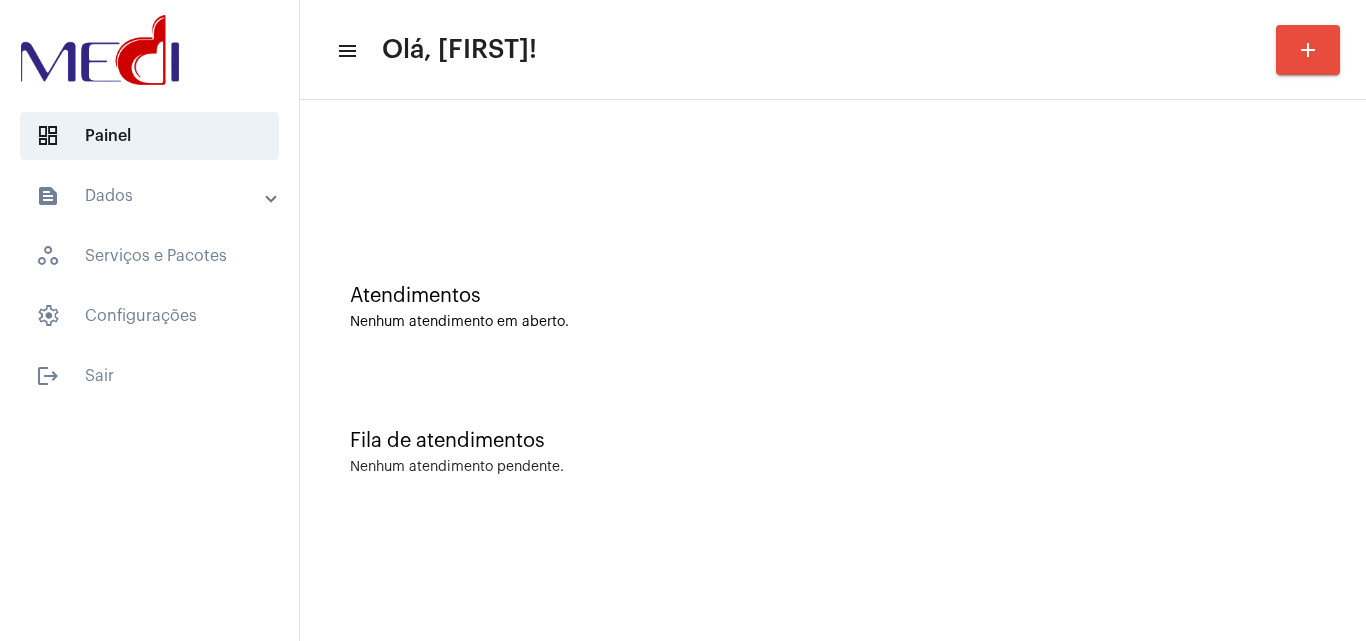 click on "Fila de atendimentos Nenhum atendimento pendente." 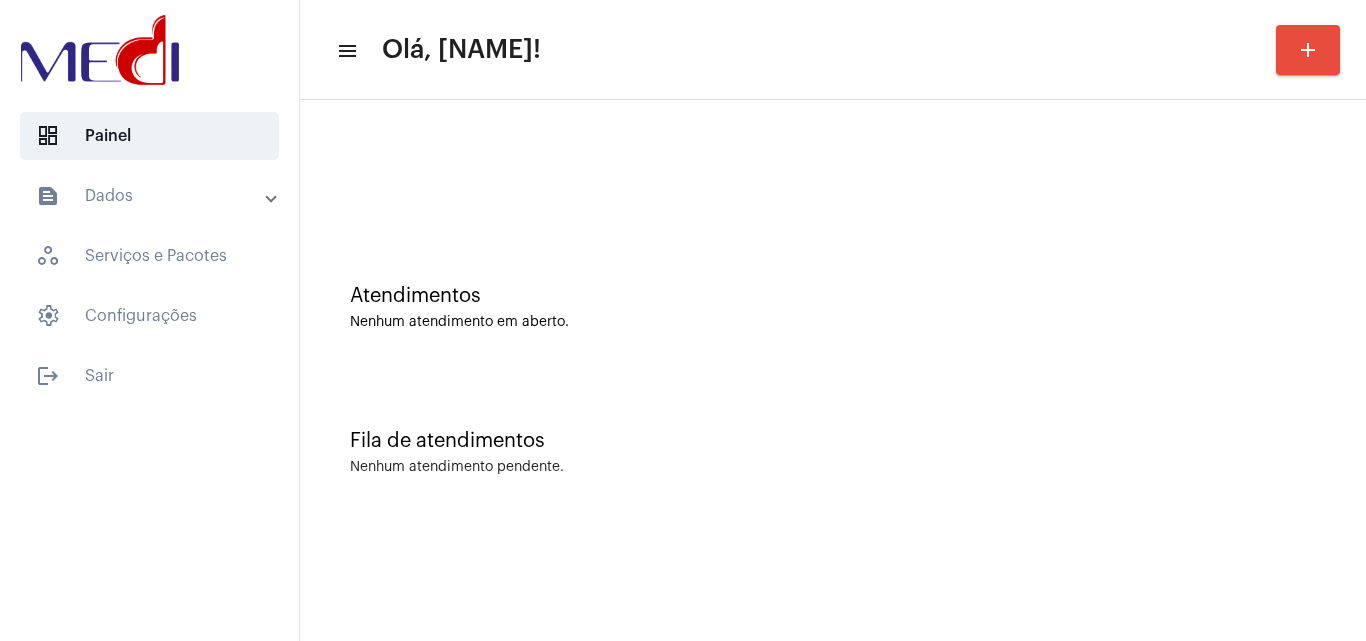 scroll, scrollTop: 0, scrollLeft: 0, axis: both 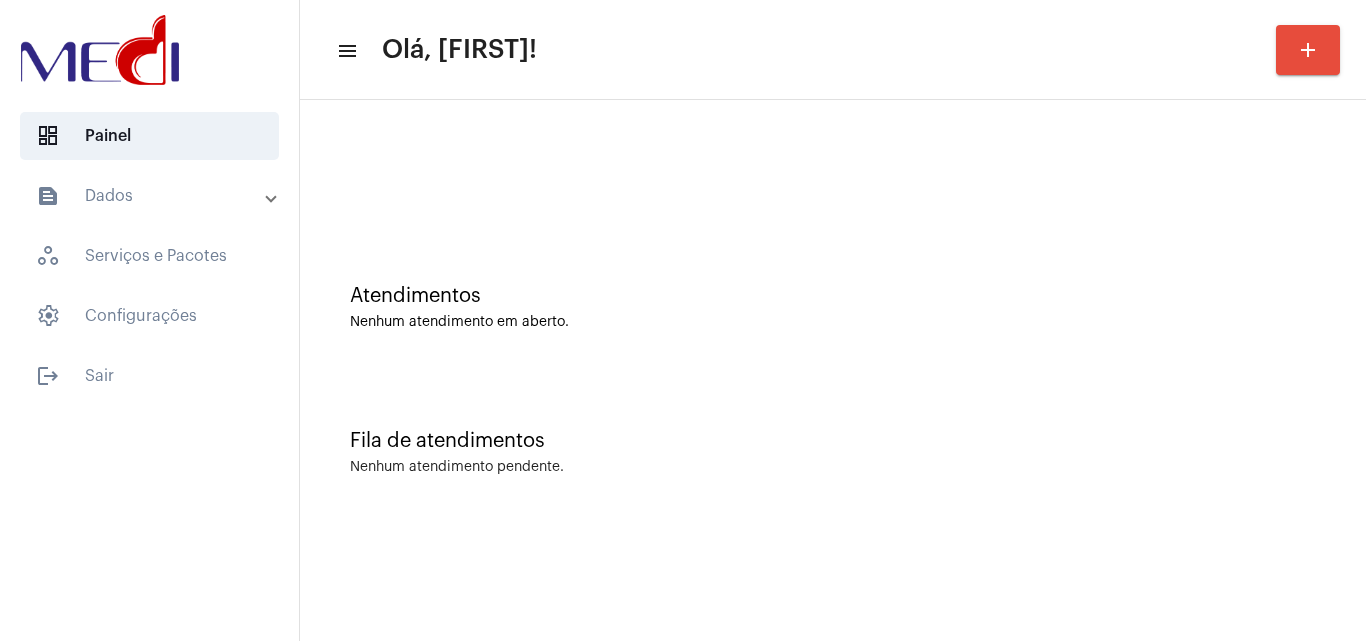 click on "Atendimentos Nenhum atendimento em aberto." 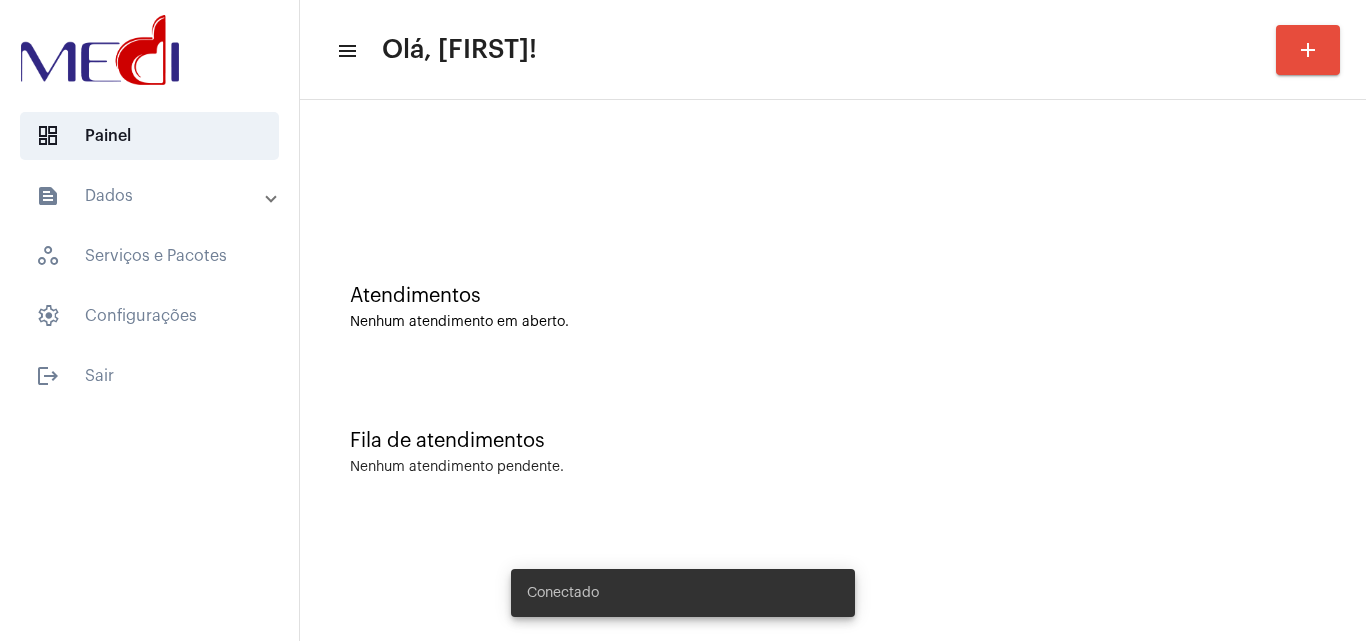 scroll, scrollTop: 0, scrollLeft: 0, axis: both 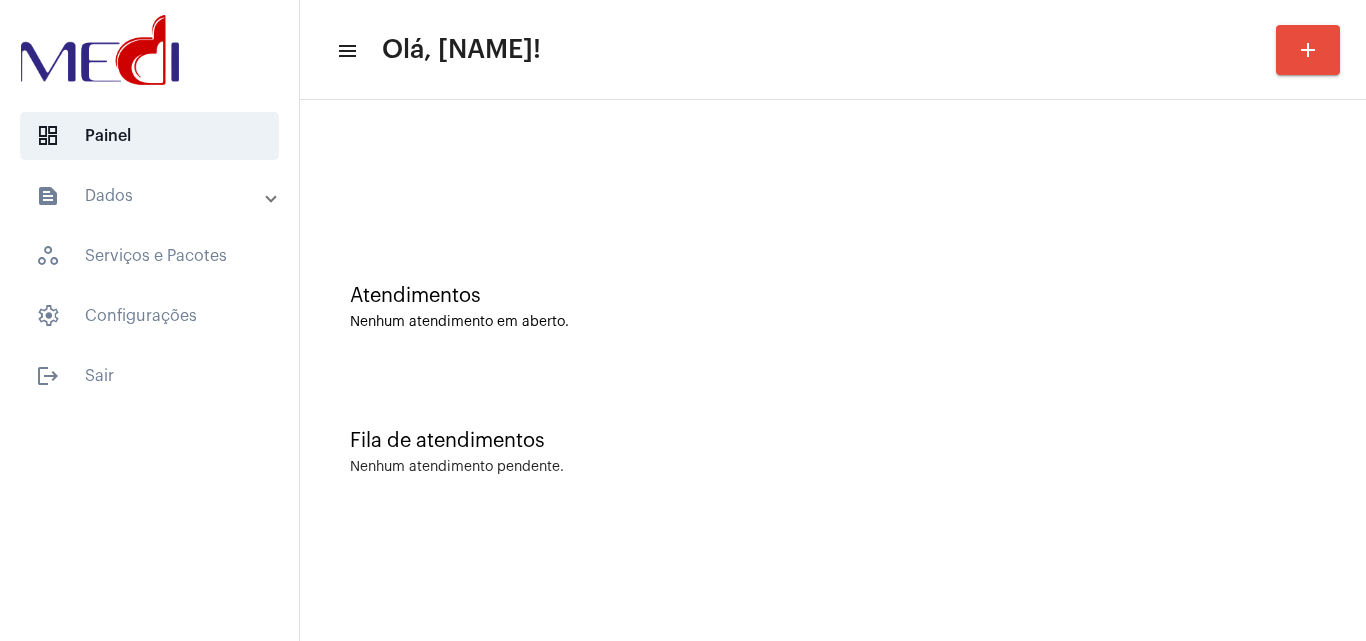 click on "menu Olá, Leandra! add Atendimentos Nenhum atendimento em aberto. Fila de atendimentos Nenhum atendimento pendente." 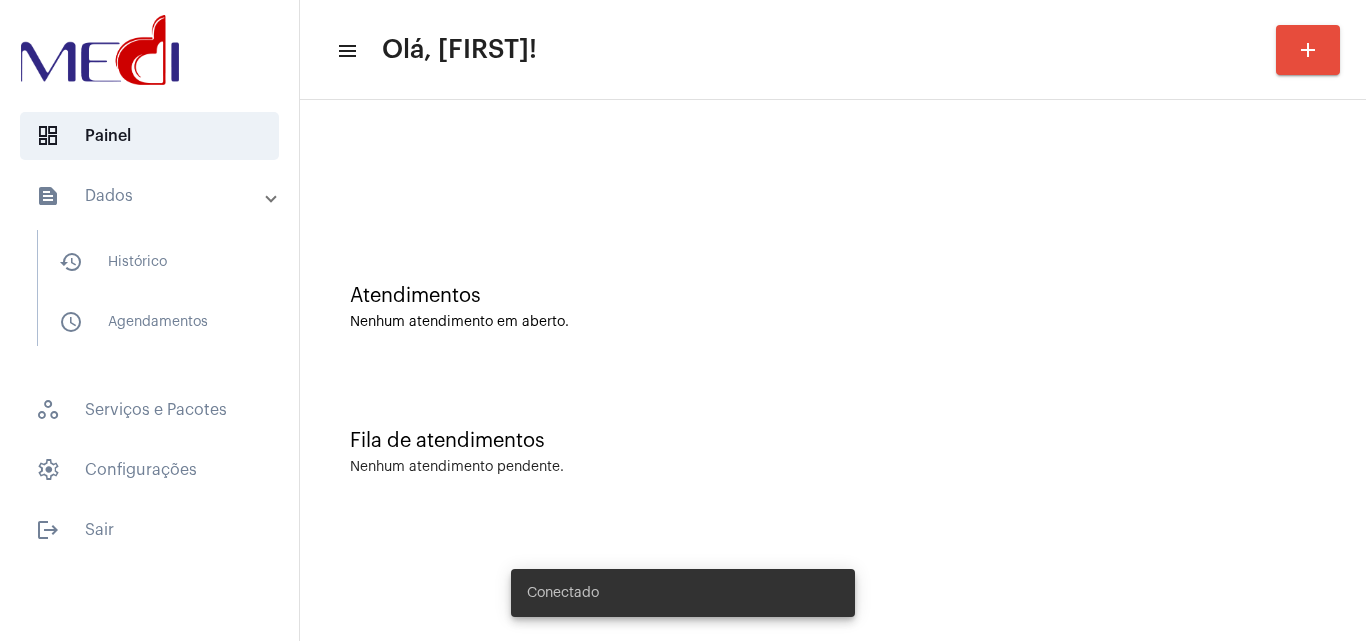 scroll, scrollTop: 0, scrollLeft: 0, axis: both 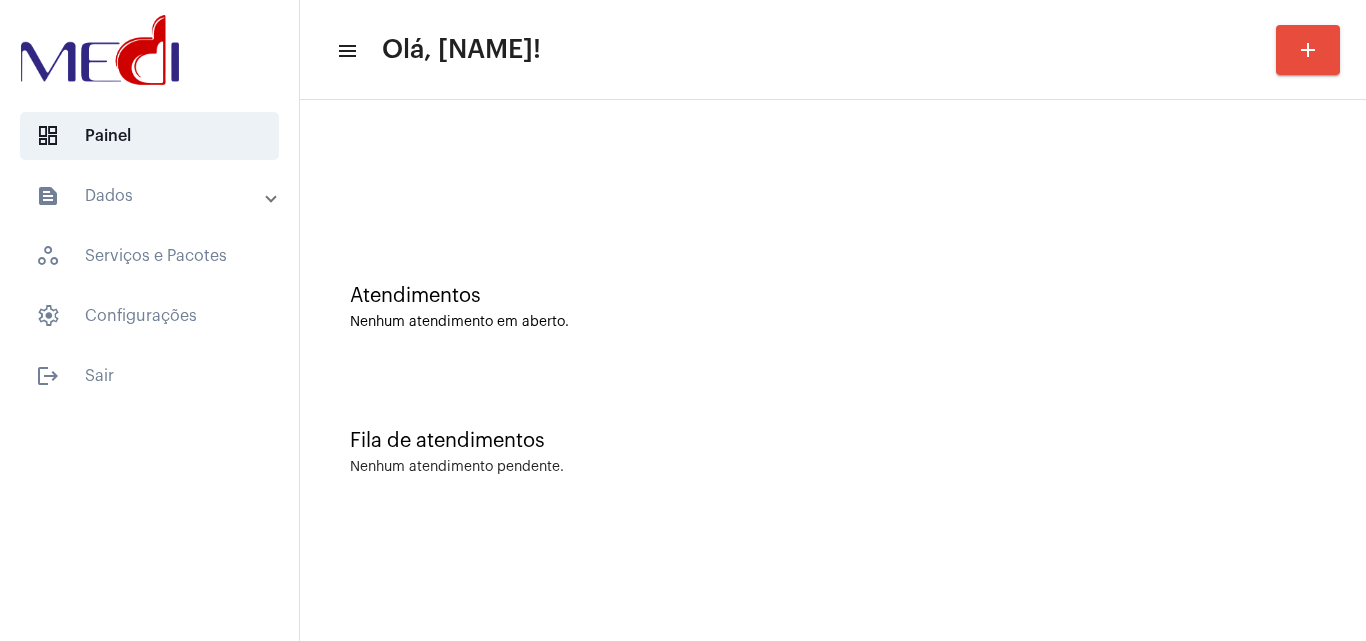click on "Atendimentos Nenhum atendimento em aberto." 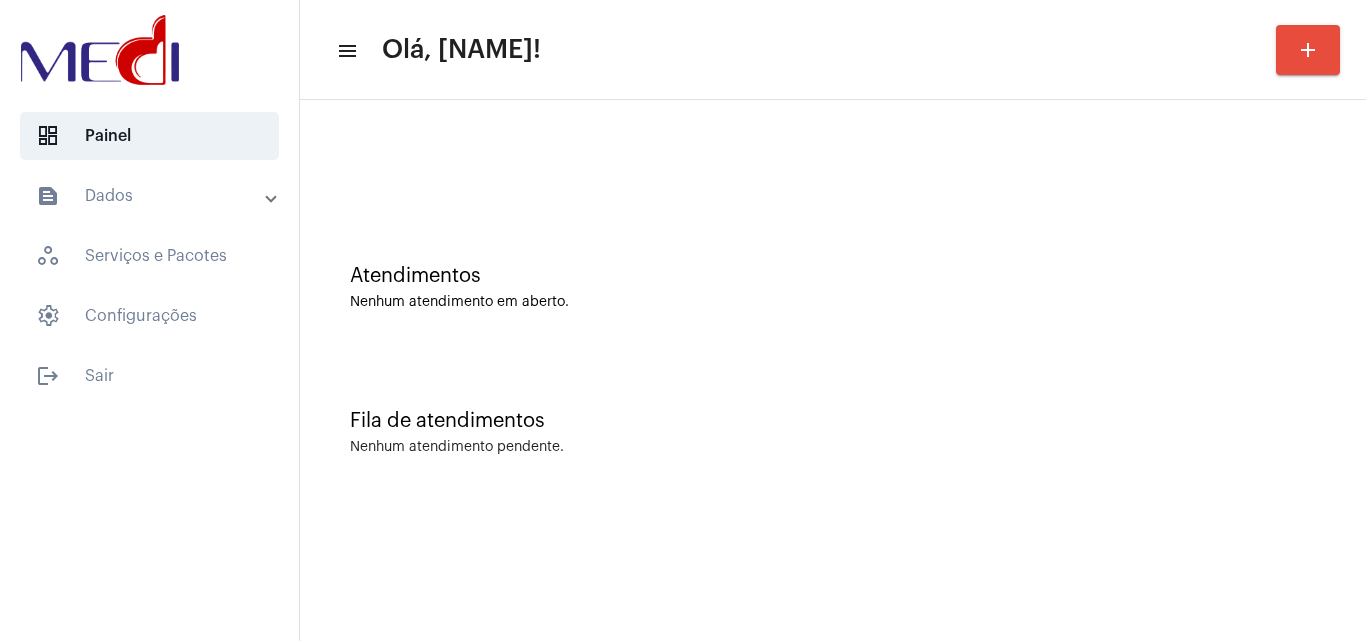 scroll, scrollTop: 0, scrollLeft: 0, axis: both 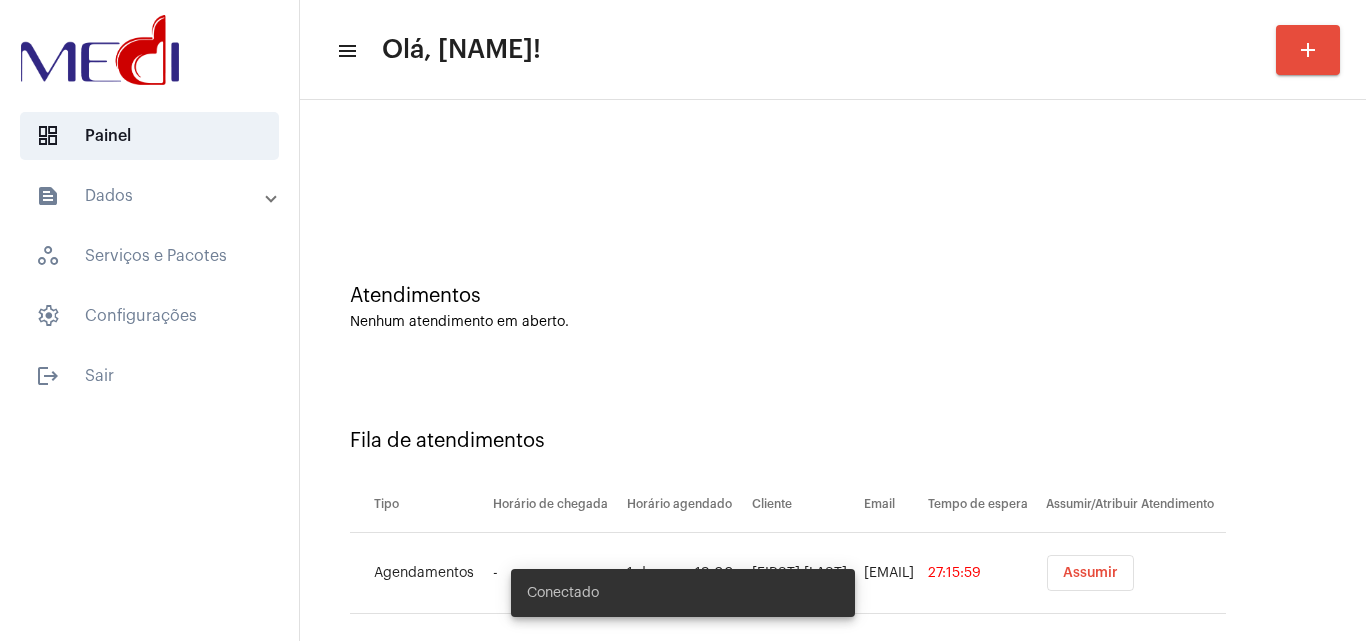 click on "Assumir" at bounding box center [1090, 573] 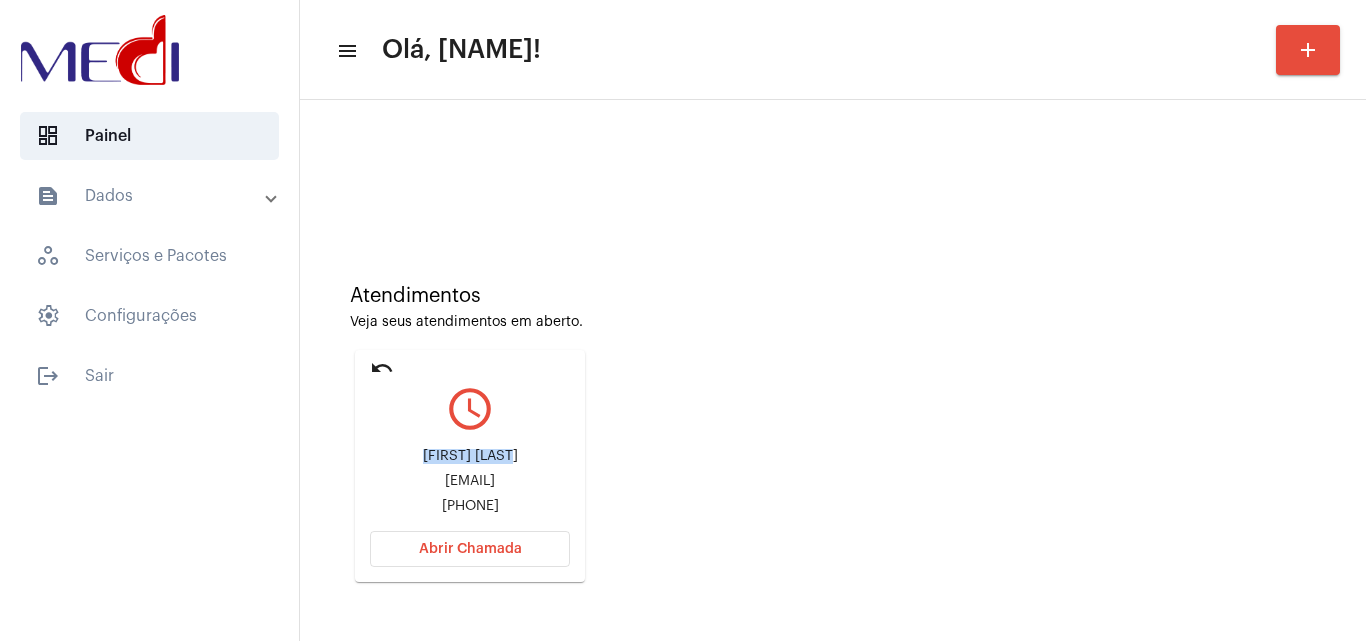 drag, startPoint x: 372, startPoint y: 454, endPoint x: 481, endPoint y: 454, distance: 109 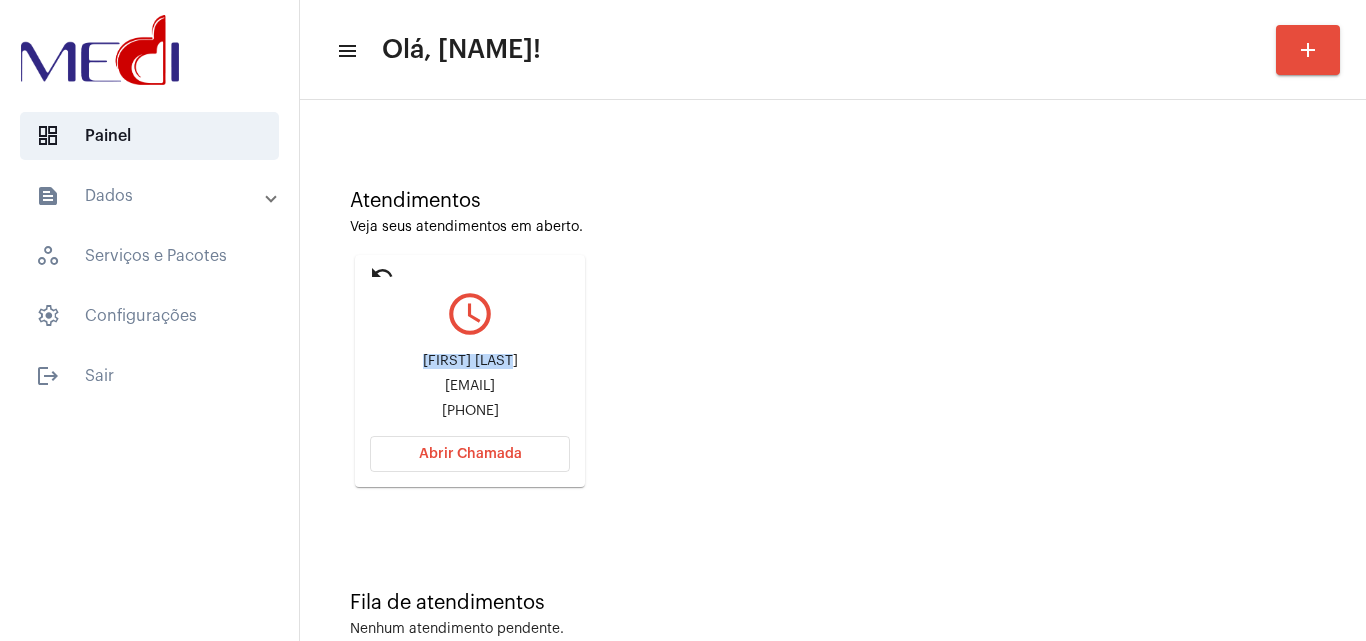 scroll, scrollTop: 141, scrollLeft: 0, axis: vertical 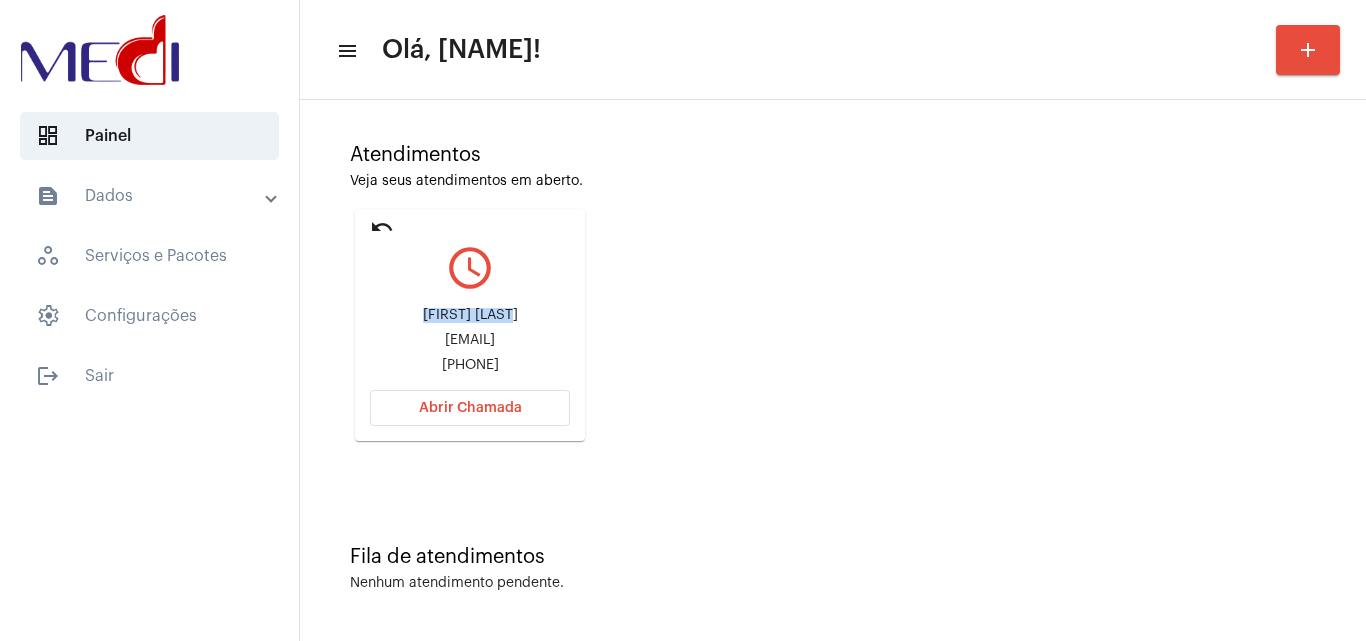 click on "Abrir Chamada" 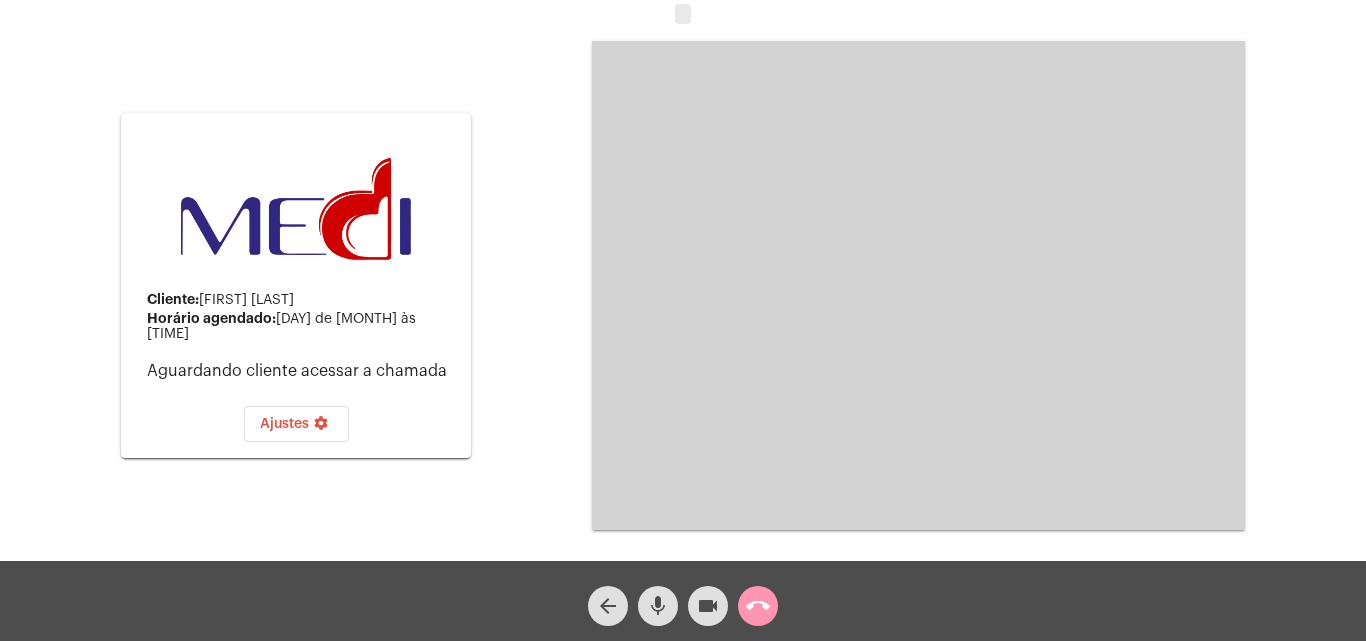 click on "mic" 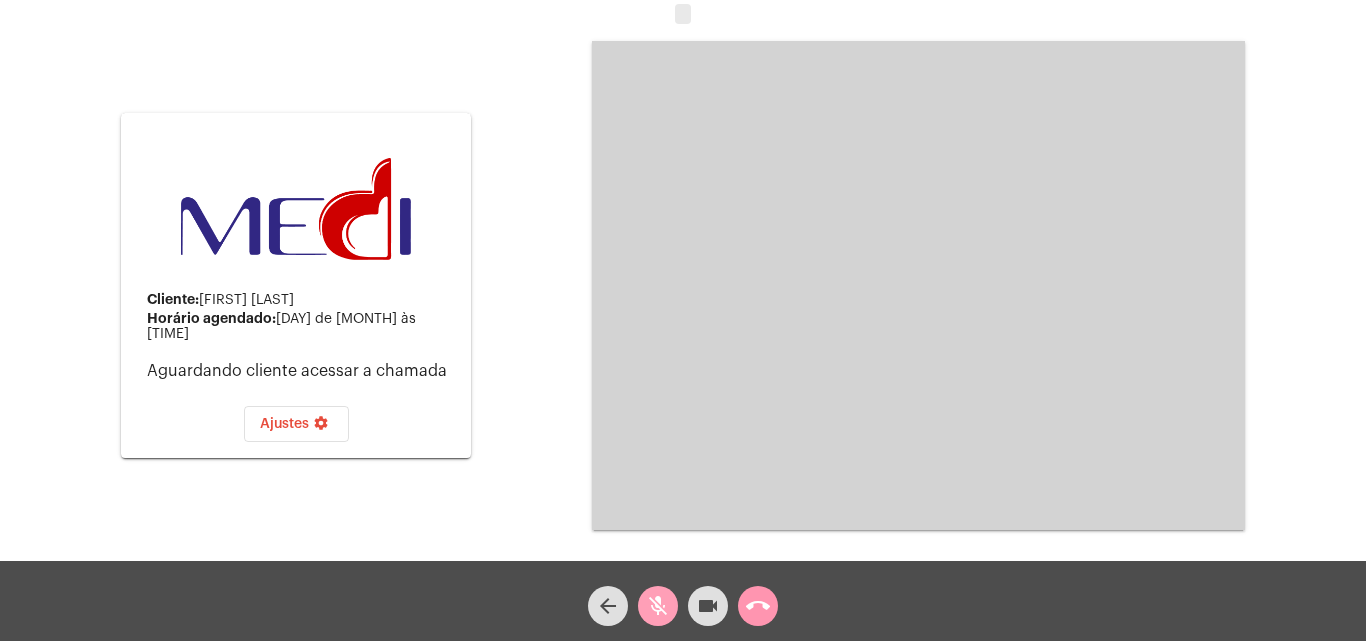 click on "mic_off" 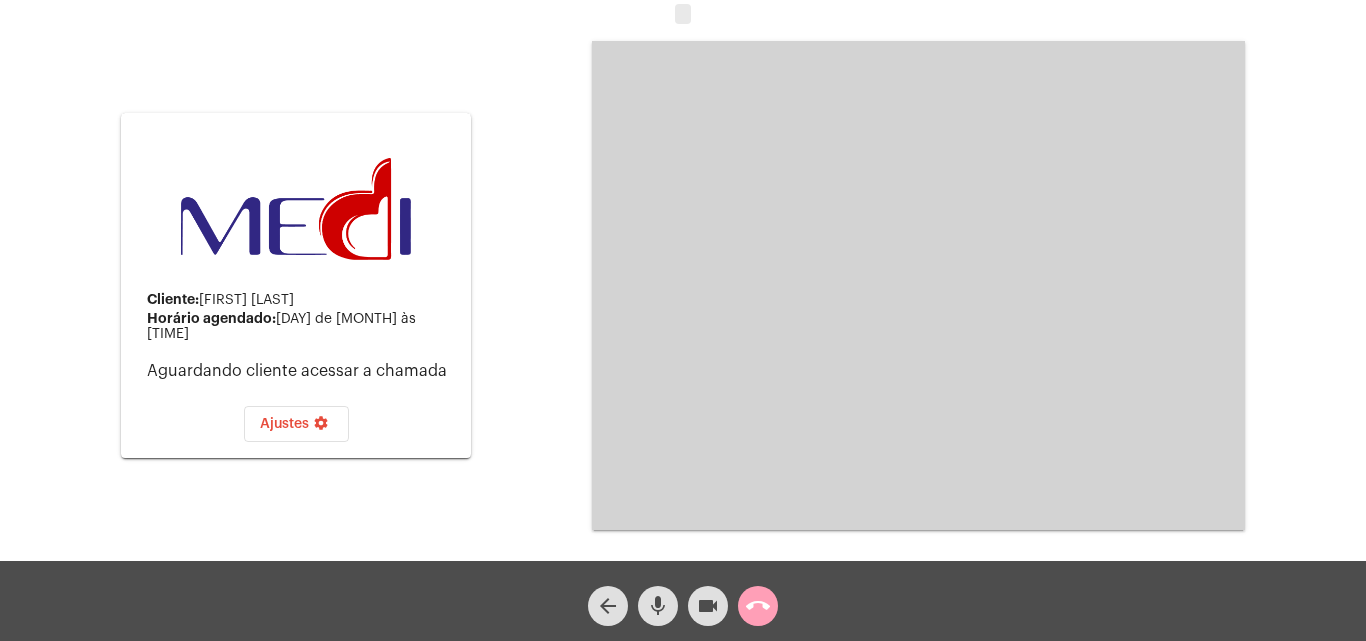 click on "call_end" 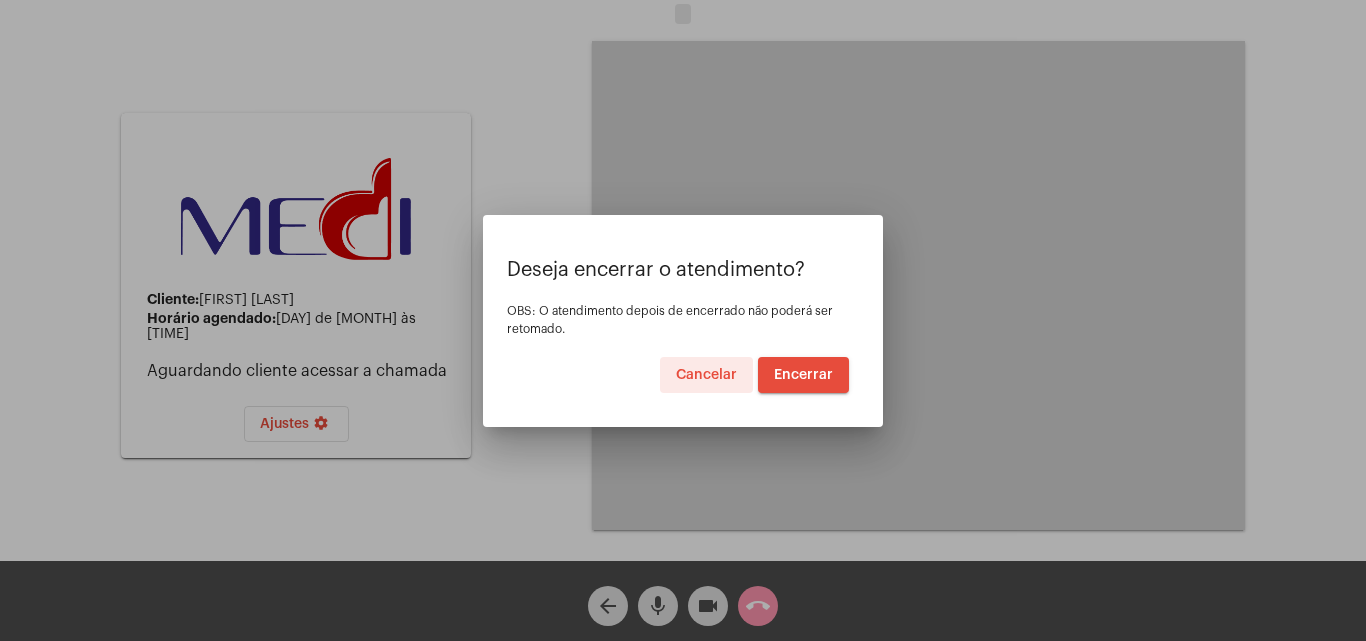 click on "Encerrar" at bounding box center (803, 375) 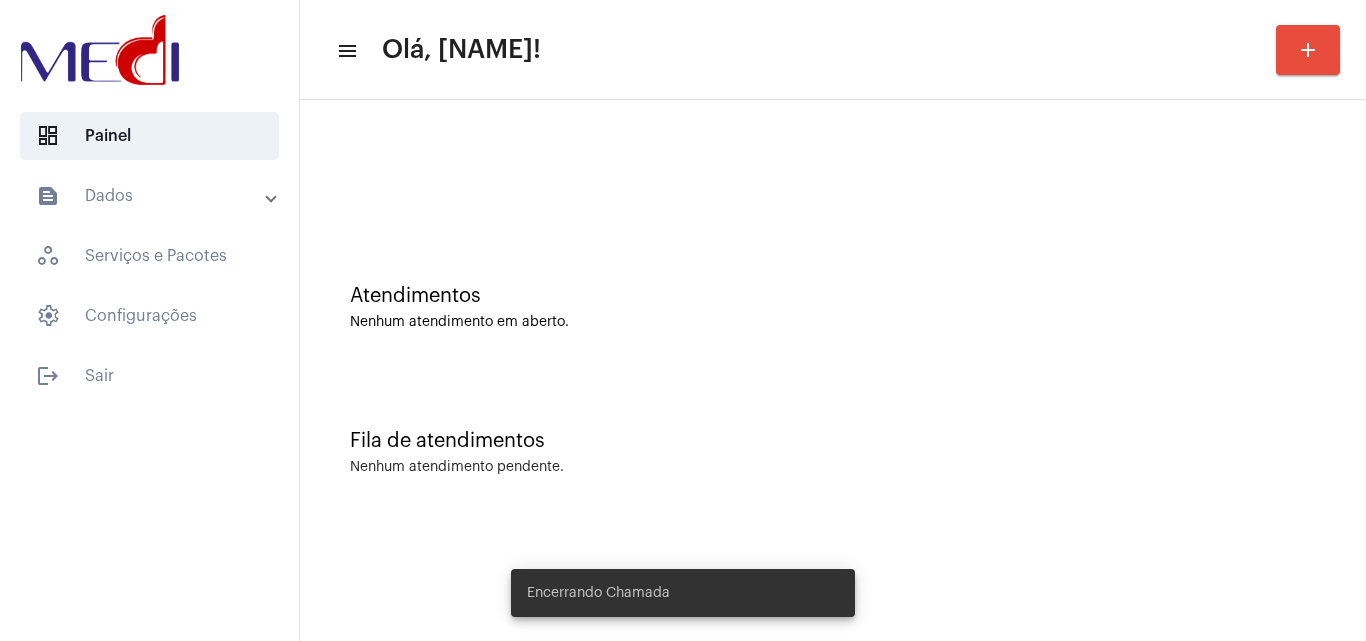 click on "Fila de atendimentos Nenhum atendimento pendente." 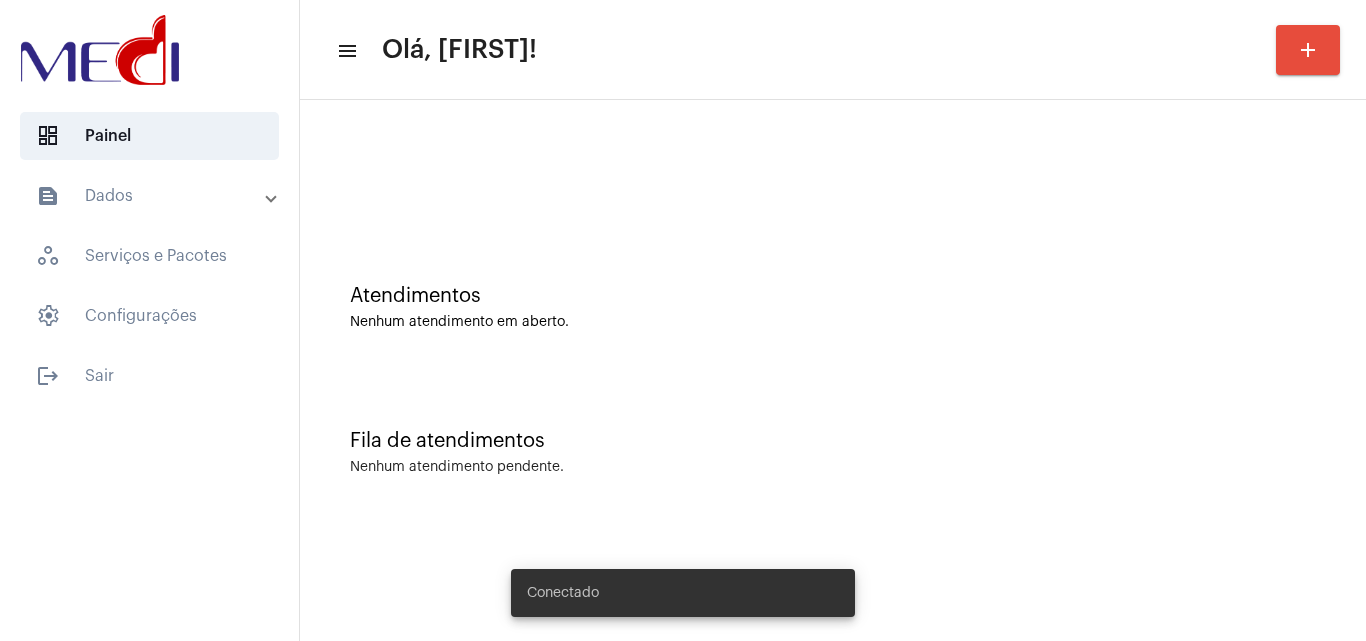 scroll, scrollTop: 0, scrollLeft: 0, axis: both 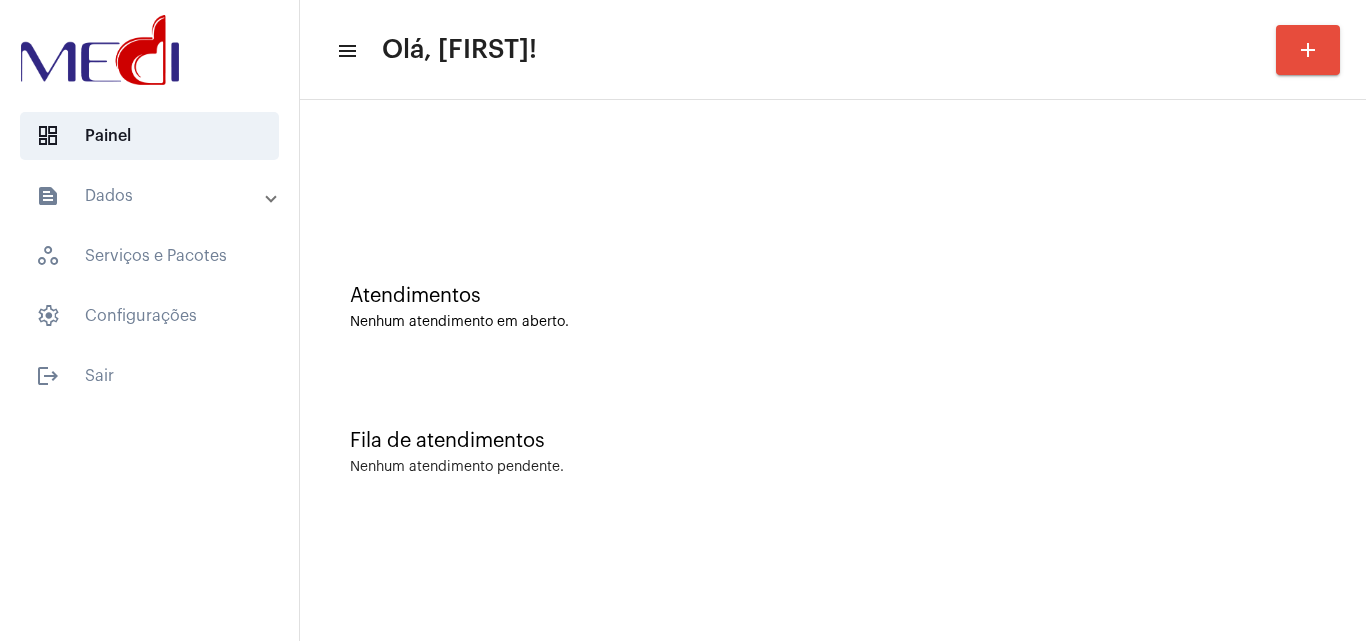 click on "Fila de atendimentos Nenhum atendimento pendente." 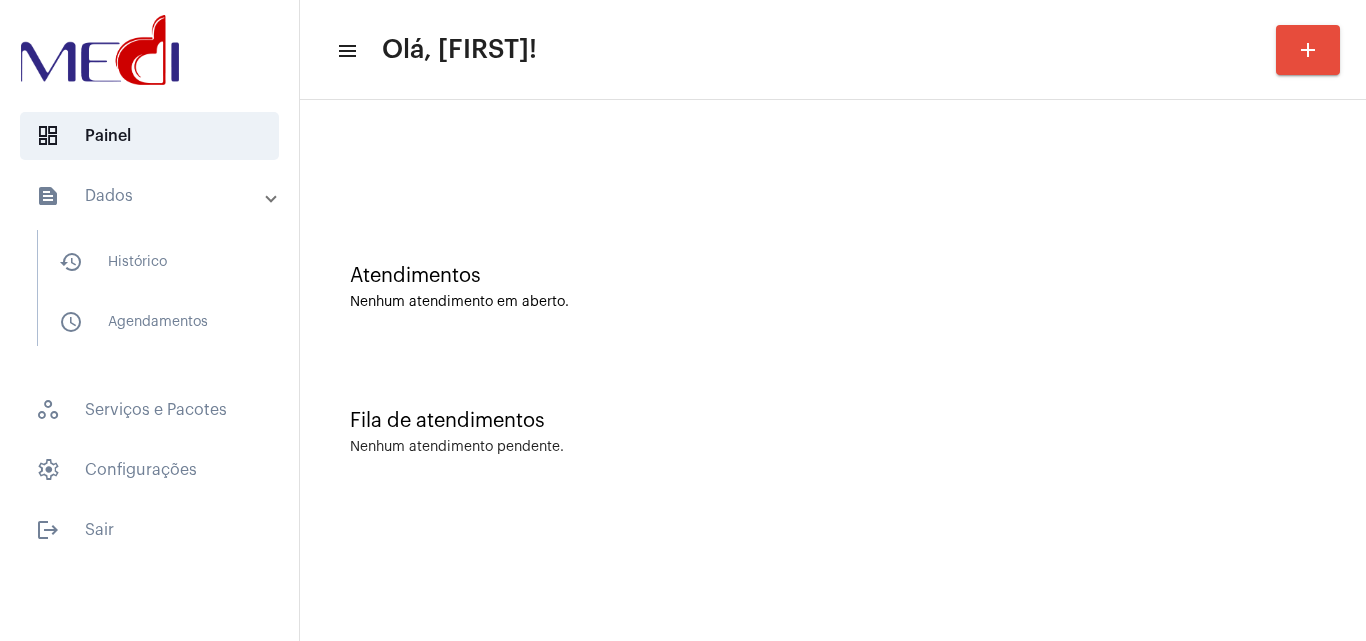 scroll, scrollTop: 0, scrollLeft: 0, axis: both 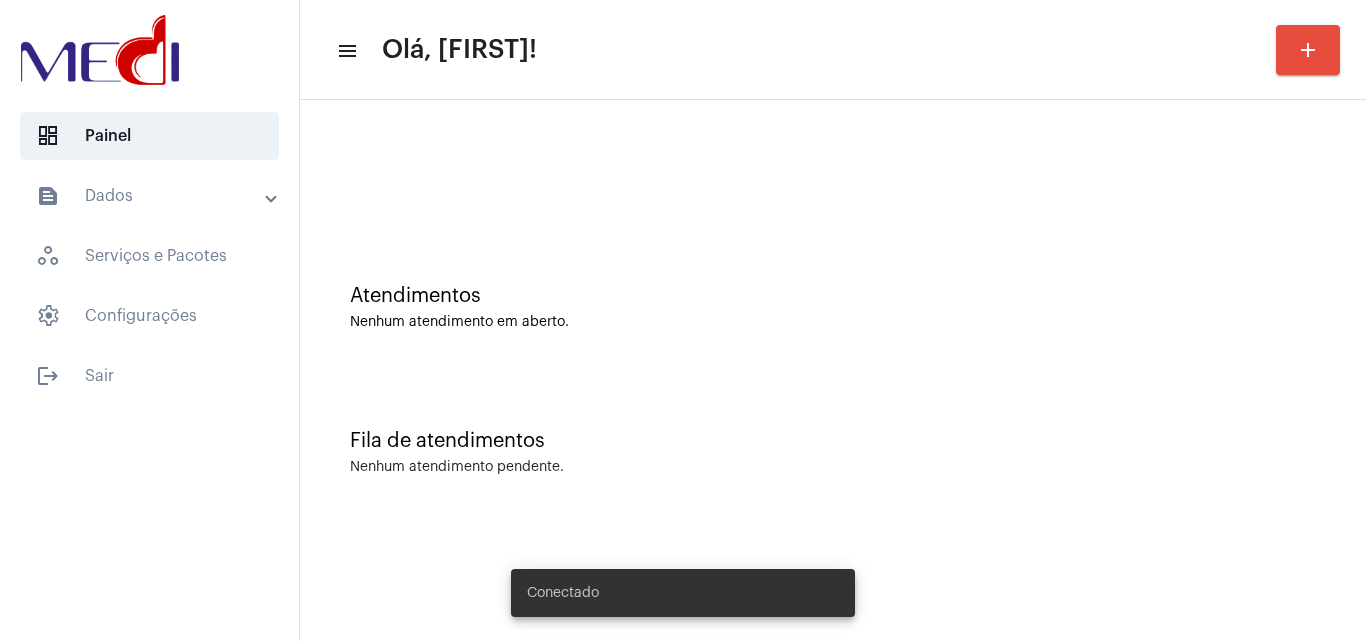 click on "Fila de atendimentos Nenhum atendimento pendente." 